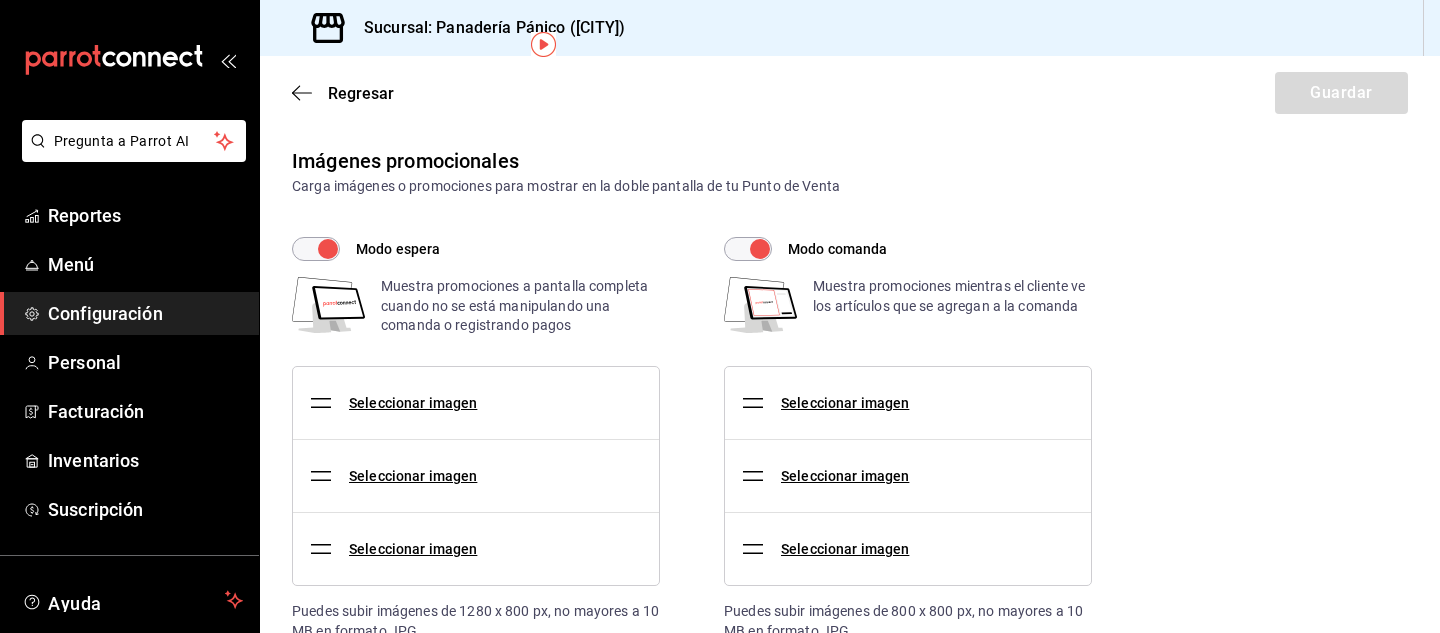 scroll, scrollTop: 0, scrollLeft: 0, axis: both 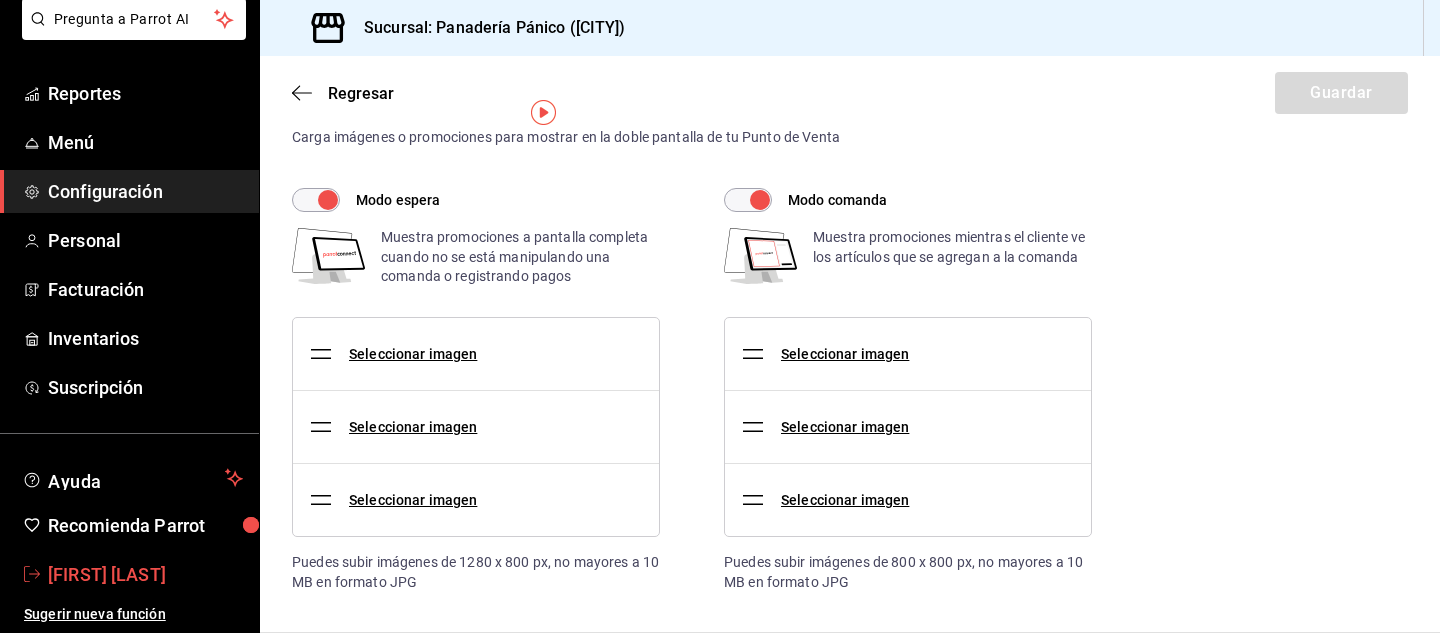 click on "[PERSON]" at bounding box center (145, 574) 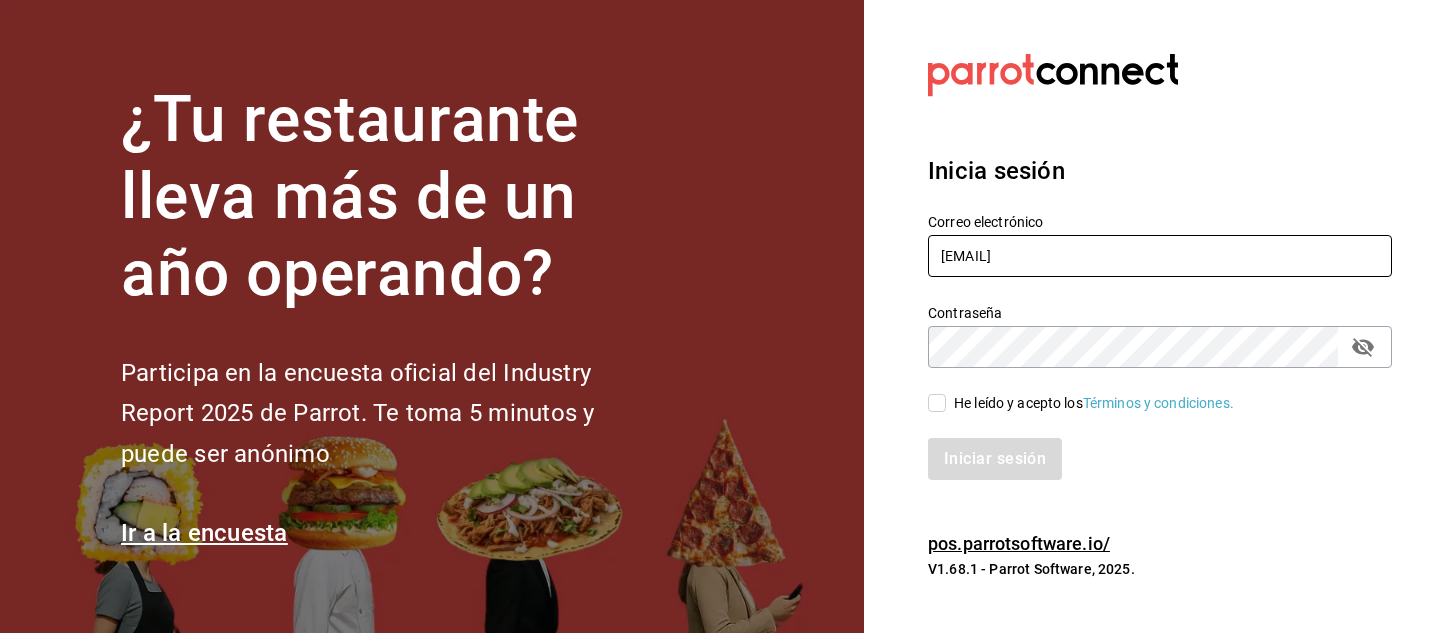 click on "panaderiapanico@gmail.com" at bounding box center (1160, 256) 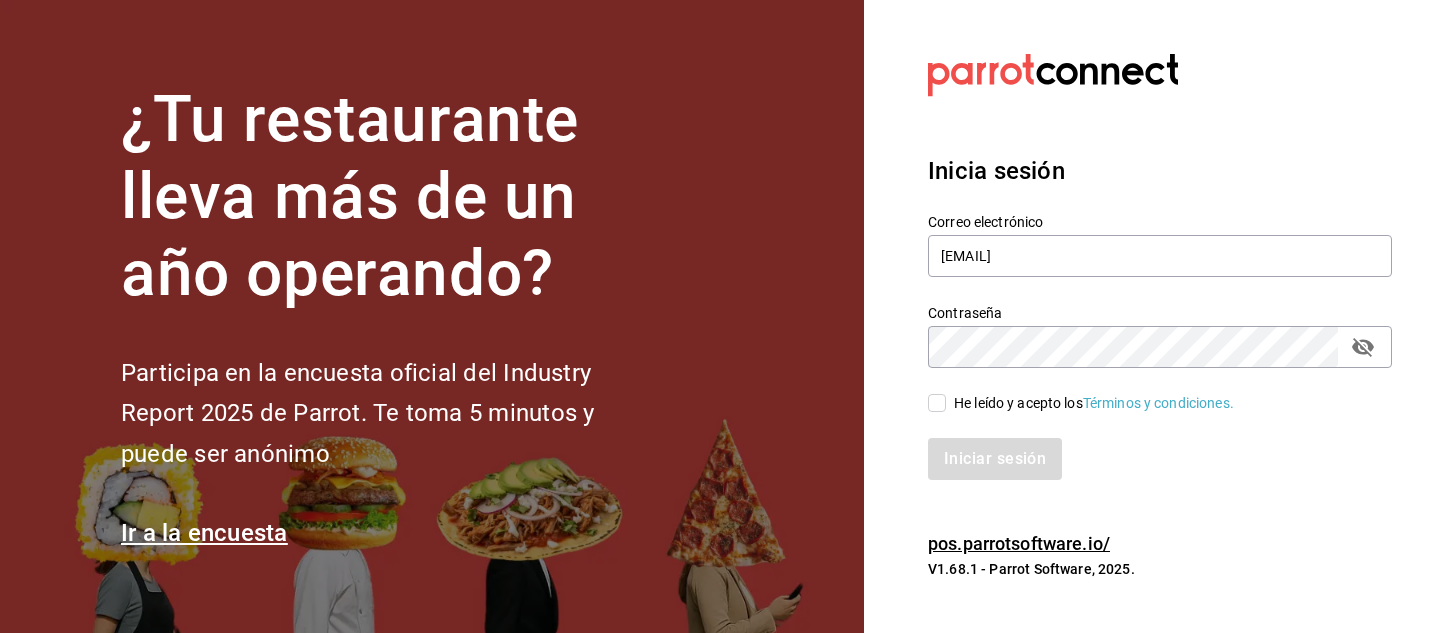 click on "He leído y acepto los  Términos y condiciones." at bounding box center [937, 403] 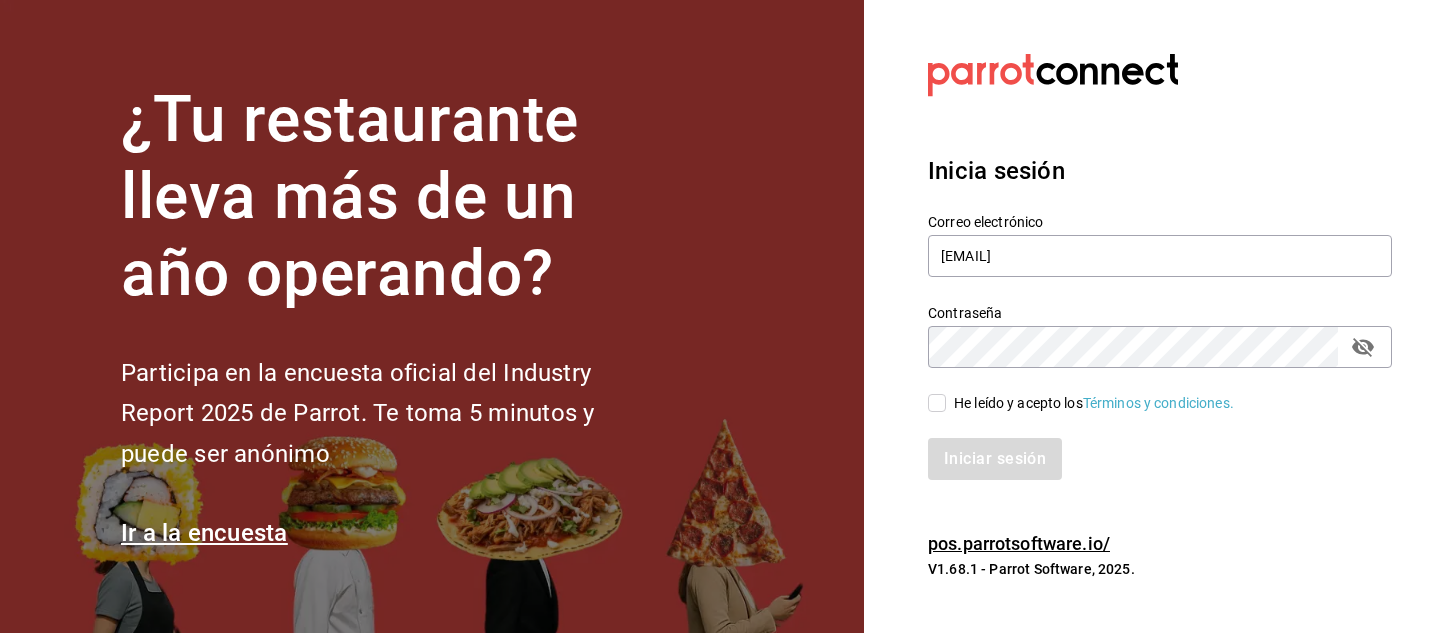 checkbox on "true" 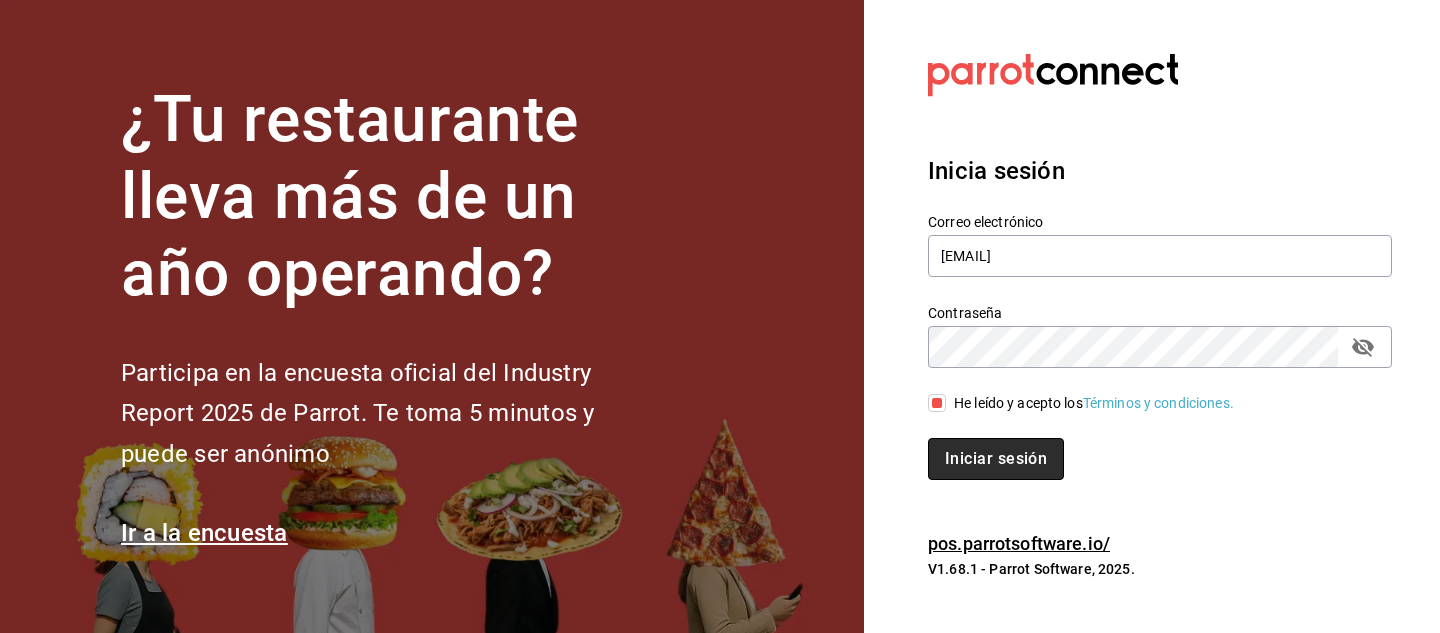 click on "Iniciar sesión" at bounding box center [996, 459] 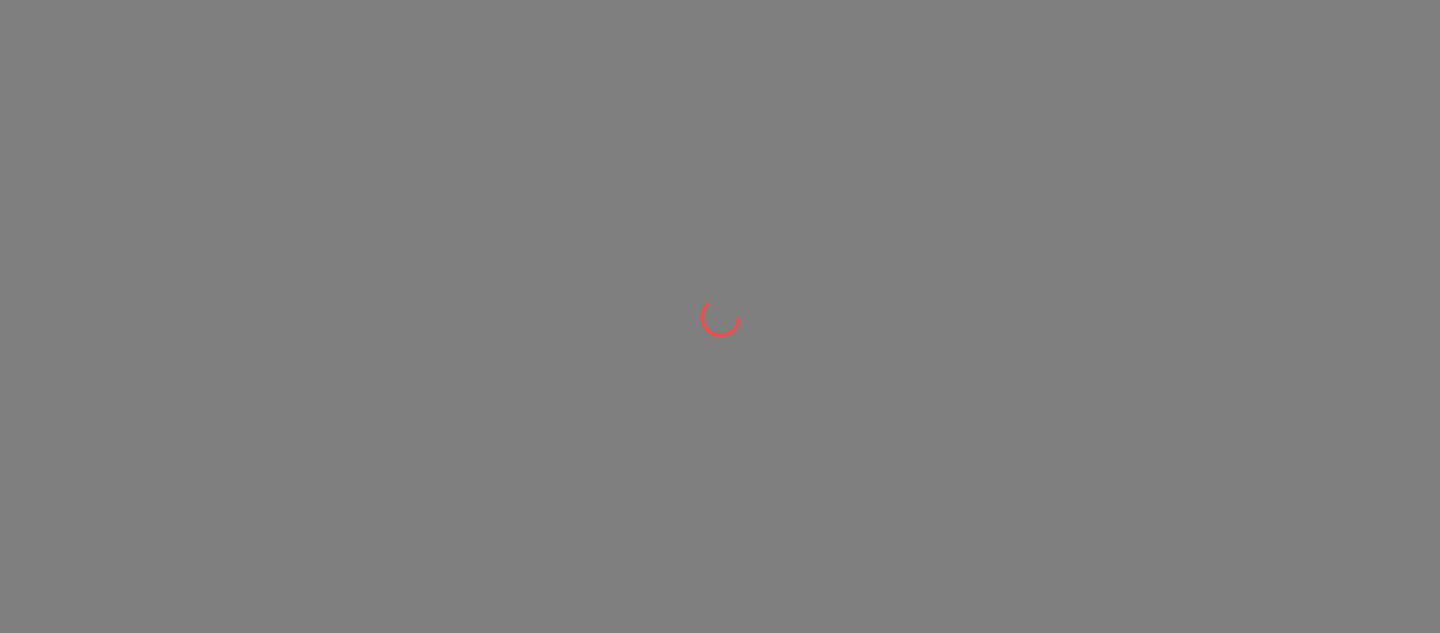 scroll, scrollTop: 0, scrollLeft: 0, axis: both 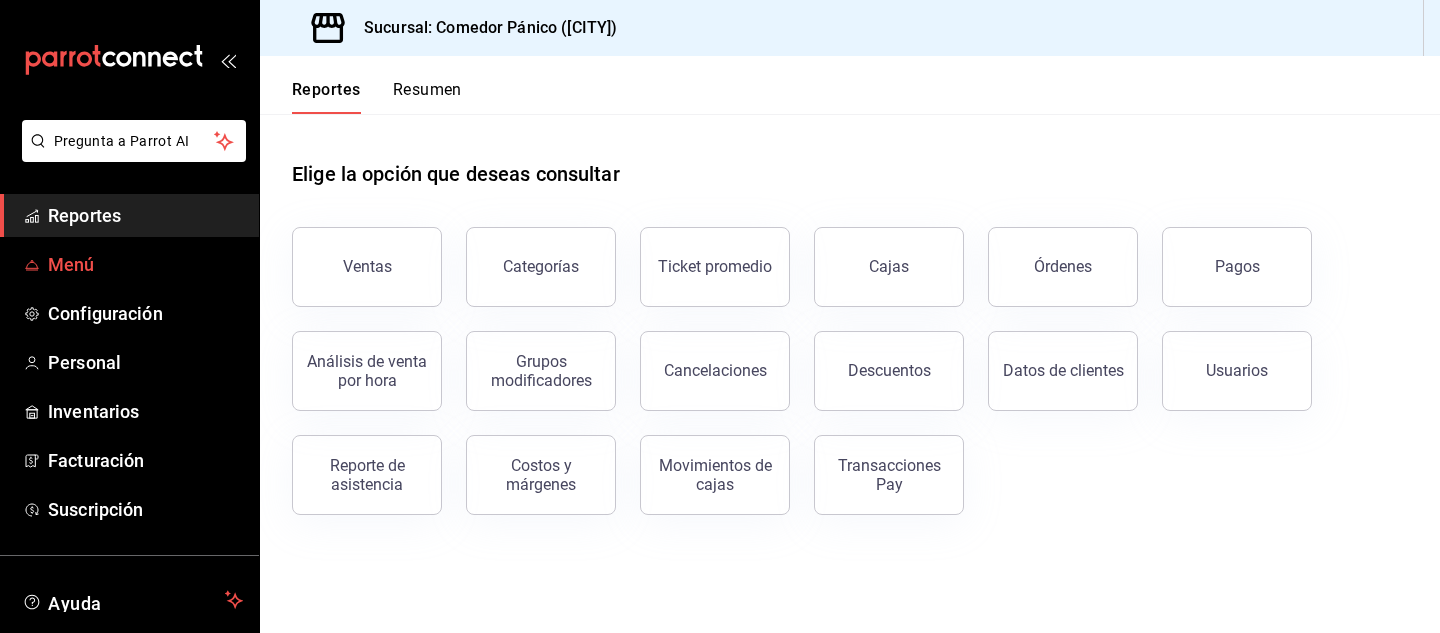 click on "Menú" at bounding box center [145, 264] 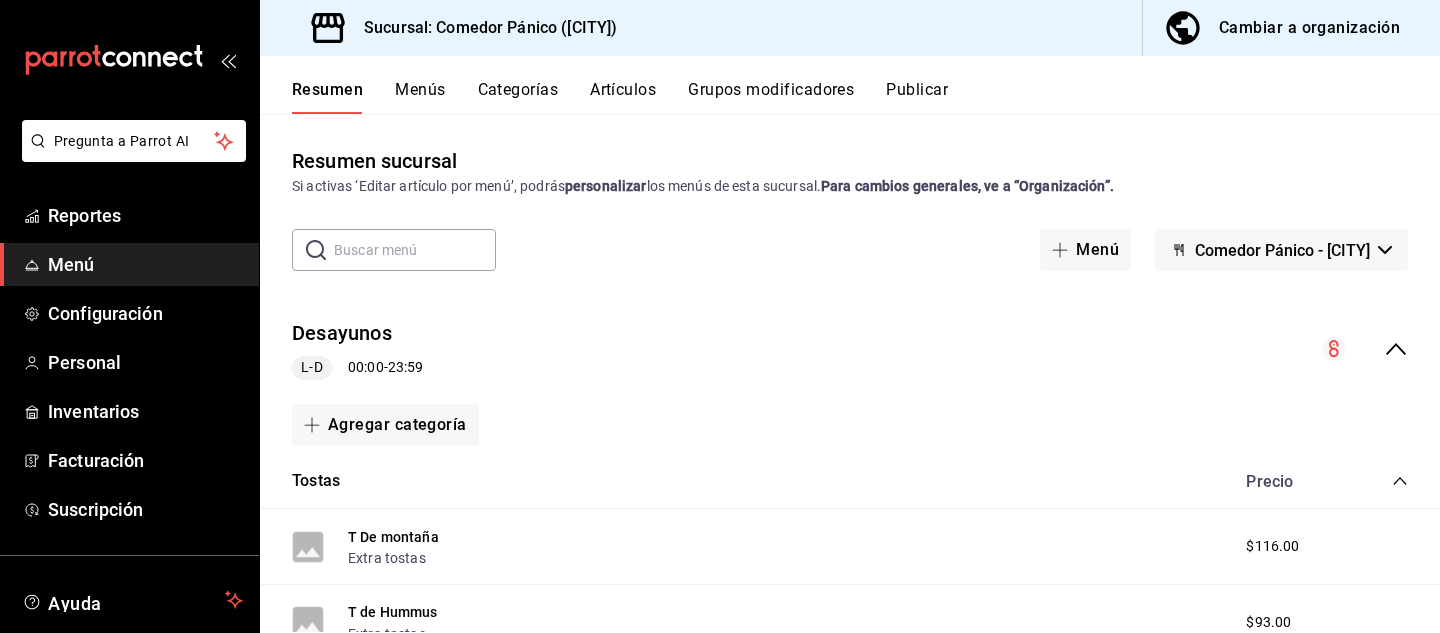 click on "Cambiar a organización" at bounding box center [1309, 28] 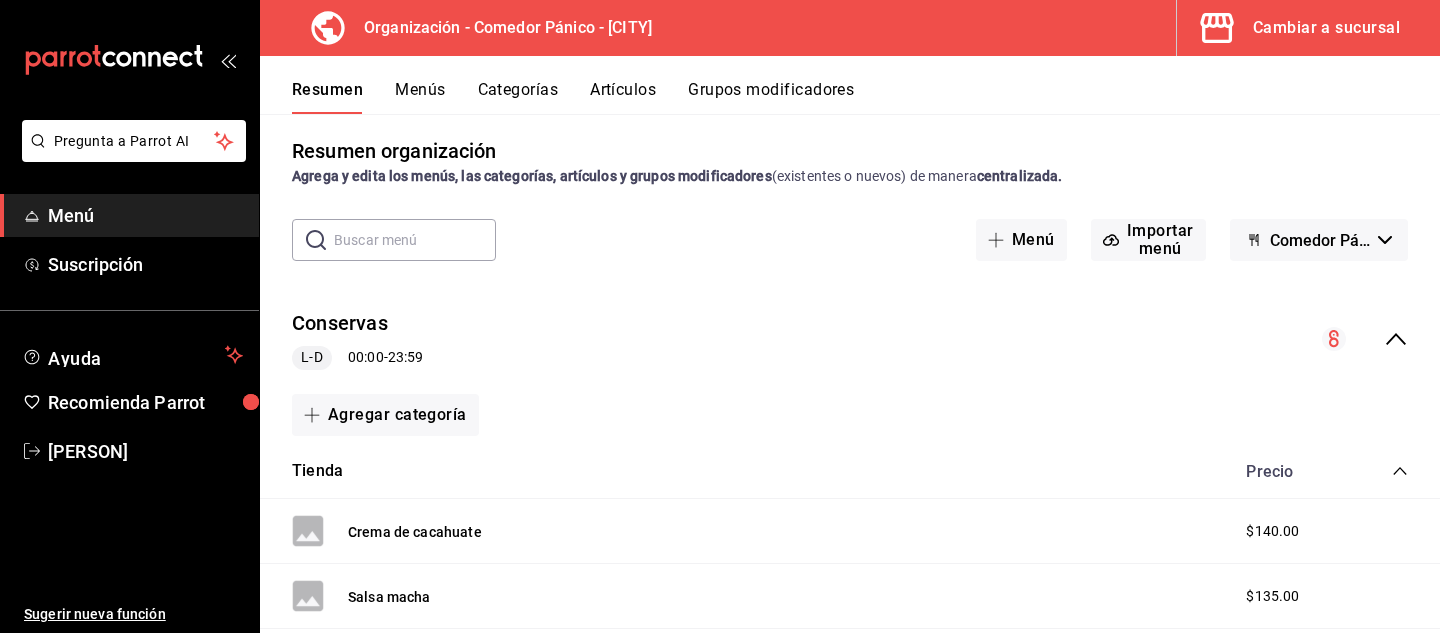 scroll, scrollTop: 0, scrollLeft: 0, axis: both 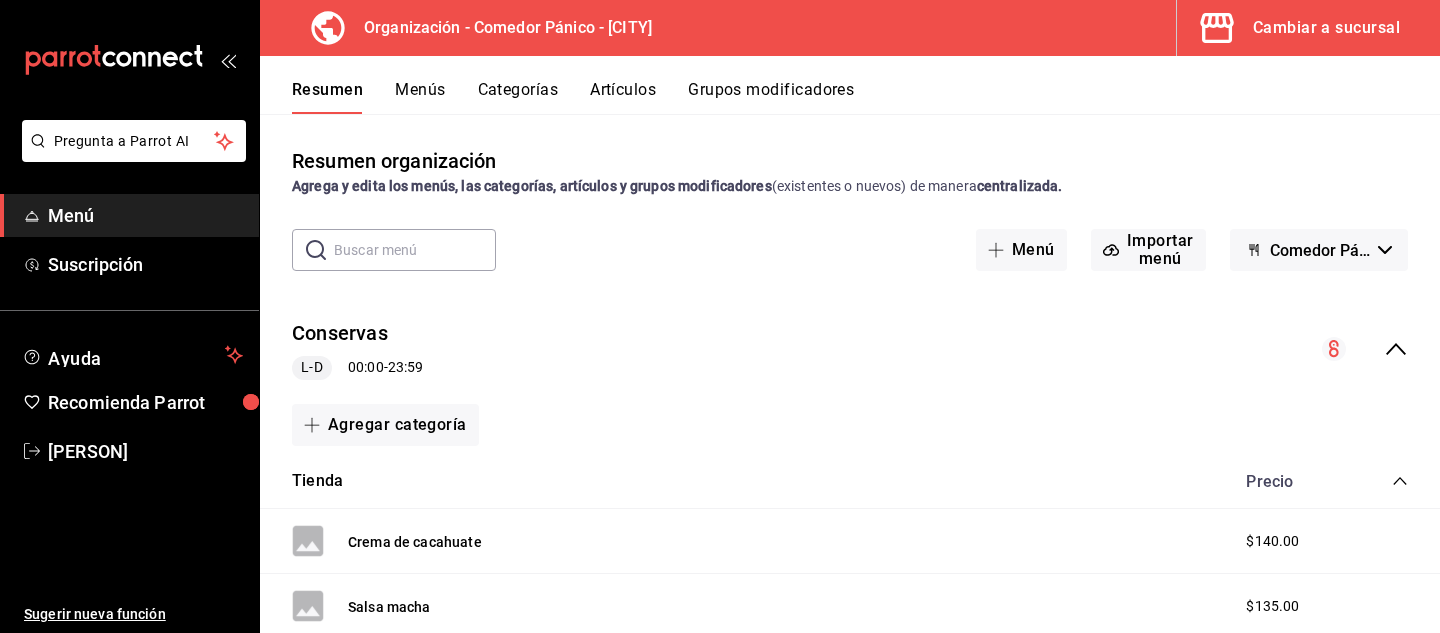 click on "Artículos" at bounding box center (623, 97) 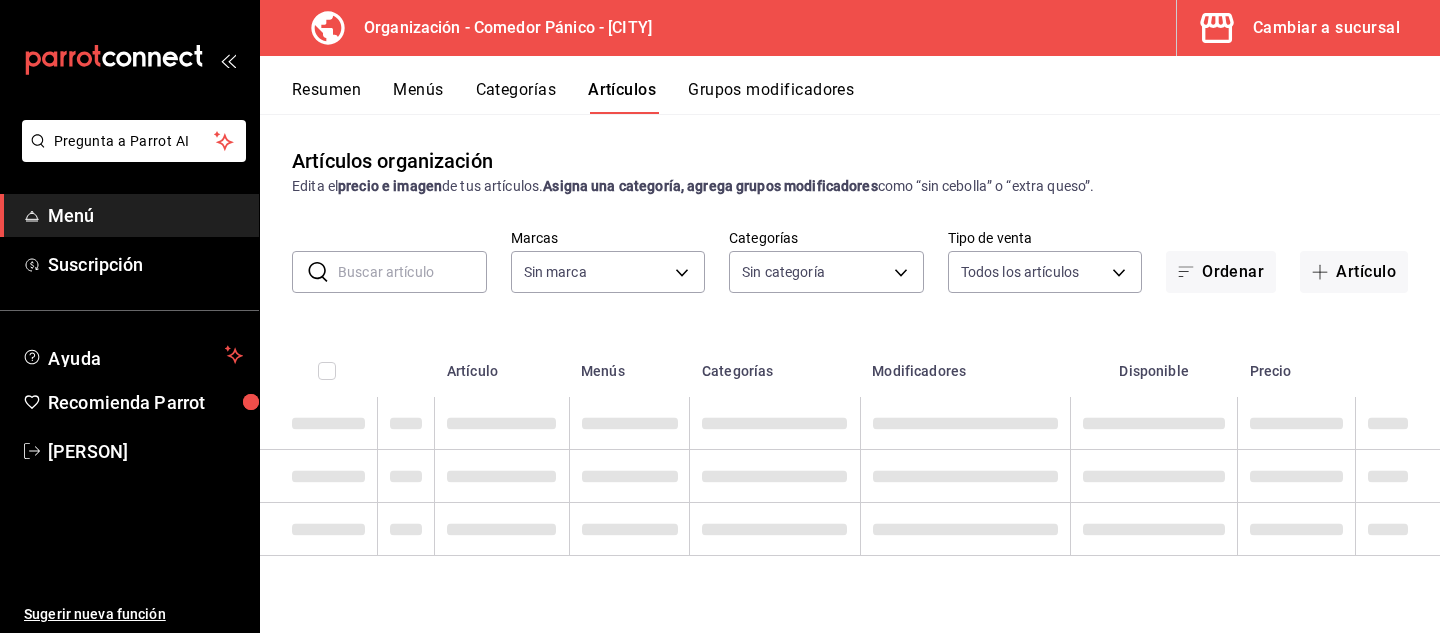 type on "[UUID]" 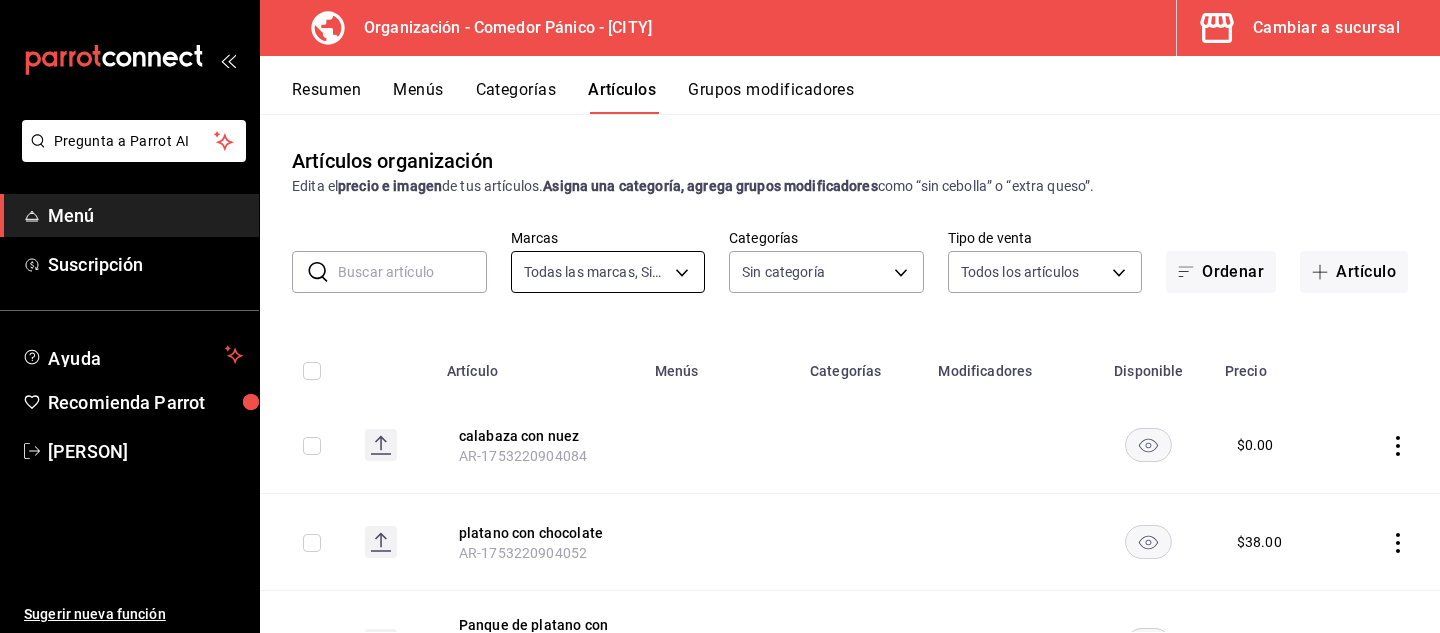 type on "[UUID],[UUID],[UUID],[UUID],[UUID],[UUID],[UUID],[UUID],[UUID],[UUID],[UUID],[UUID],[UUID],[UUID],[UUID],[UUID],[UUID],[UUID],[UUID],[UUID],[UUID],[UUID],[UUID],[UUID],[UUID]" 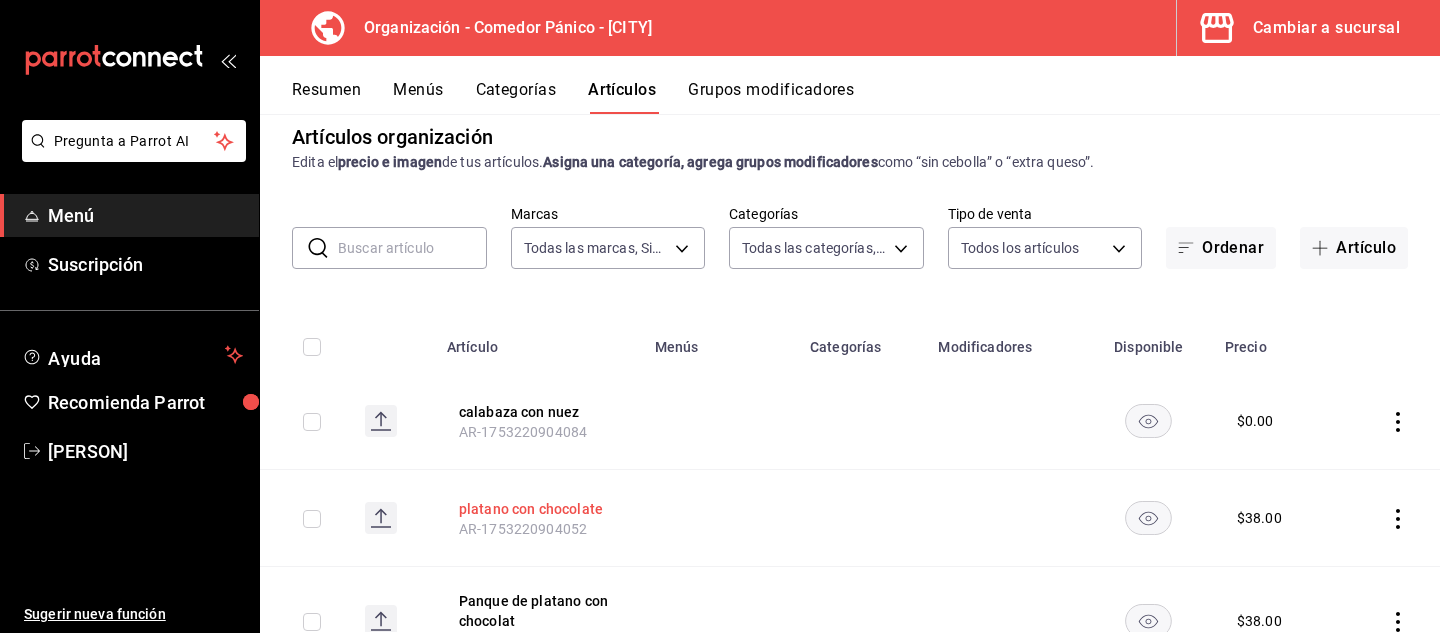 scroll, scrollTop: 0, scrollLeft: 0, axis: both 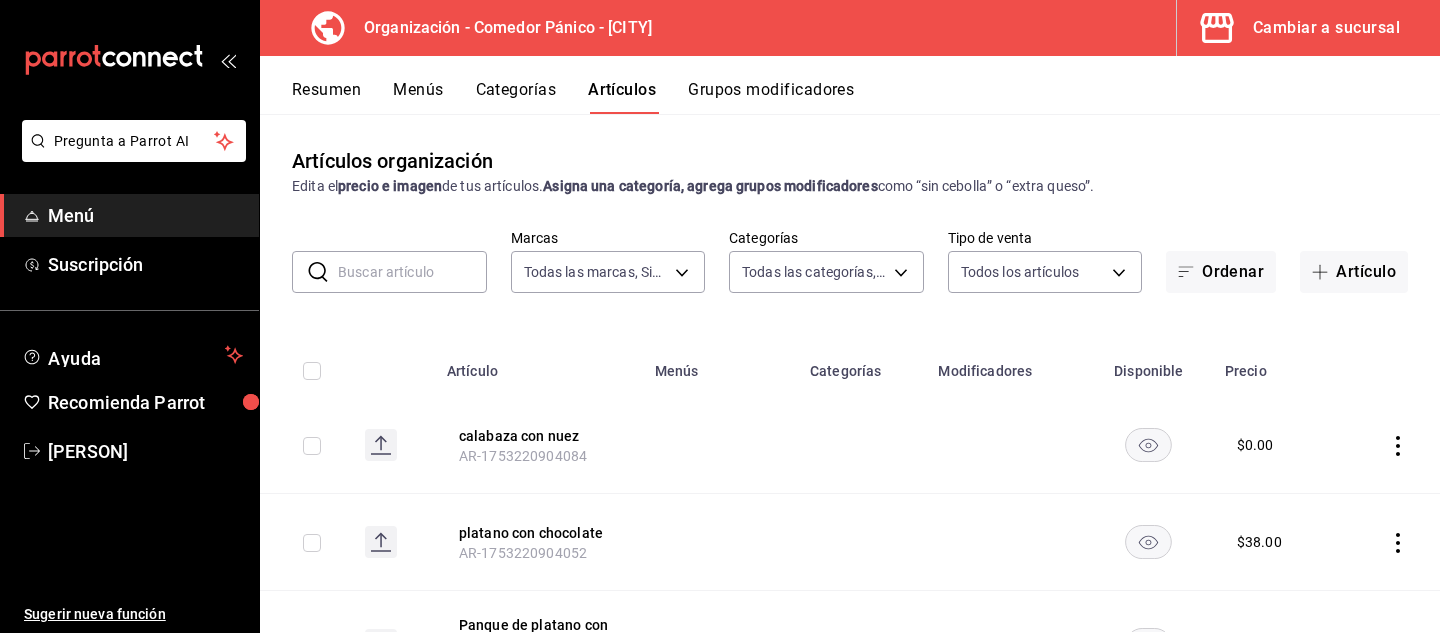 click on "Grupos modificadores" at bounding box center (771, 97) 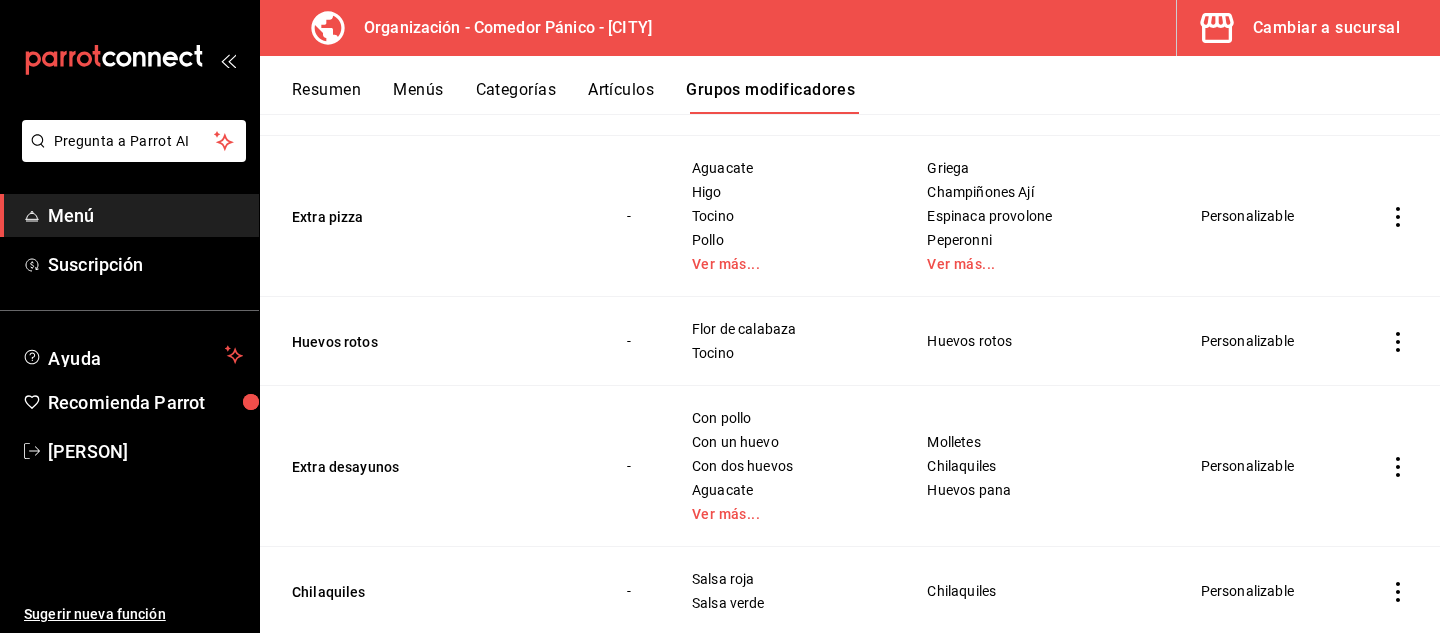 scroll, scrollTop: 4128, scrollLeft: 0, axis: vertical 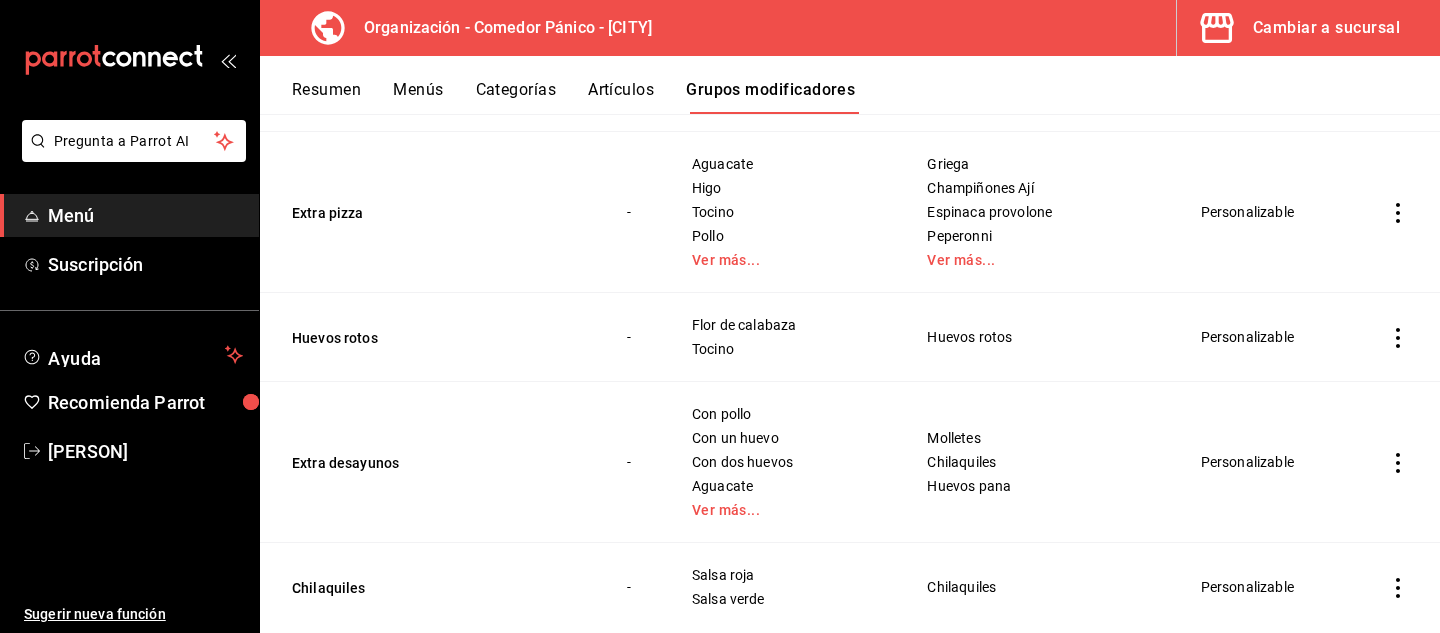 click on "Artículos" at bounding box center (621, 97) 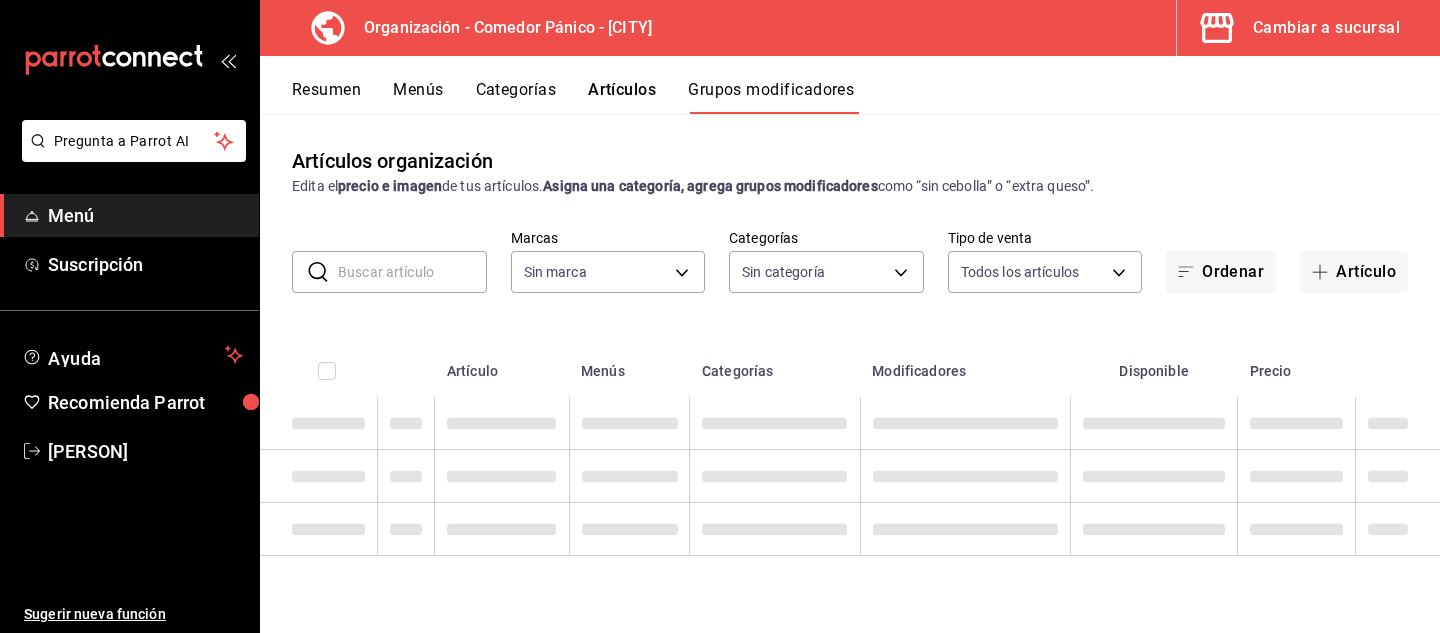 type on "[UUID]" 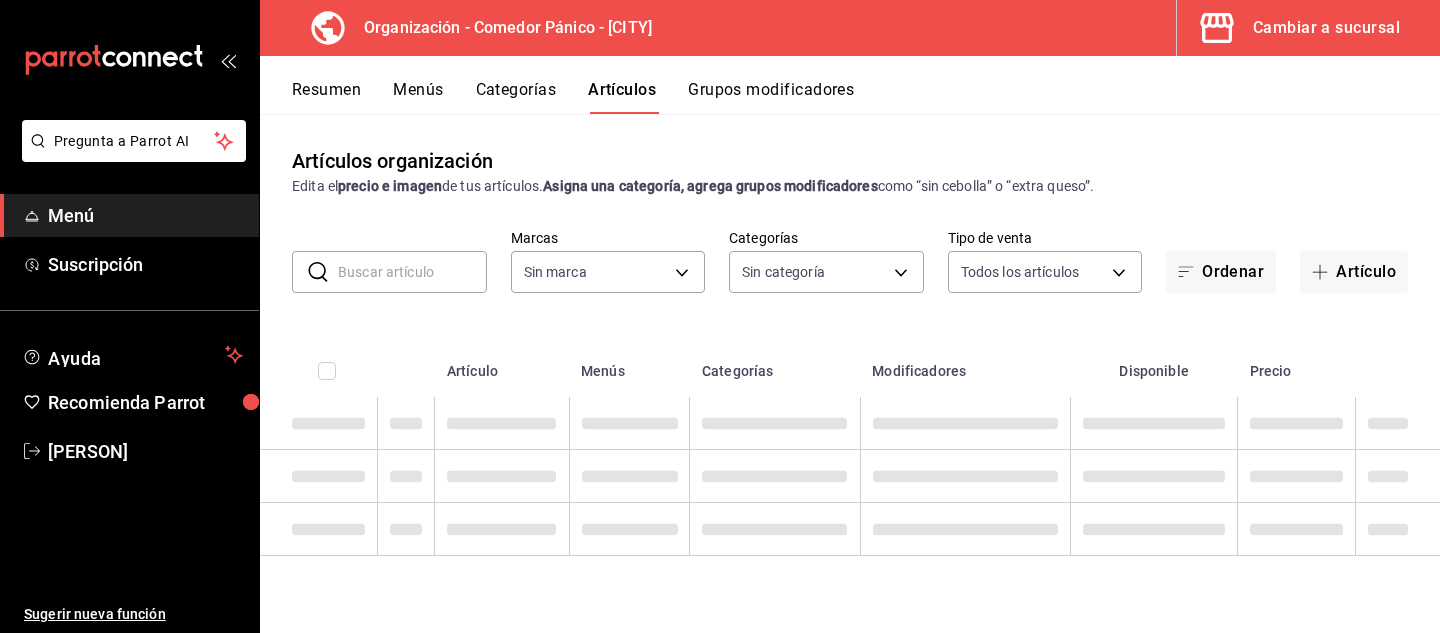 type 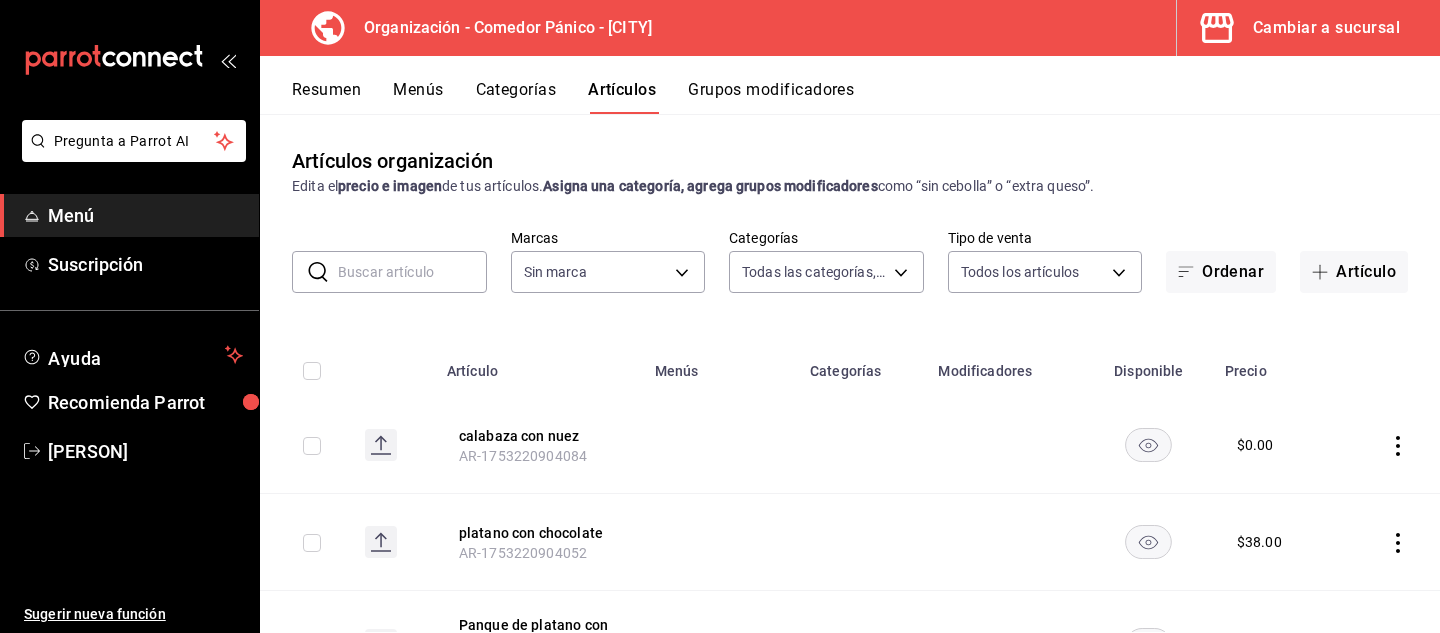 type on "[UUID],[UUID],[UUID],[UUID],[UUID],[UUID],[UUID],[UUID],[UUID],[UUID],[UUID],[UUID],[UUID],[UUID],[UUID],[UUID],[UUID],[UUID],[UUID],[UUID],[UUID],[UUID],[UUID],[UUID],[UUID]" 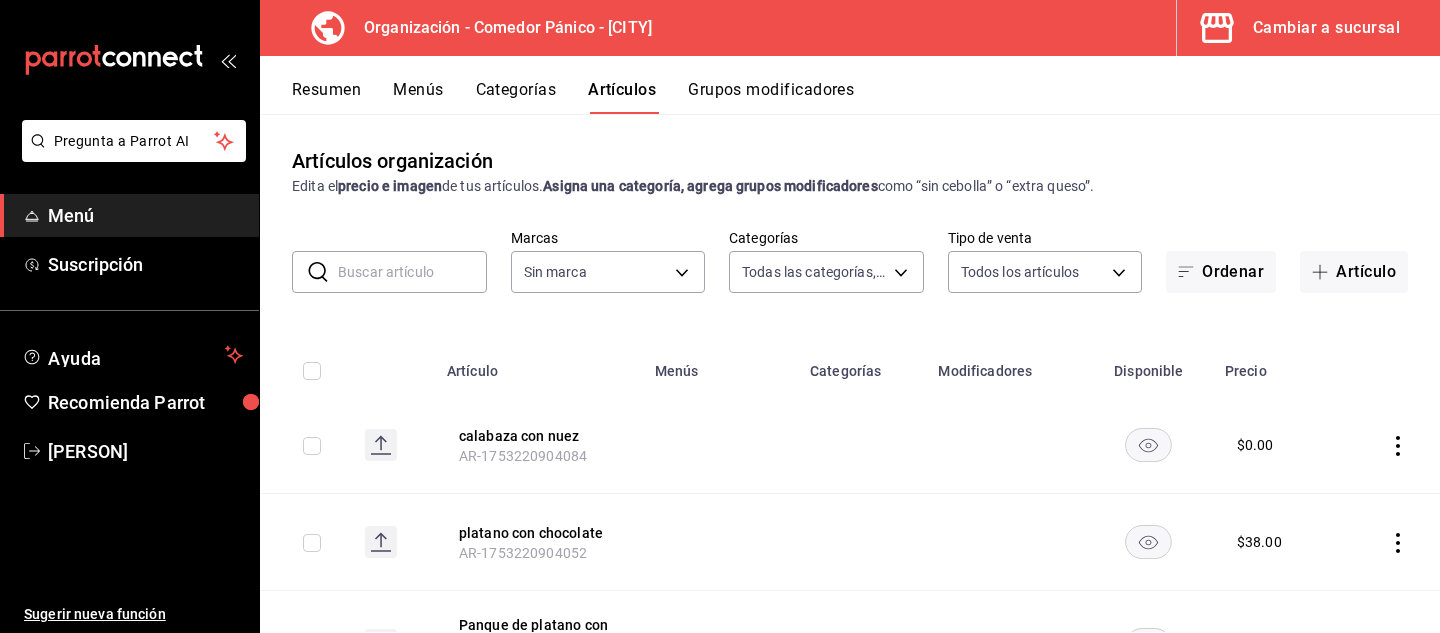 type on "[UUID]" 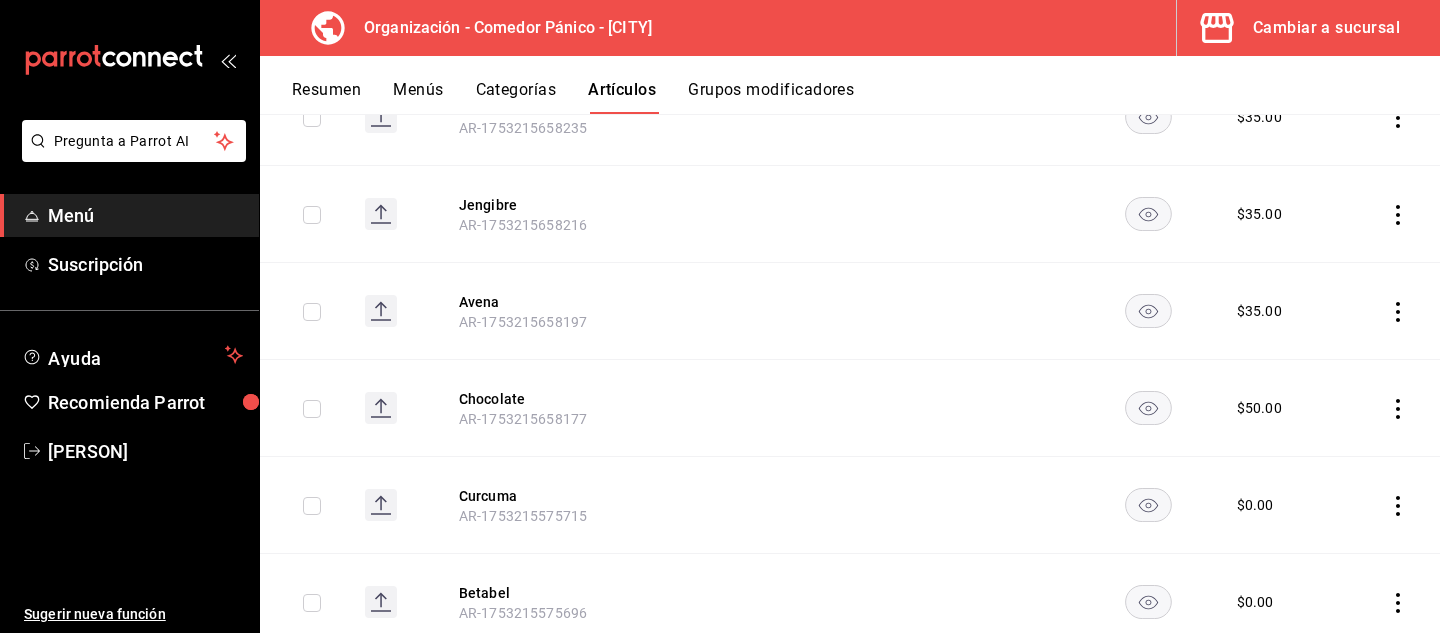 scroll, scrollTop: 0, scrollLeft: 0, axis: both 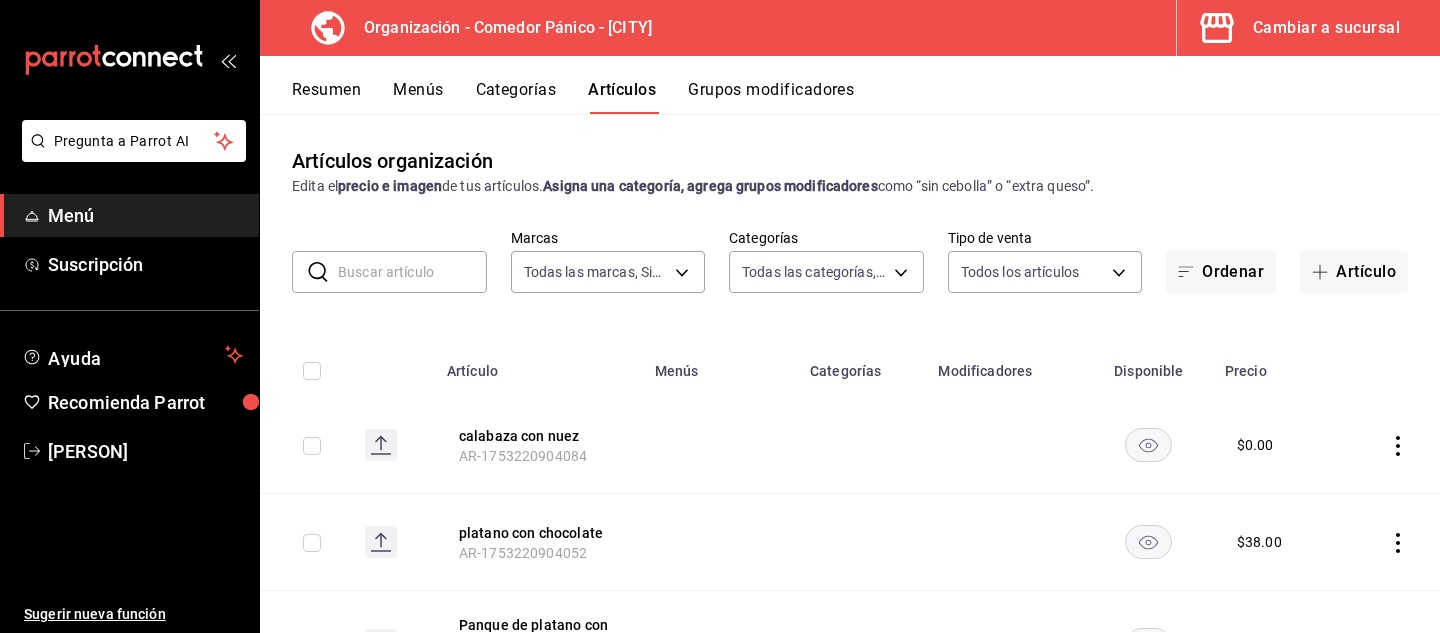 click at bounding box center (412, 272) 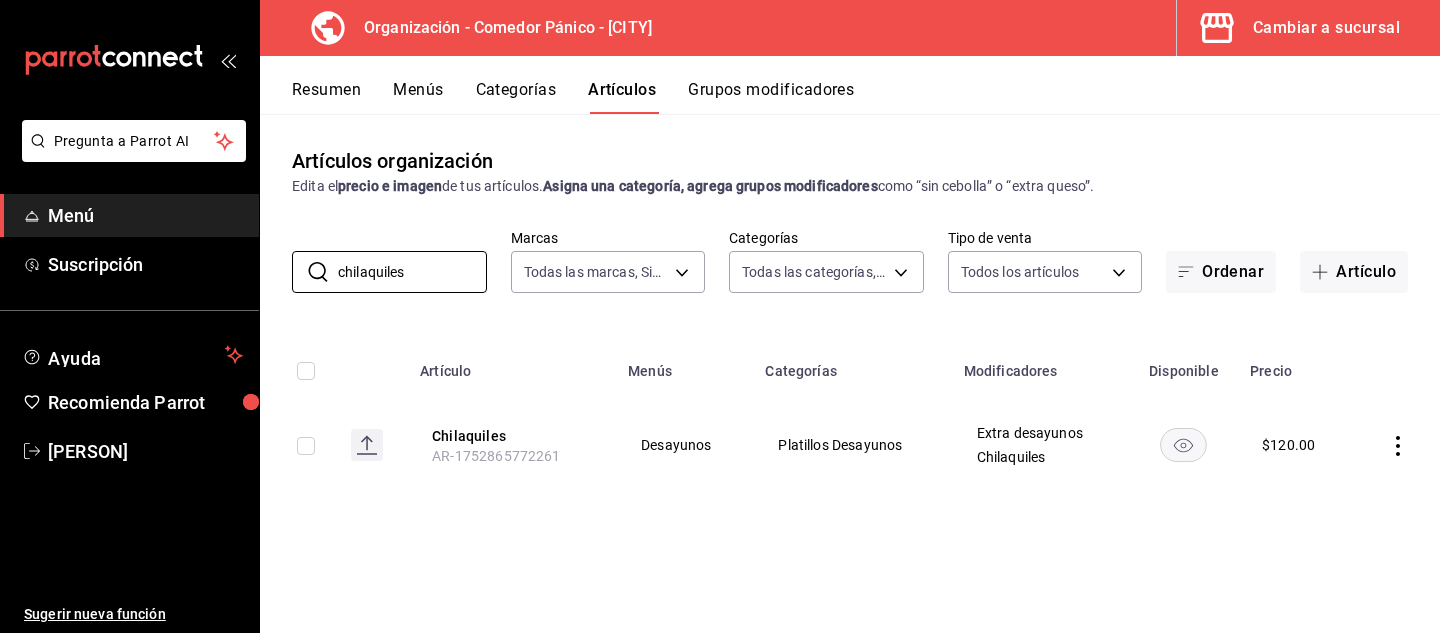 type on "chilaquiles" 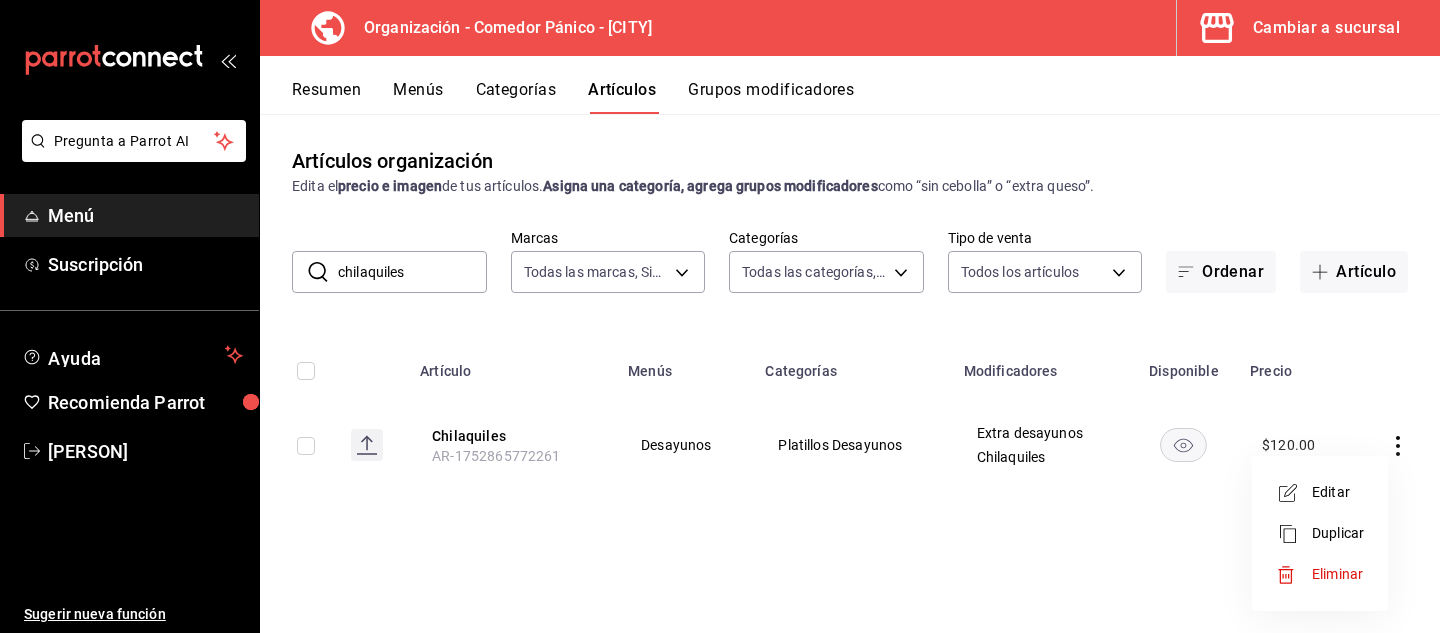 click at bounding box center (720, 316) 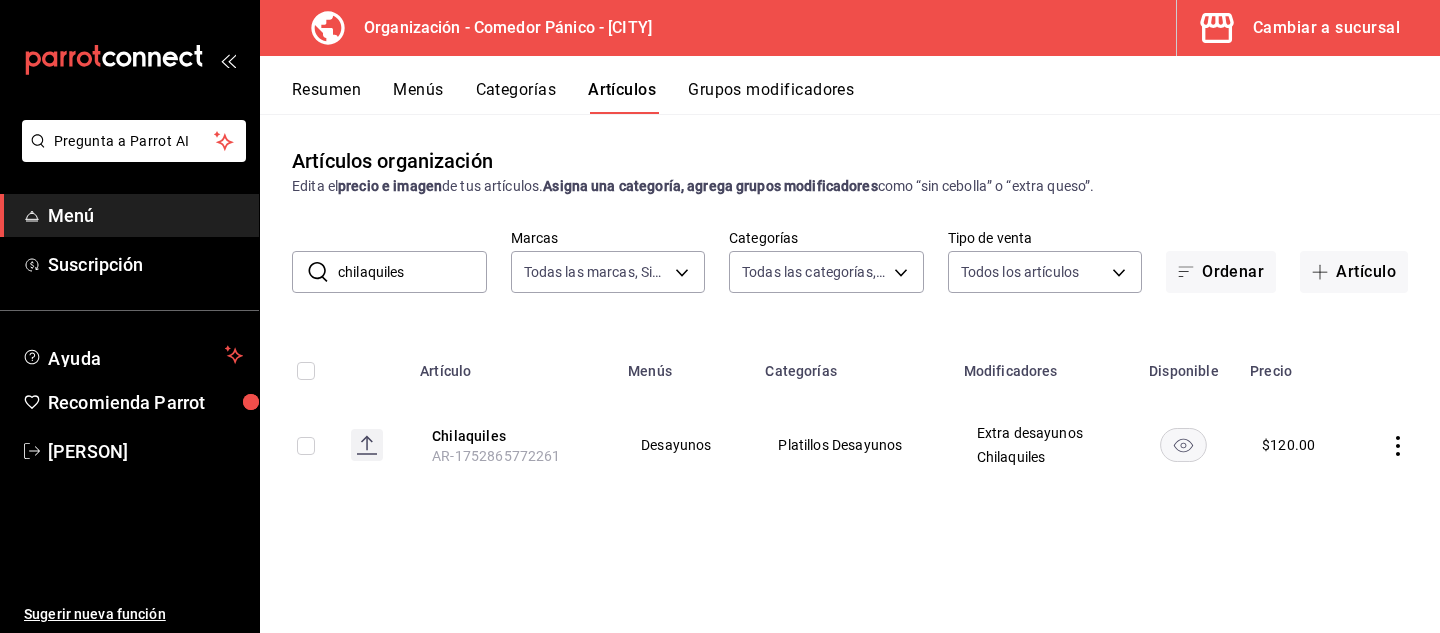 click on "chilaquiles" at bounding box center (412, 272) 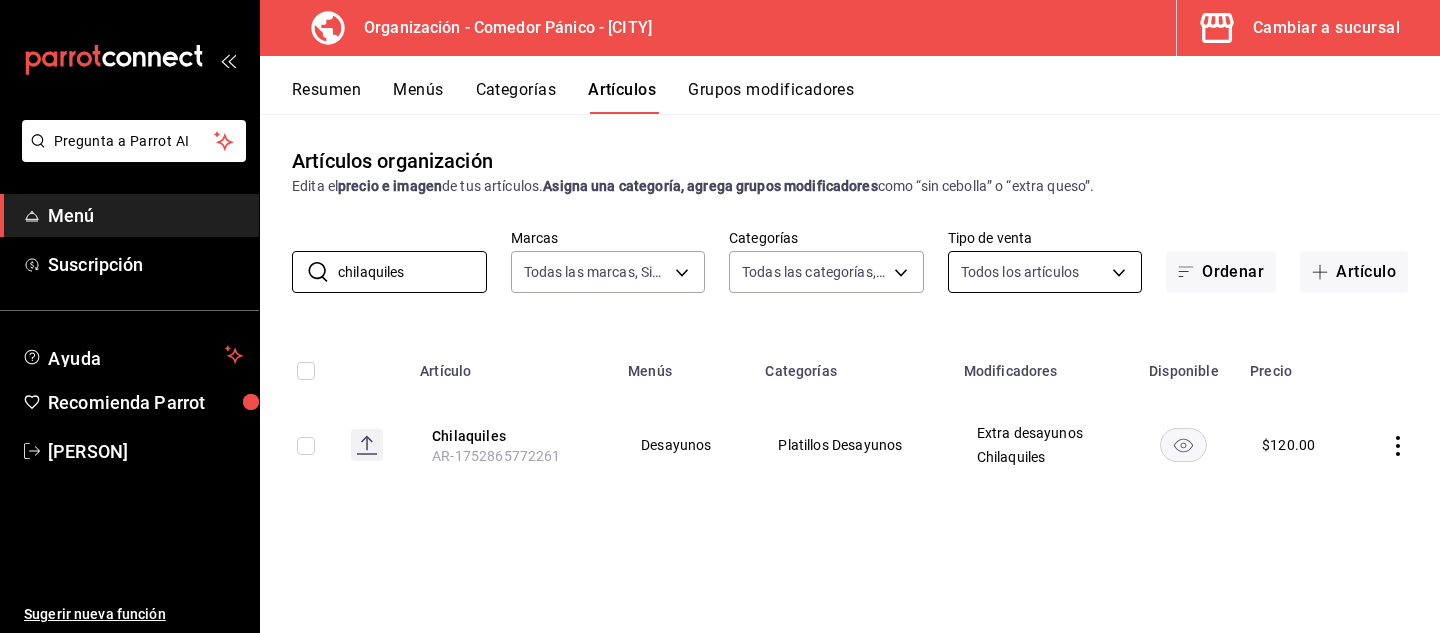 click on "Pregunta a Parrot AI Menú   Suscripción   Ayuda Recomienda Parrot   [PERSON]   Sugerir nueva función   Editar Duplicar Eliminar Visitar centro de ayuda ([PHONE])" at bounding box center [720, 316] 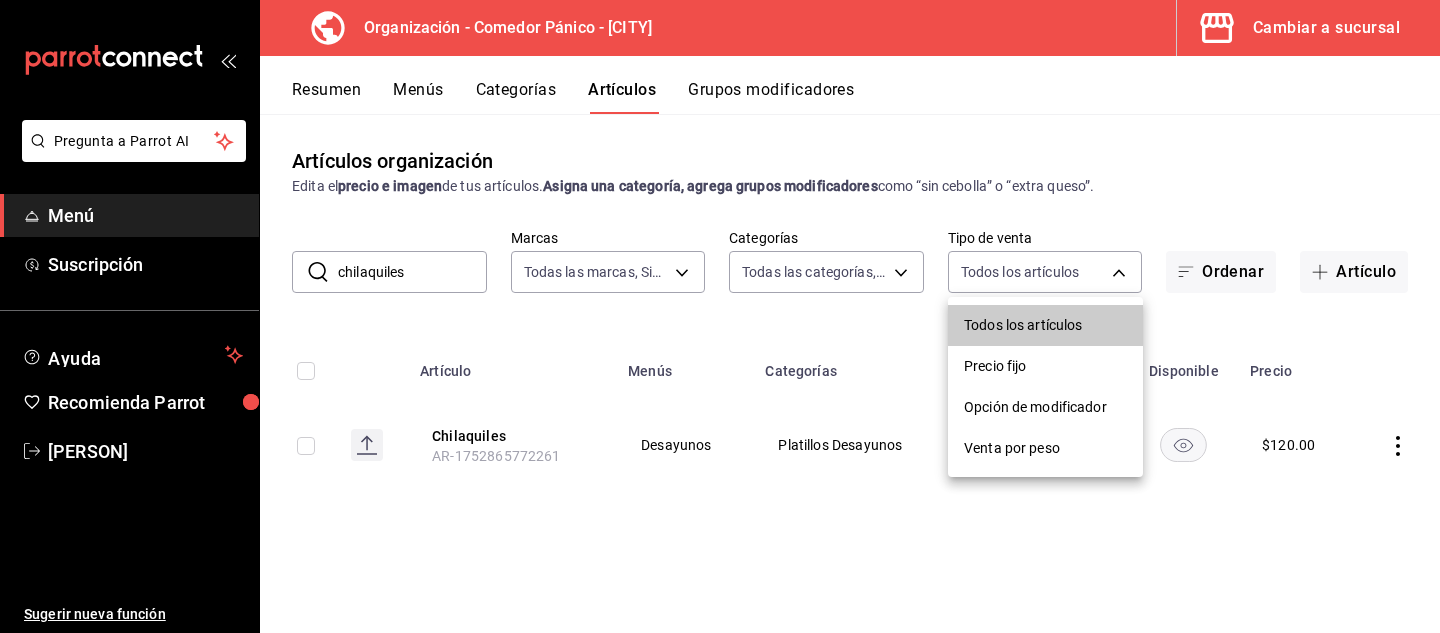 click at bounding box center (720, 316) 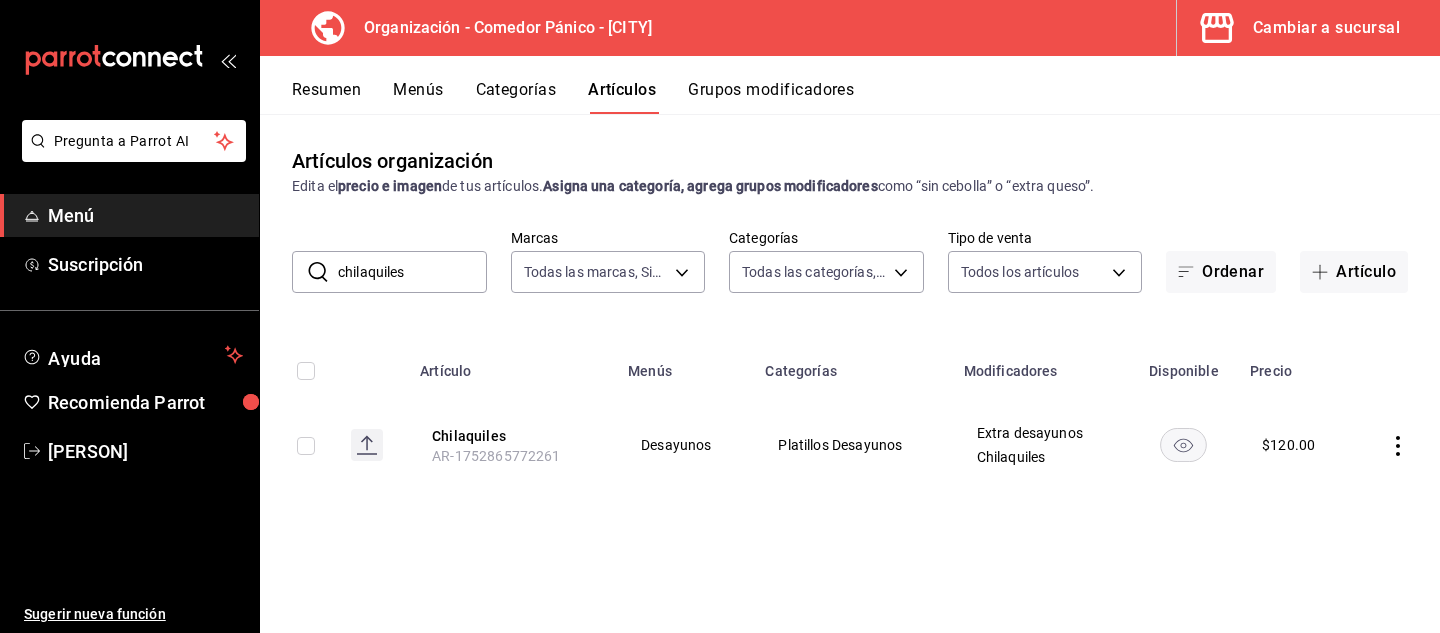 click on "Grupos modificadores" at bounding box center [771, 97] 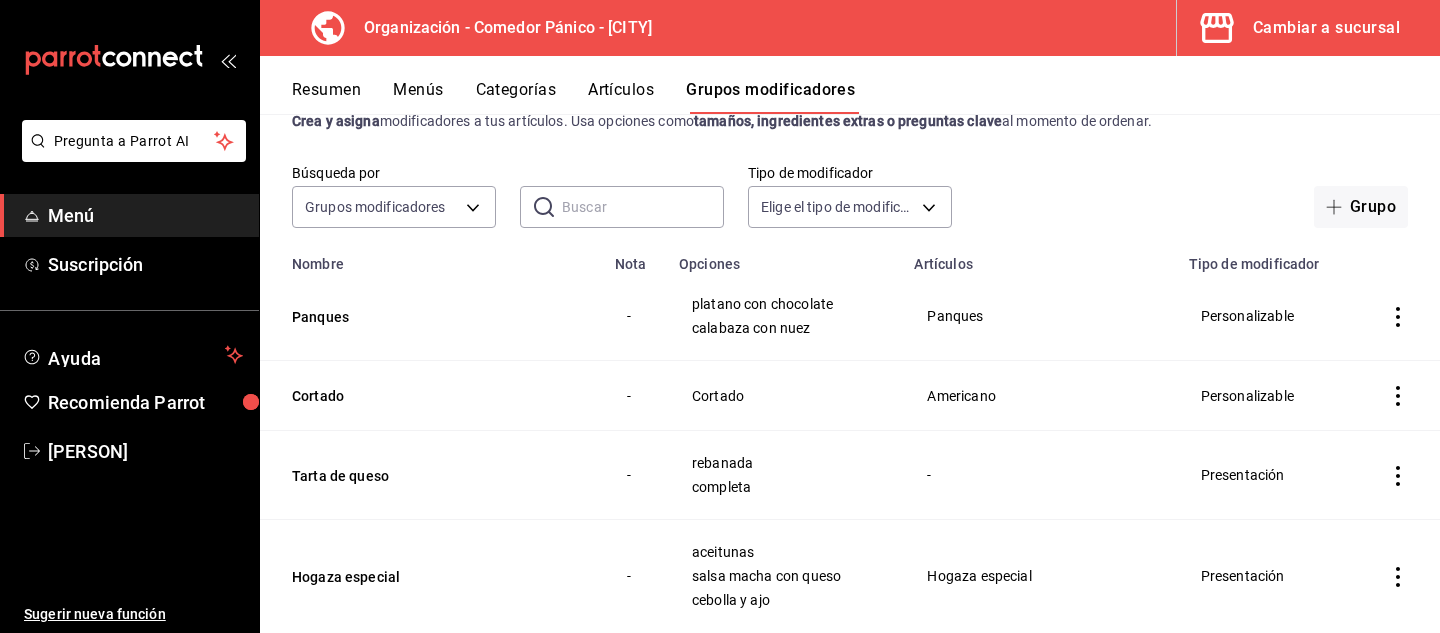 scroll, scrollTop: 0, scrollLeft: 0, axis: both 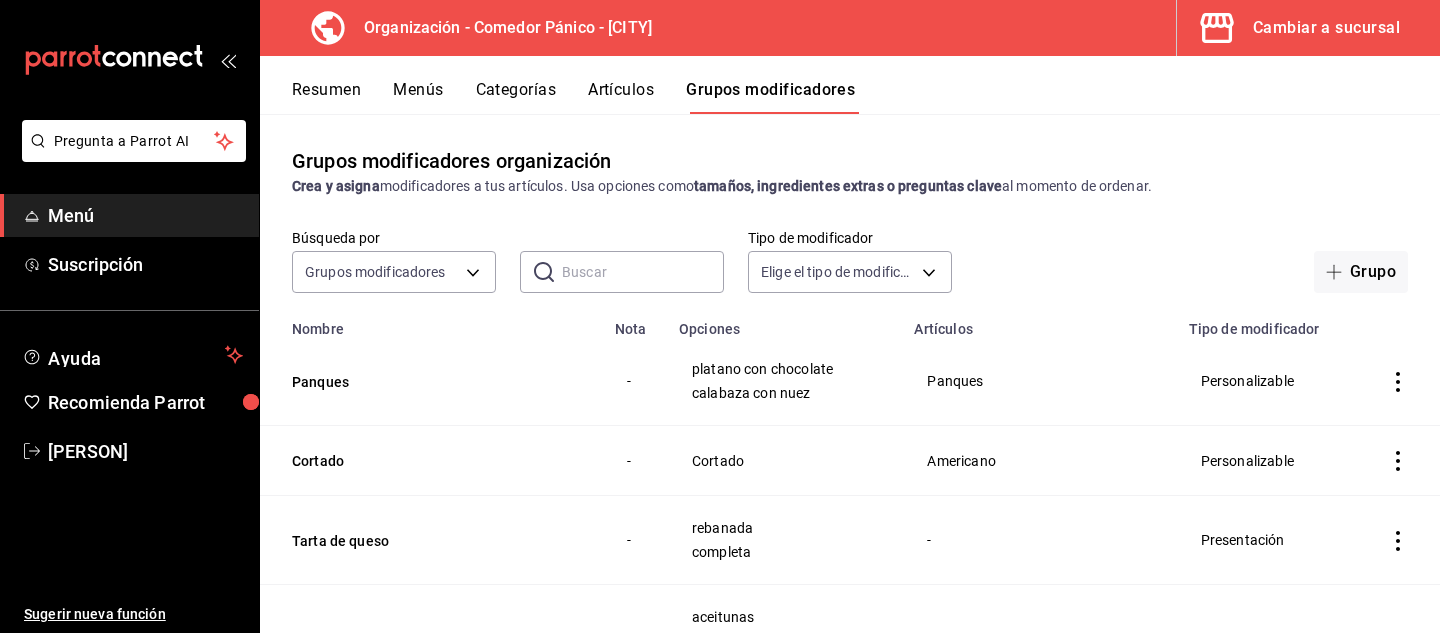 click at bounding box center (643, 272) 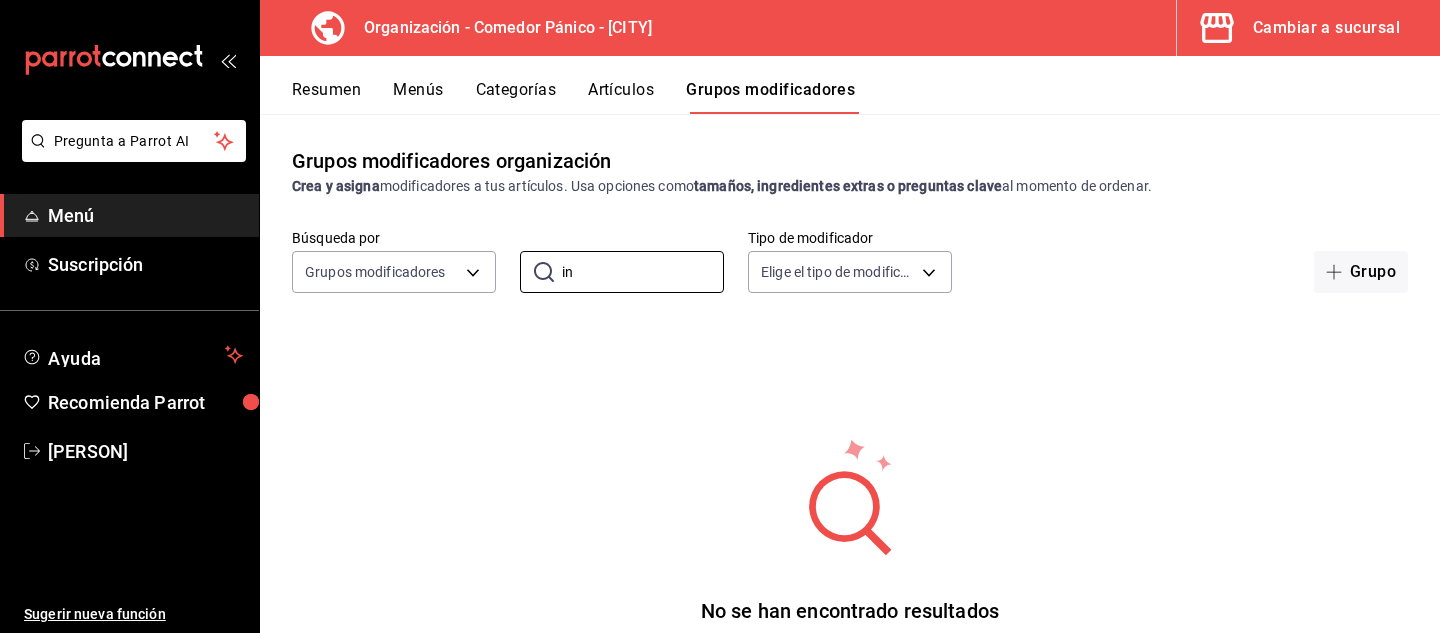 type on "i" 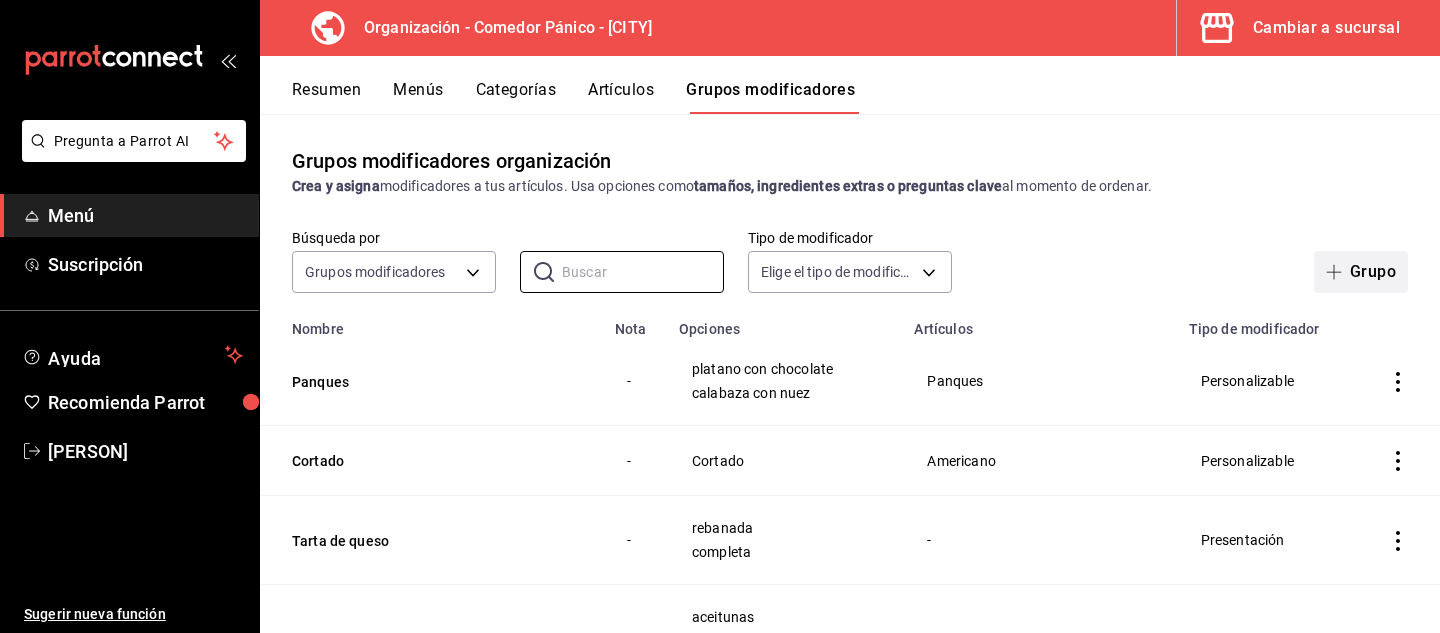 type 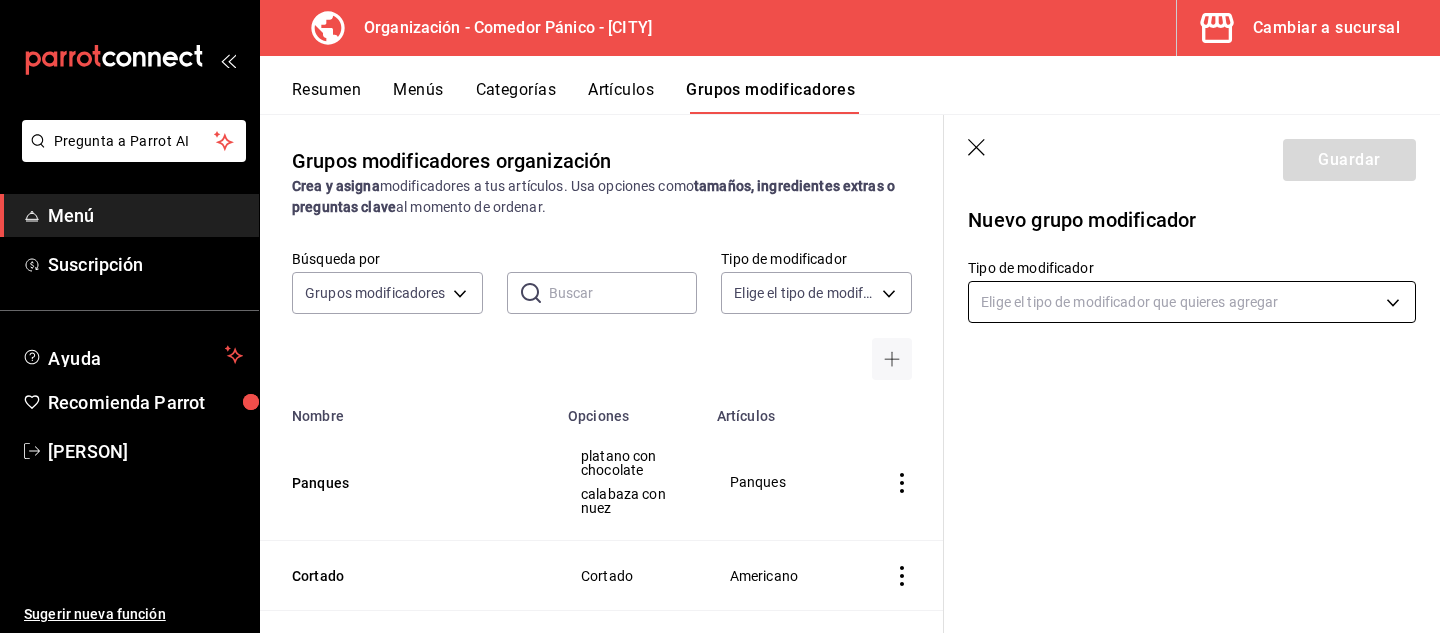 click on "Pregunta a Parrot AI Menú   Suscripción   Ayuda Recomienda Parrot   [PERSON]   Sugerir nueva función   Organización - Comedor Pánico - [CITY] Cambiar a sucursal Resumen Menús Categorías Artículos Grupos modificadores Grupos modificadores organización Crea y asigna  modificadores a tus artículos. Usa opciones como  tamaños, ingredientes extras o preguntas clave  al momento de ordenar. Búsqueda por Grupos modificadores GROUP ​ ​ Tipo de modificador Elige el tipo de modificador Nombre Opciones Artículos Panques platano con chocolate calabaza con nuez Panques Cortado Cortado Americano Tarta de queso rebanada completa - Hogaza especial aceitunas salsa macha con queso cebolla y ajo Hogaza especial Roles variedad Canela Cardamomo Roles Galletas variedades Chocolate Avena Jengibre Crema de cacahuate Galletas Concha sabores Vainilla Chocolate Betabel Curcuma Concha Hogaza Entera Mitad Hogaza Barra semi integral Entera Mitad Barra semi integral Orejas Chicas Grandes Orejas Tinto de verano Copa" at bounding box center [720, 316] 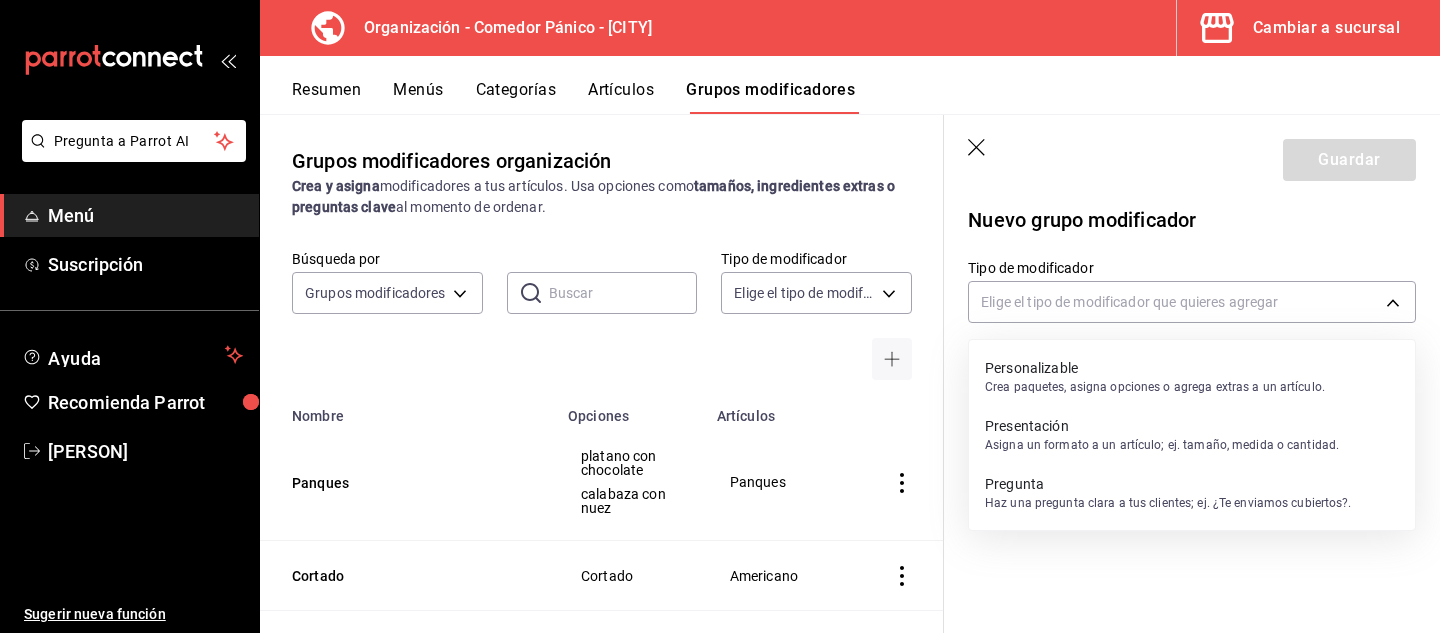 click on "Personalizable" at bounding box center [1155, 368] 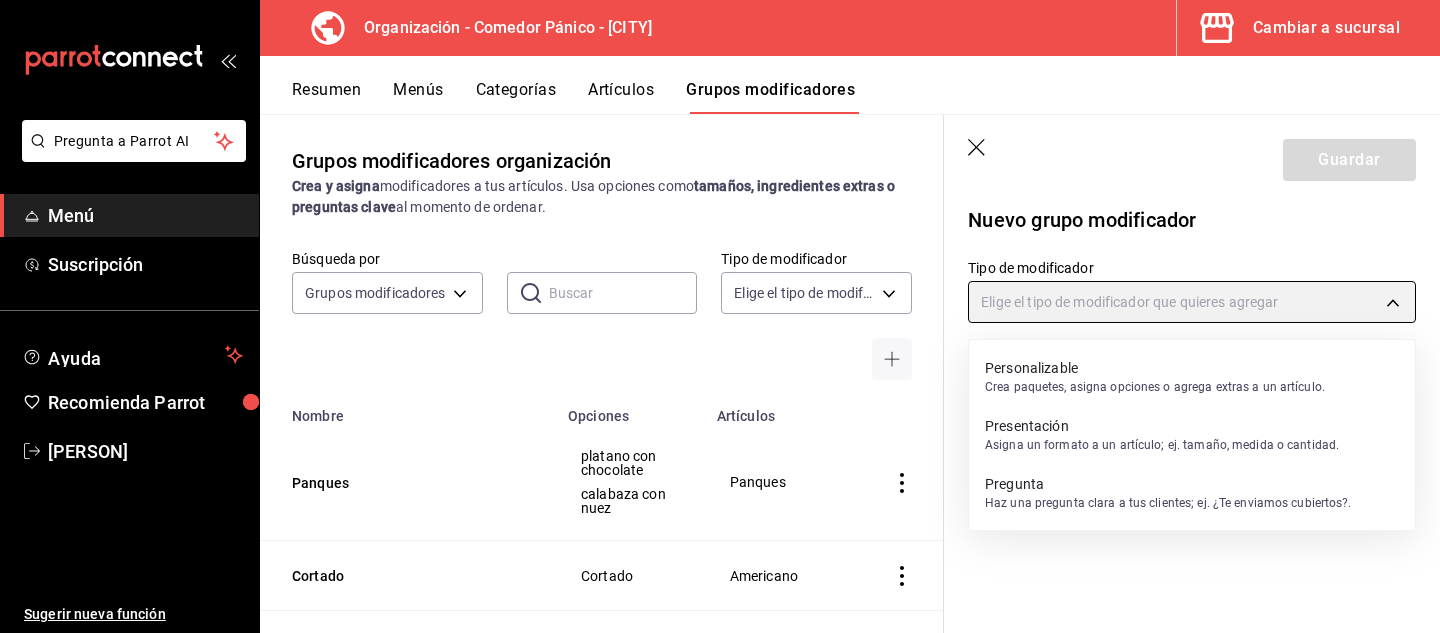 type on "CUSTOMIZABLE" 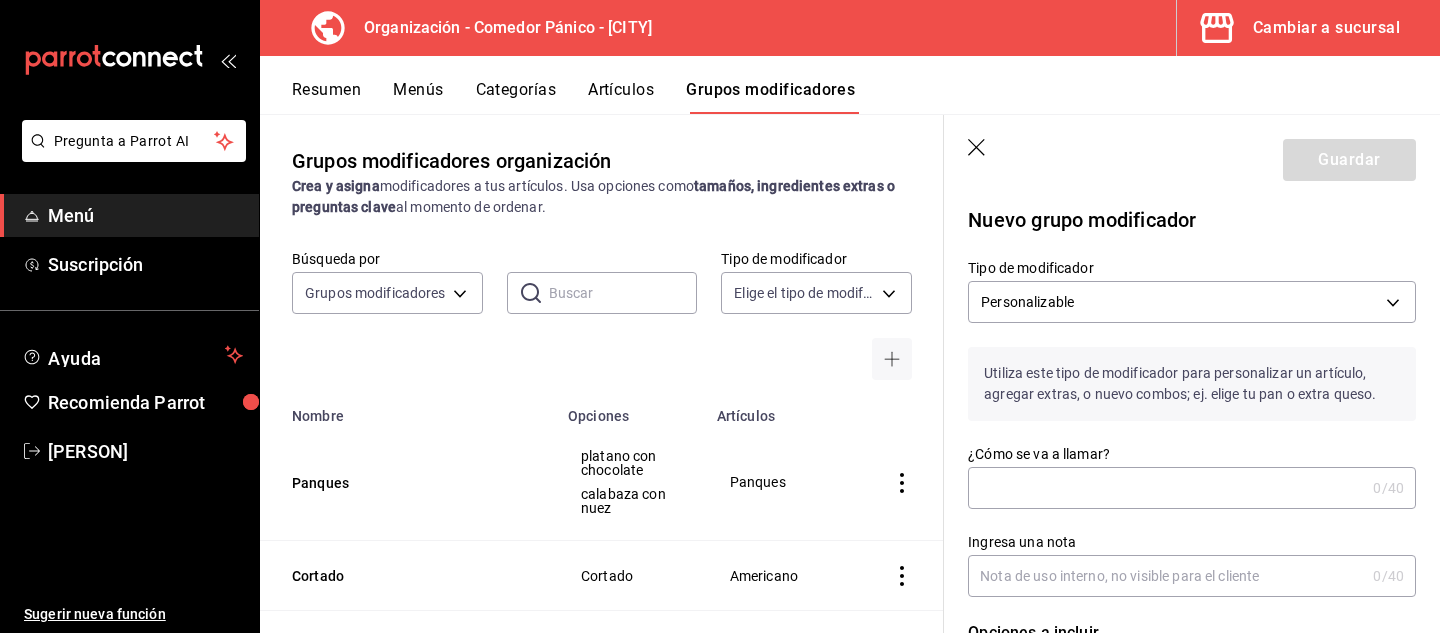 click on "¿Cómo se va a llamar?" at bounding box center (1166, 488) 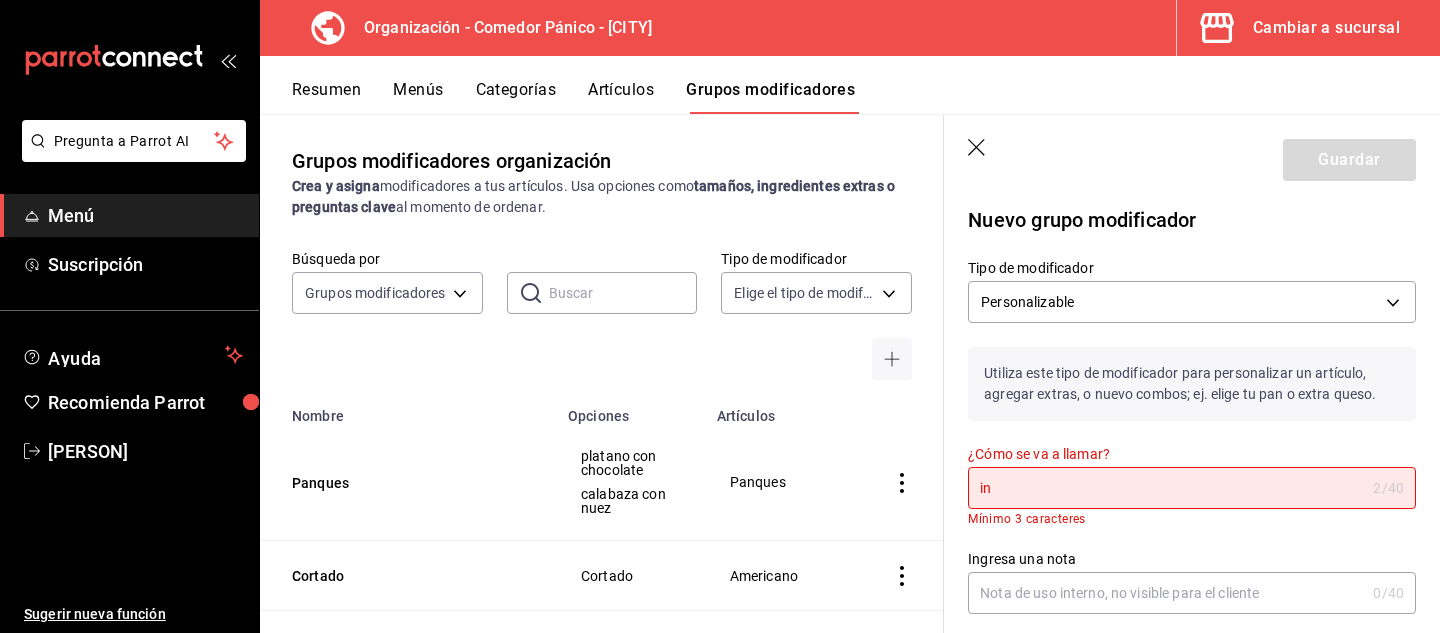 type on "i" 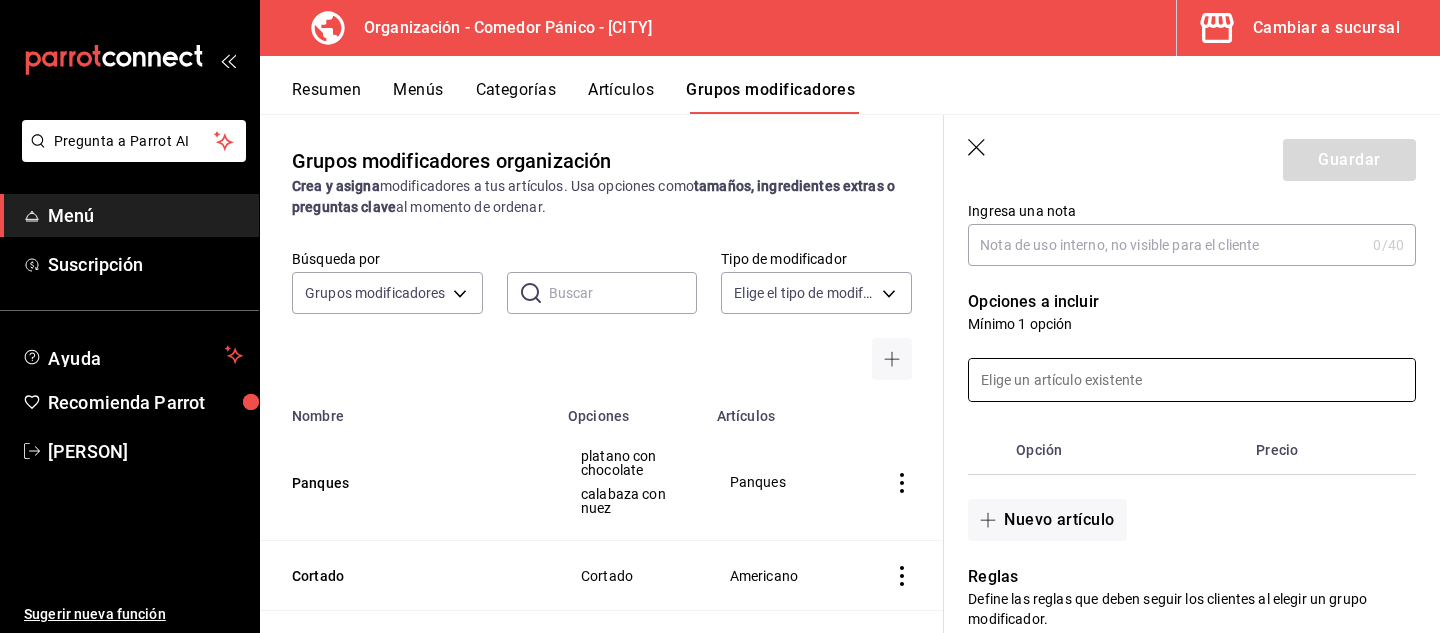 scroll, scrollTop: 337, scrollLeft: 0, axis: vertical 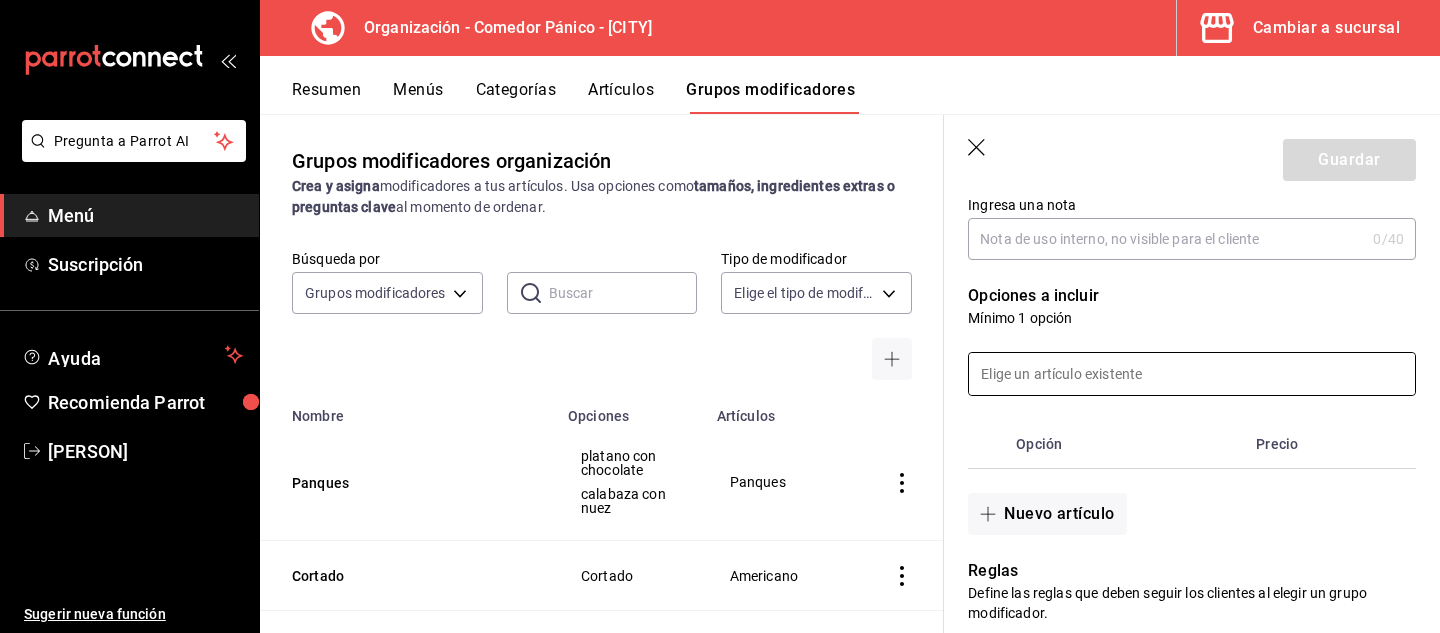type on "Ingredientes extras" 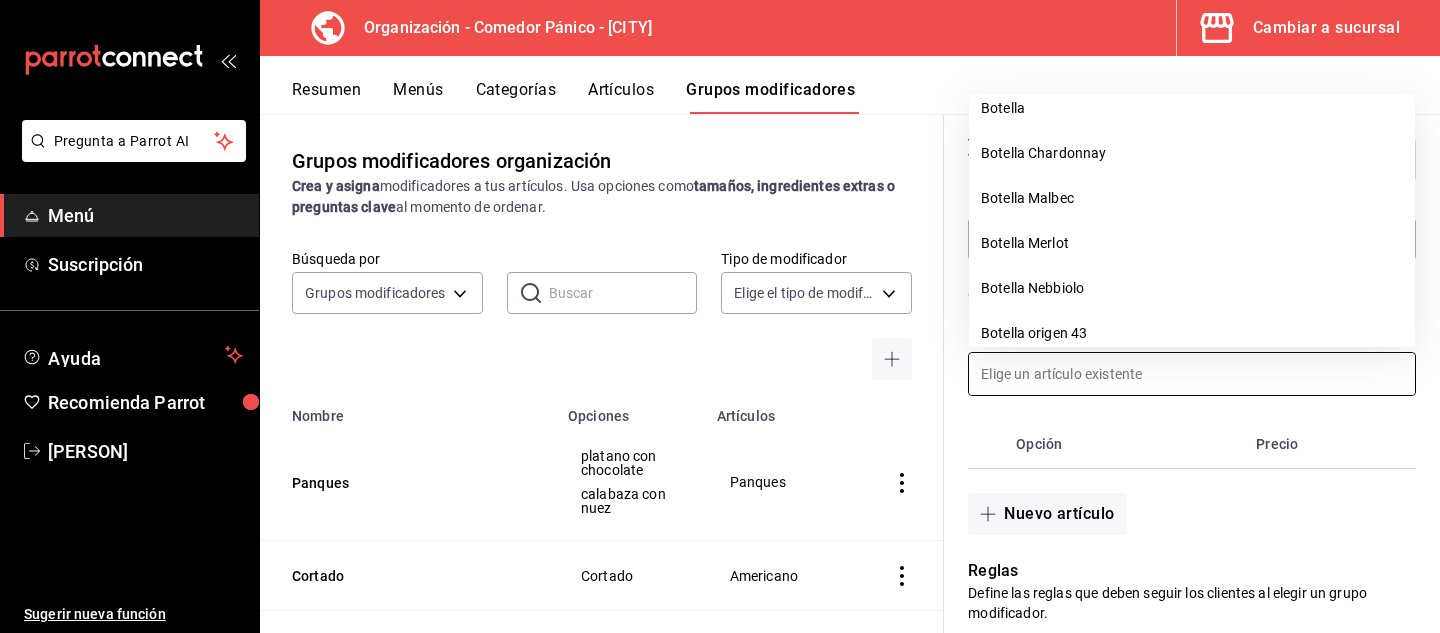 scroll, scrollTop: 1103, scrollLeft: 0, axis: vertical 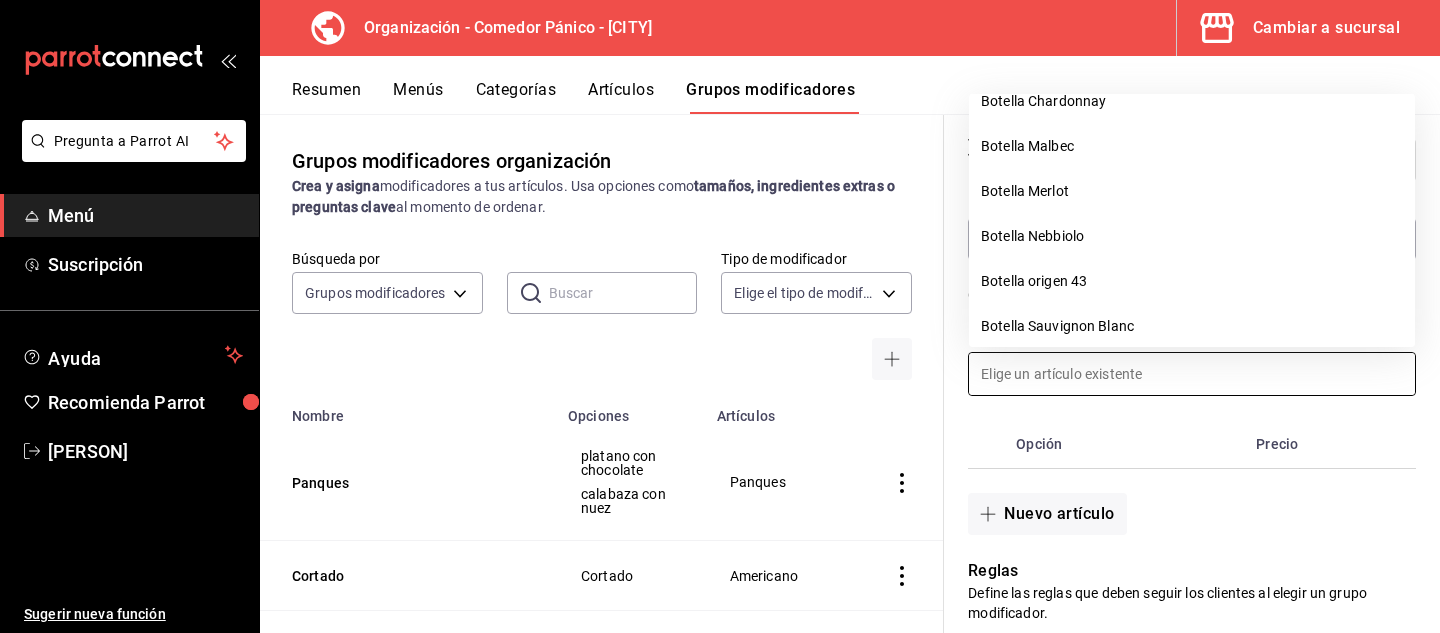 click on "Nuevo artículo" at bounding box center [1180, 502] 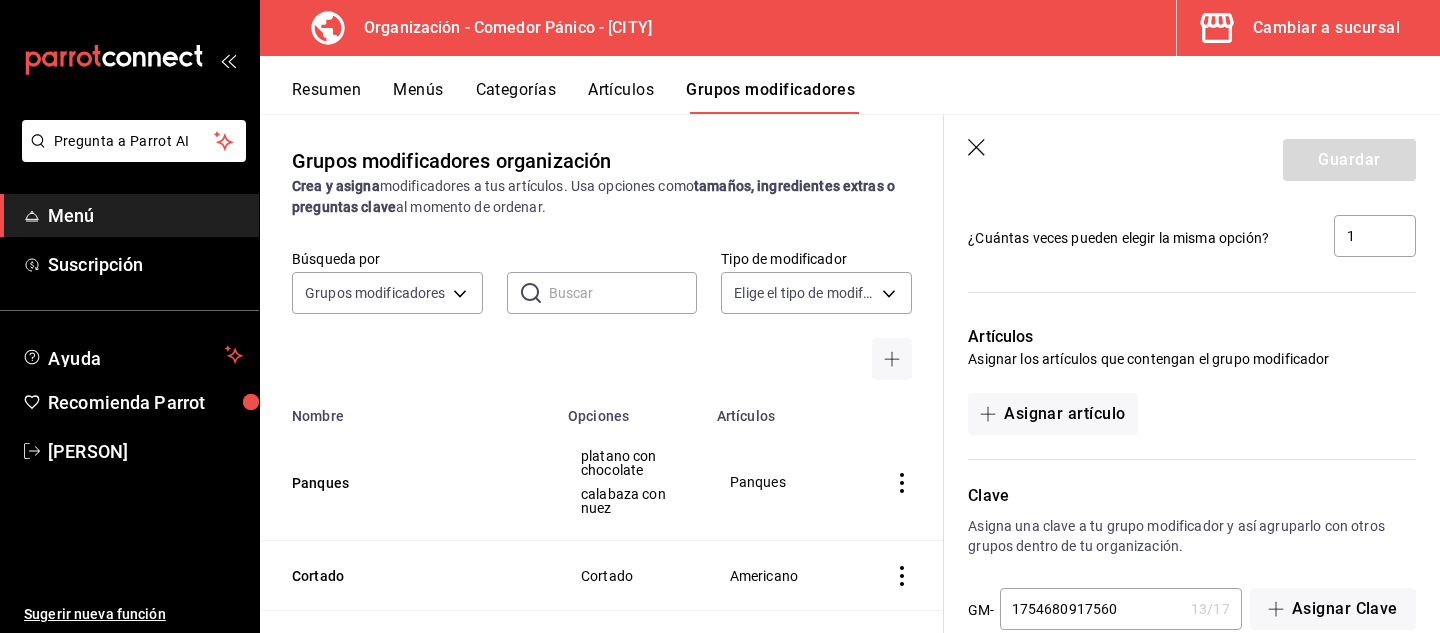 scroll, scrollTop: 1007, scrollLeft: 0, axis: vertical 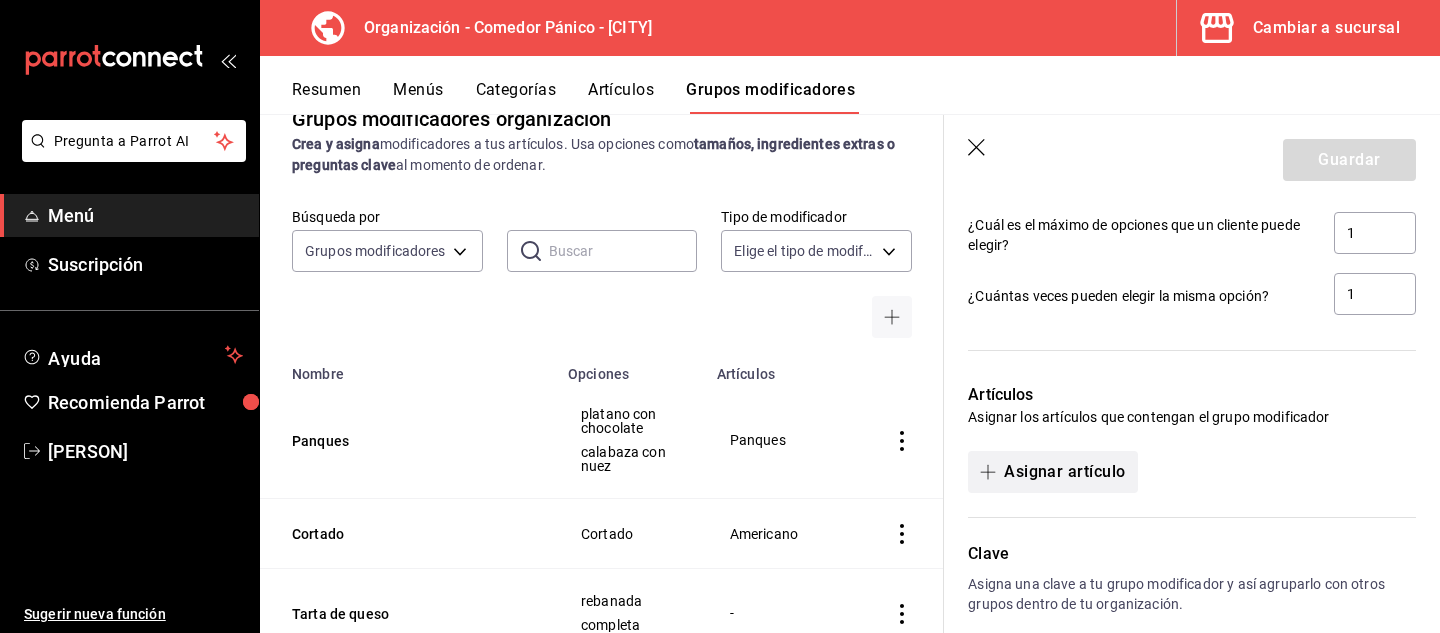 click on "Asignar artículo" at bounding box center [1052, 472] 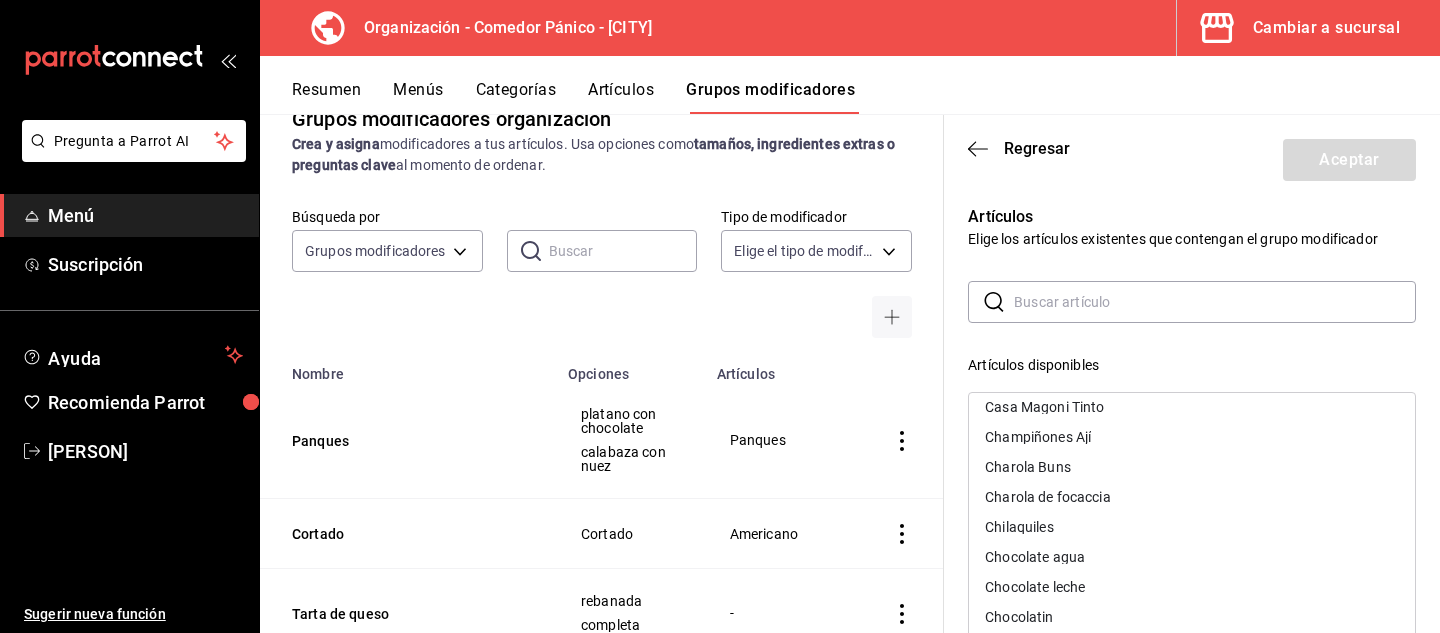 scroll, scrollTop: 897, scrollLeft: 0, axis: vertical 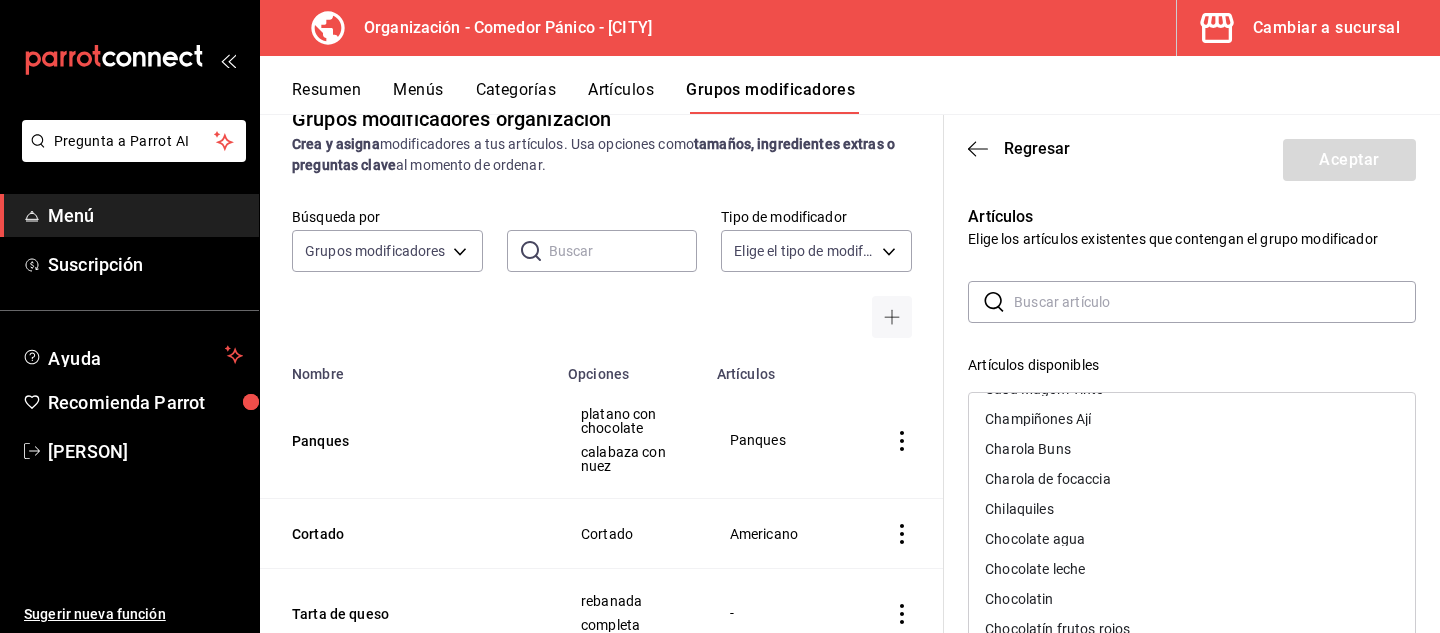 click on "Chilaquiles" at bounding box center [1019, 509] 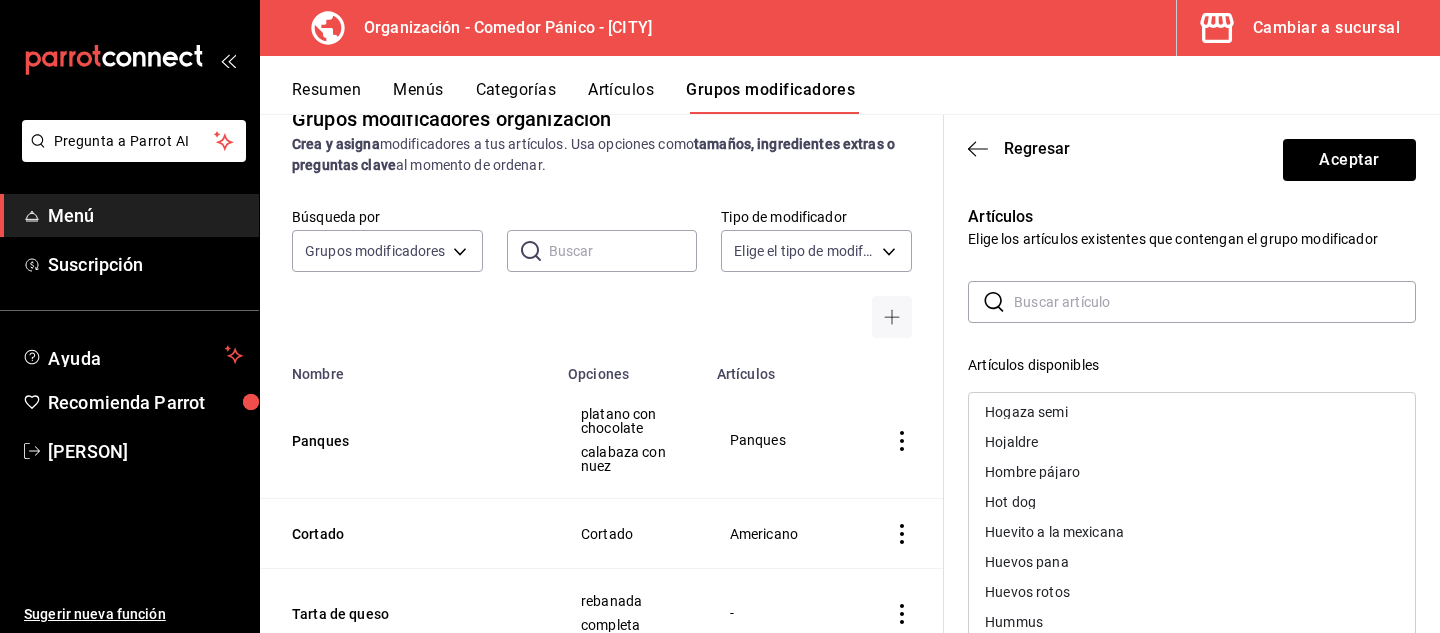 scroll, scrollTop: 2052, scrollLeft: 0, axis: vertical 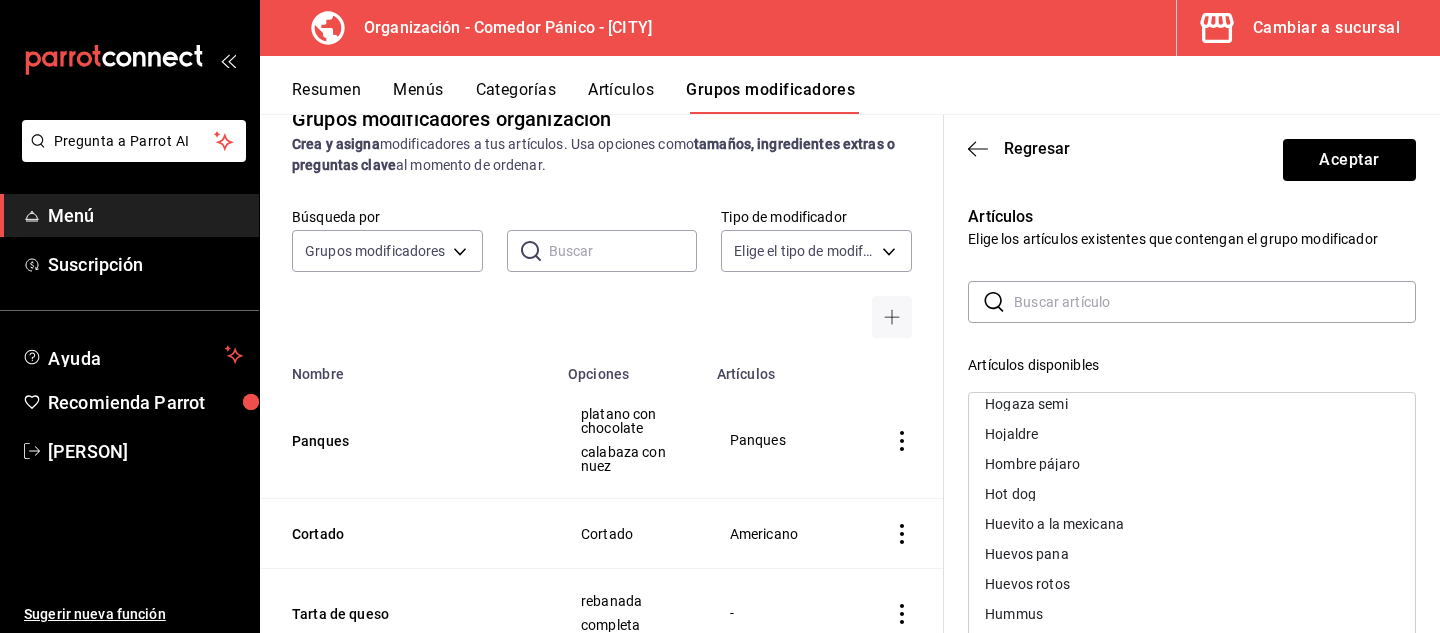 click on "Huevos pana" at bounding box center (1026, 554) 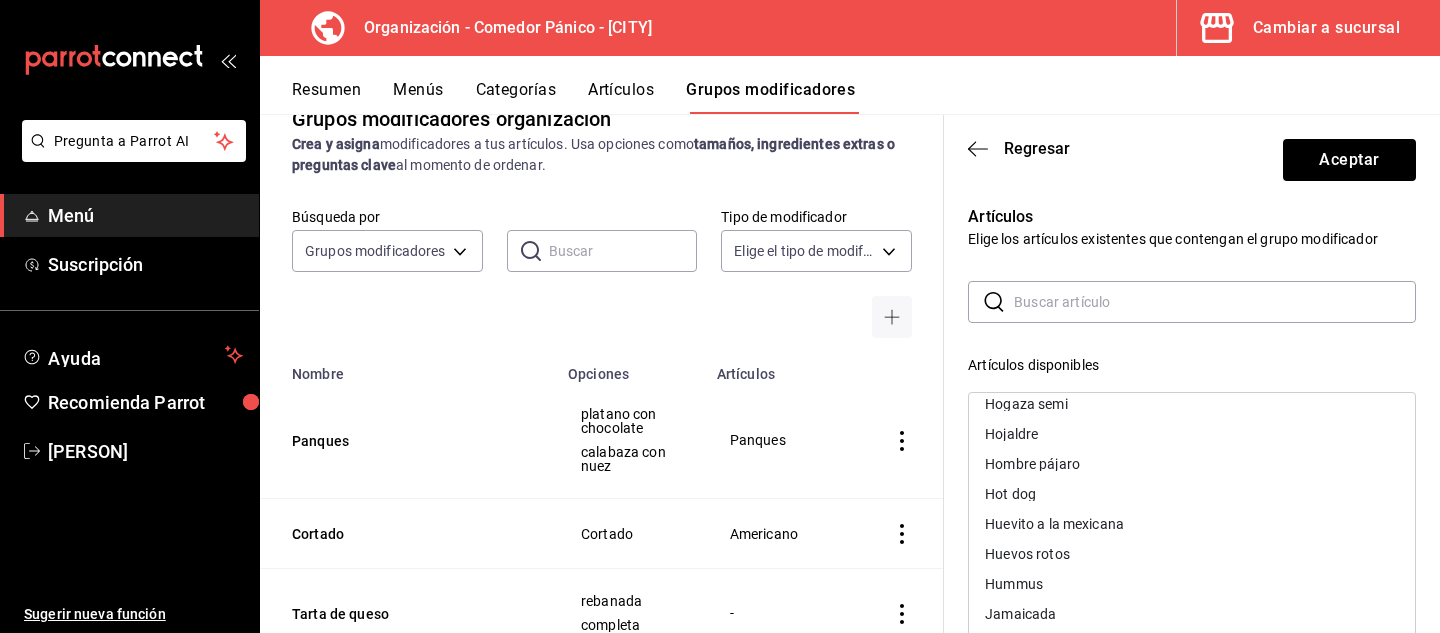 click on "Huevos rotos" at bounding box center (1027, 554) 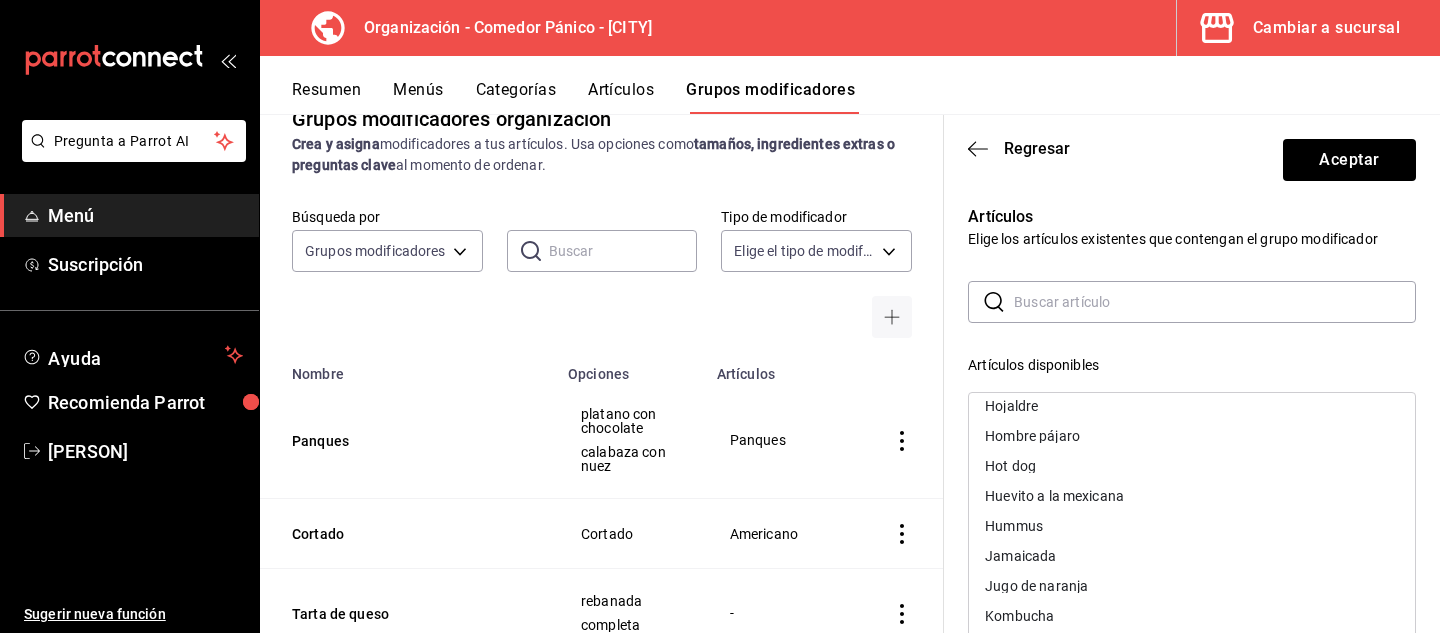 scroll, scrollTop: 2092, scrollLeft: 0, axis: vertical 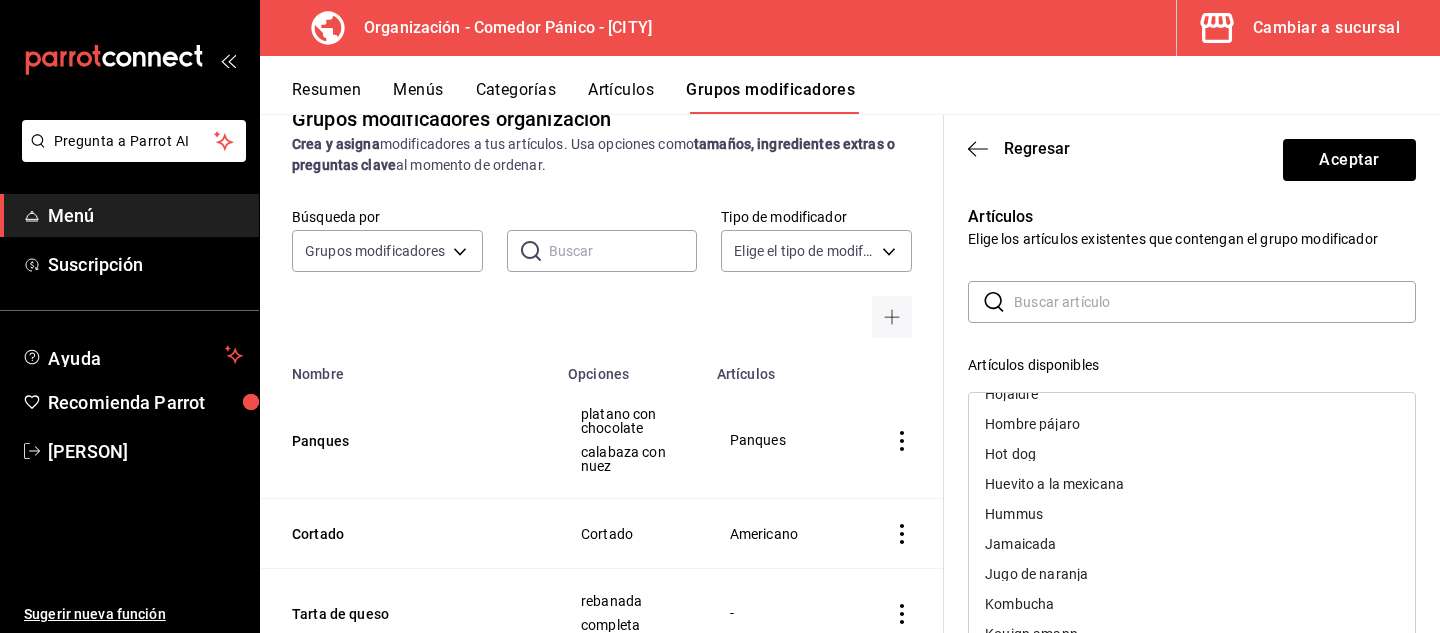 click on "Hummus" at bounding box center [1014, 514] 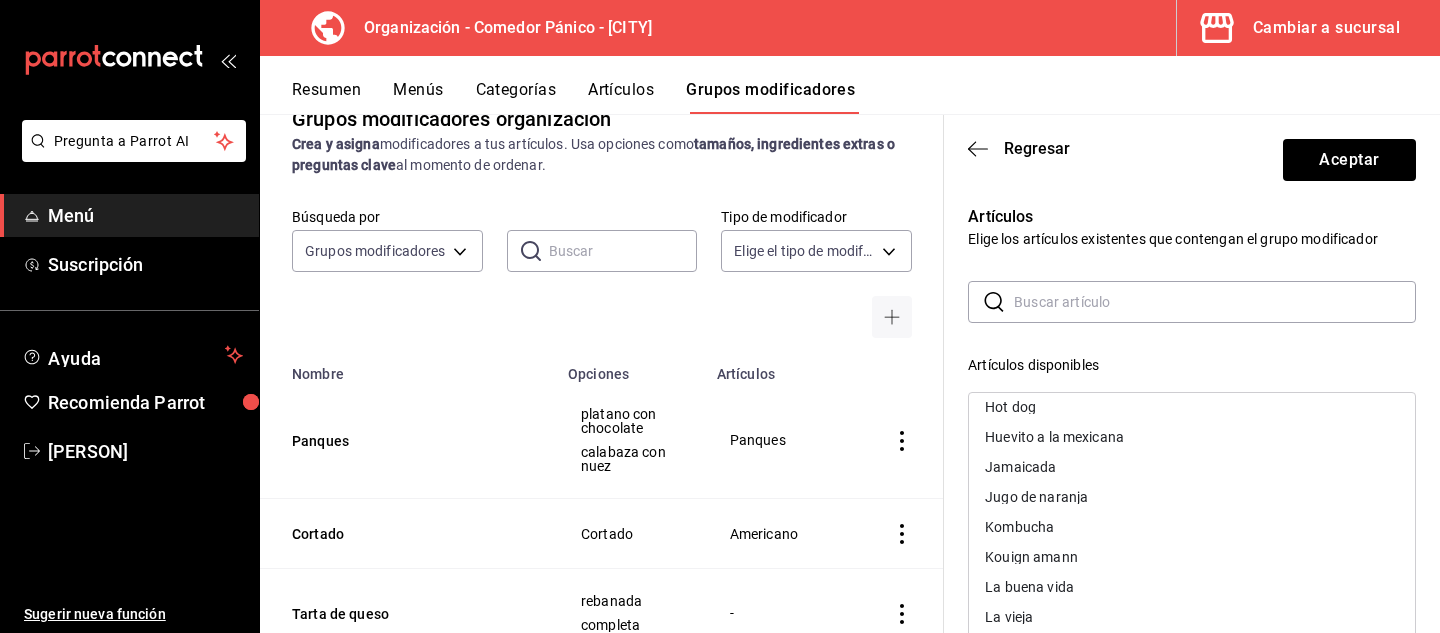scroll, scrollTop: 2141, scrollLeft: 0, axis: vertical 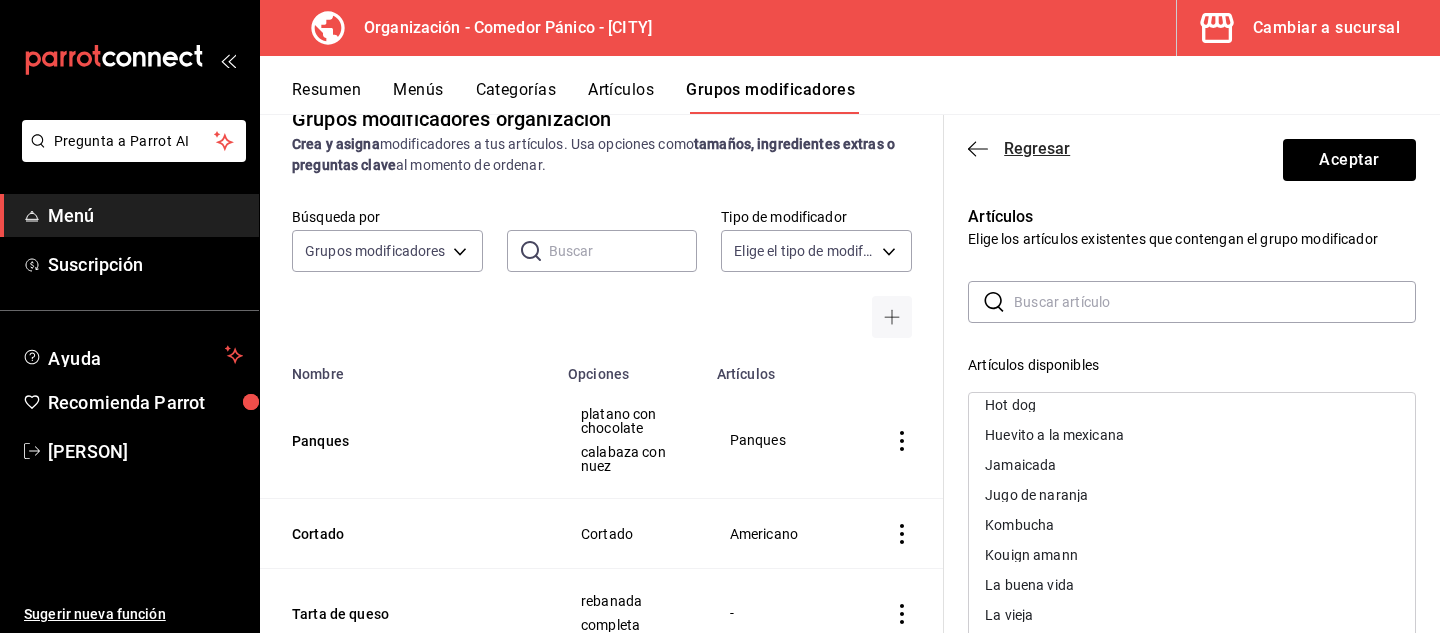 click 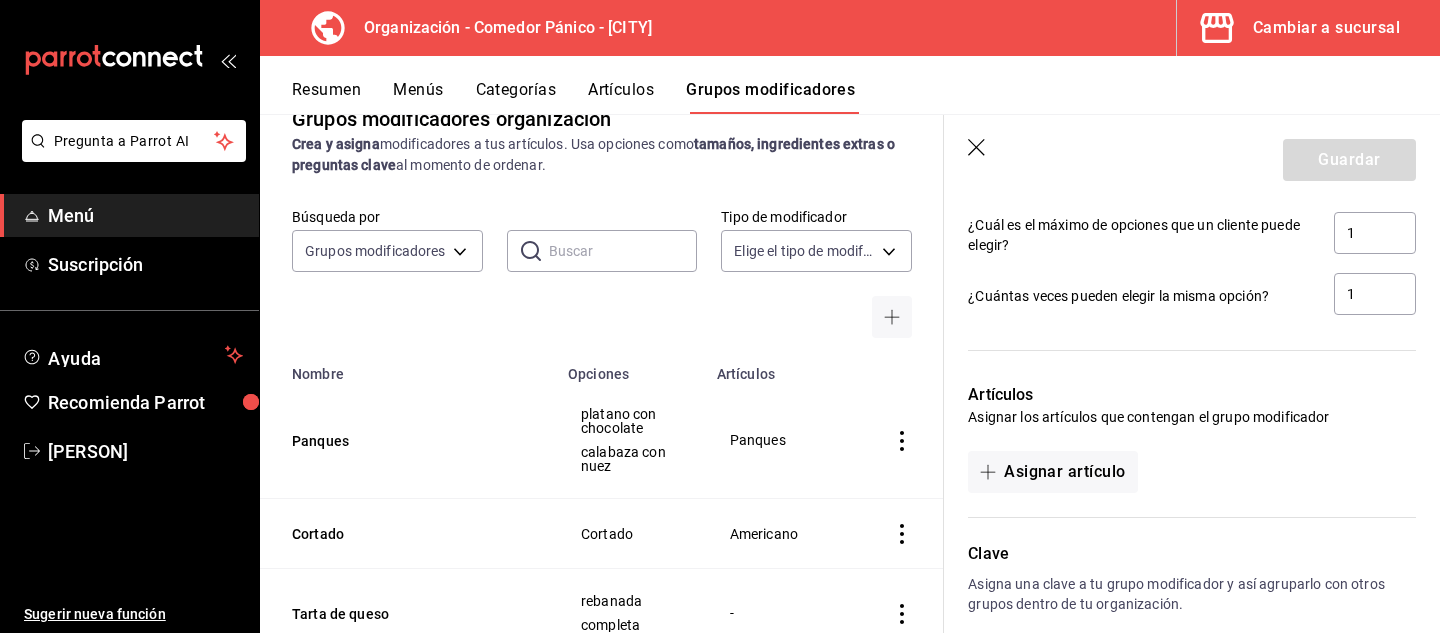 click 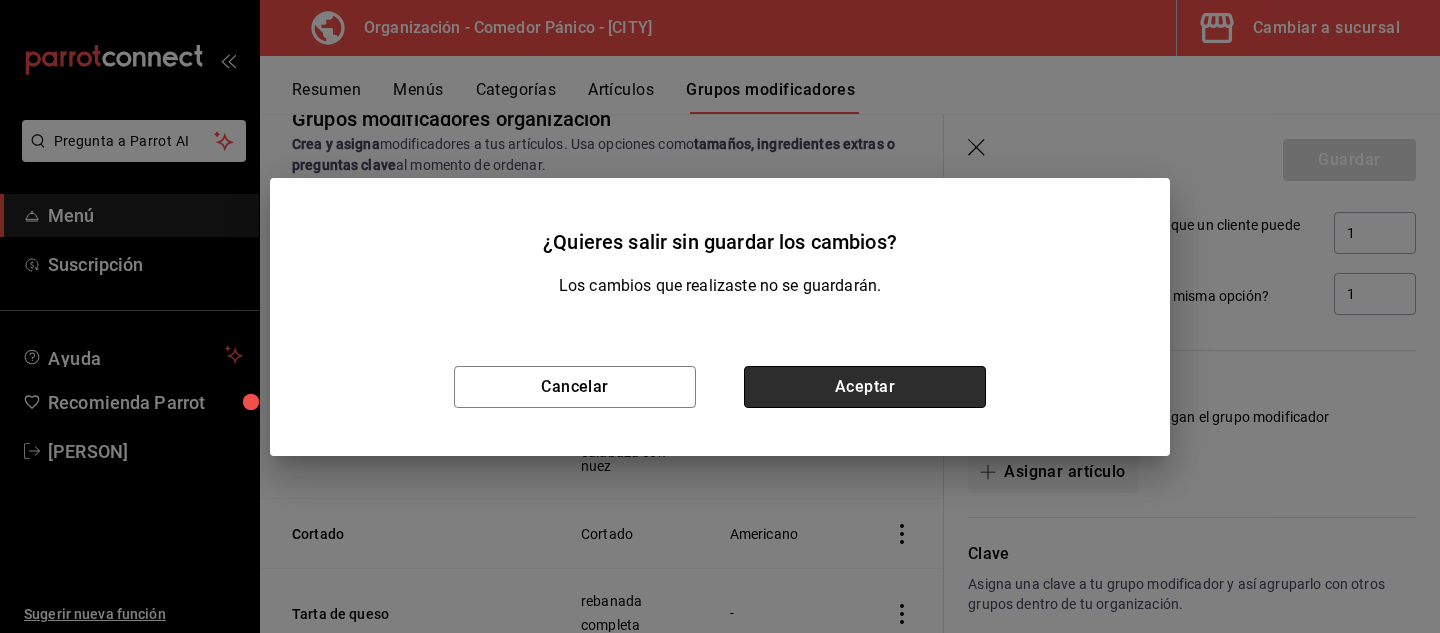 click on "Aceptar" at bounding box center (865, 387) 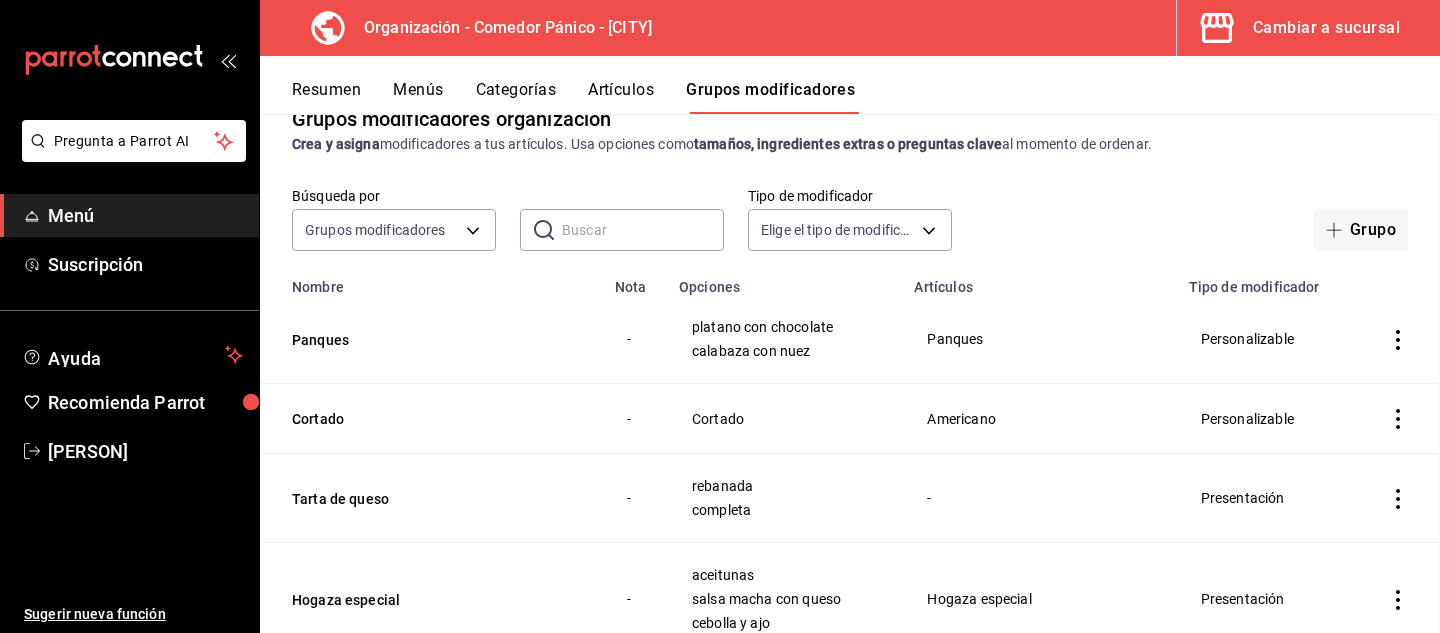scroll, scrollTop: 0, scrollLeft: 0, axis: both 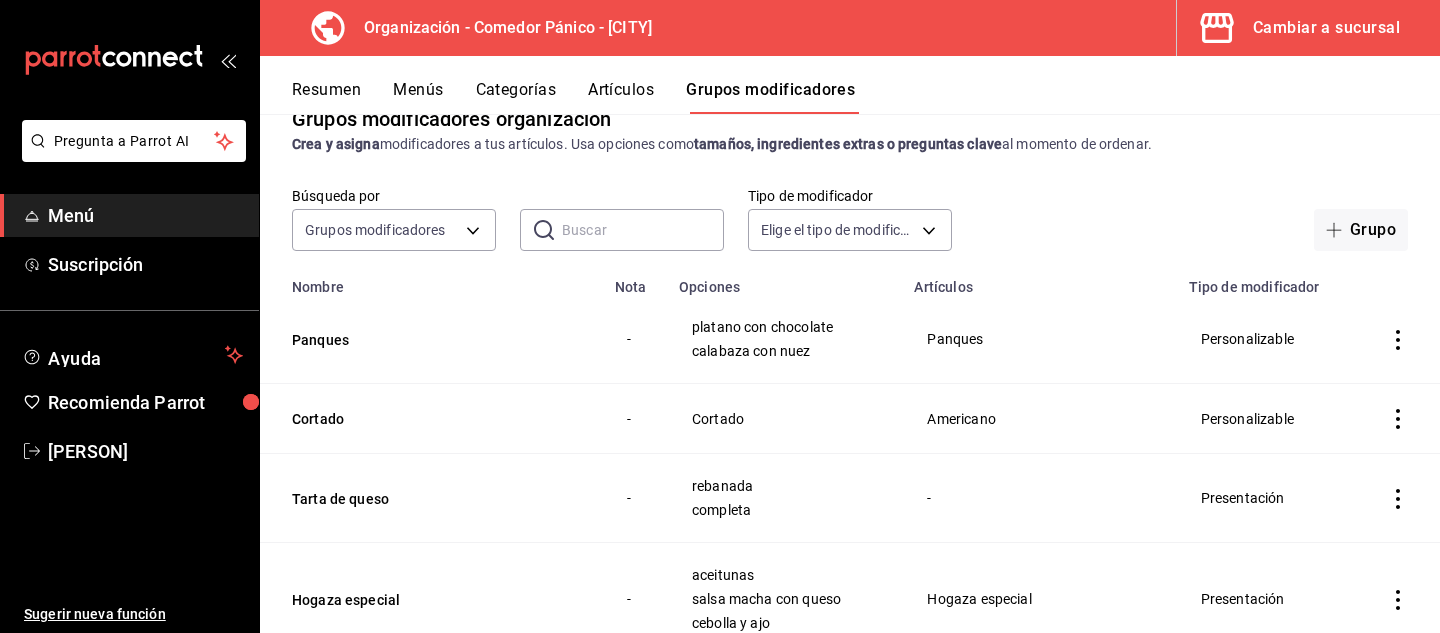 click on "Artículos" at bounding box center [621, 97] 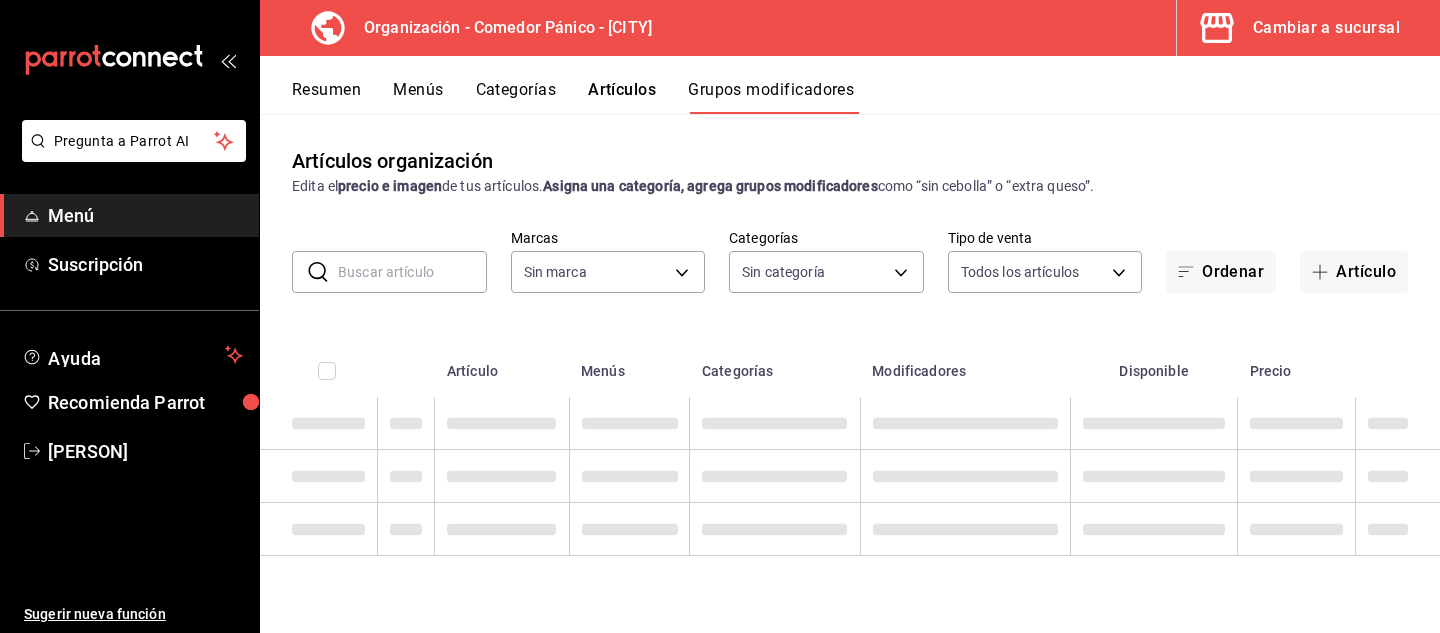 type on "[UUID]" 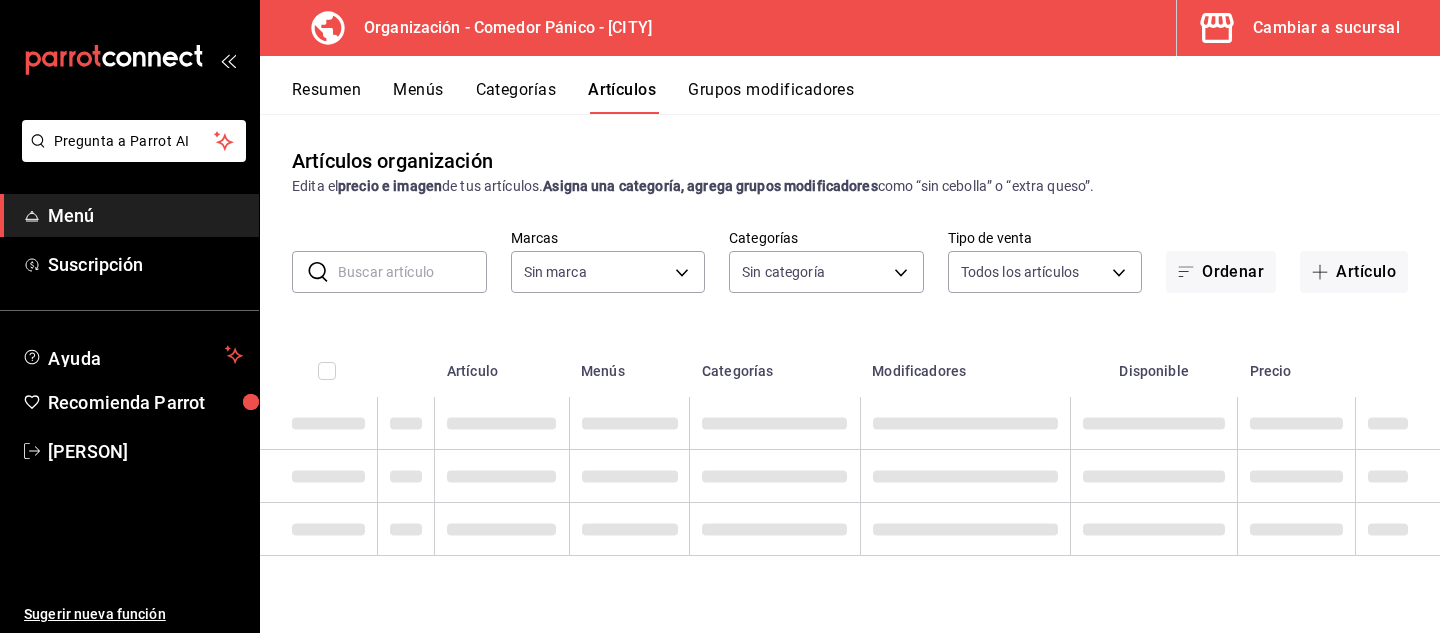 type 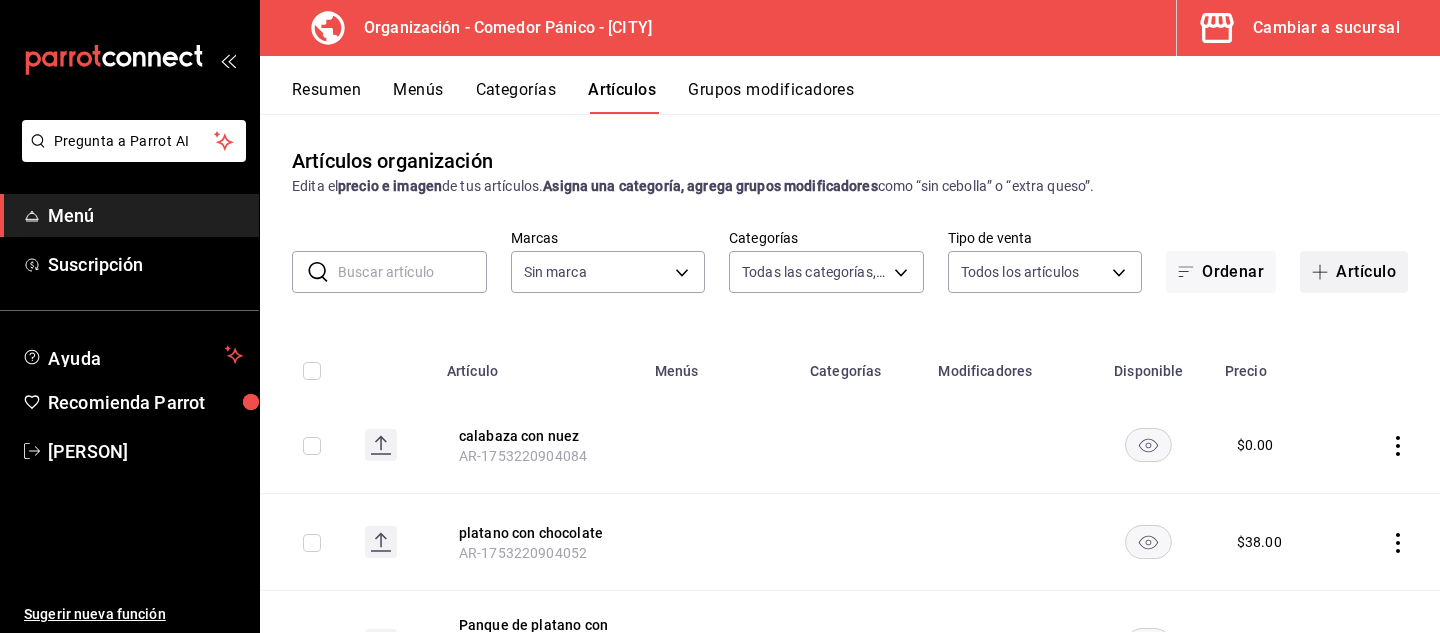 type on "[UUID],[UUID],[UUID],[UUID],[UUID],[UUID],[UUID],[UUID],[UUID],[UUID],[UUID],[UUID],[UUID],[UUID],[UUID],[UUID],[UUID],[UUID],[UUID],[UUID],[UUID],[UUID],[UUID],[UUID],[UUID]" 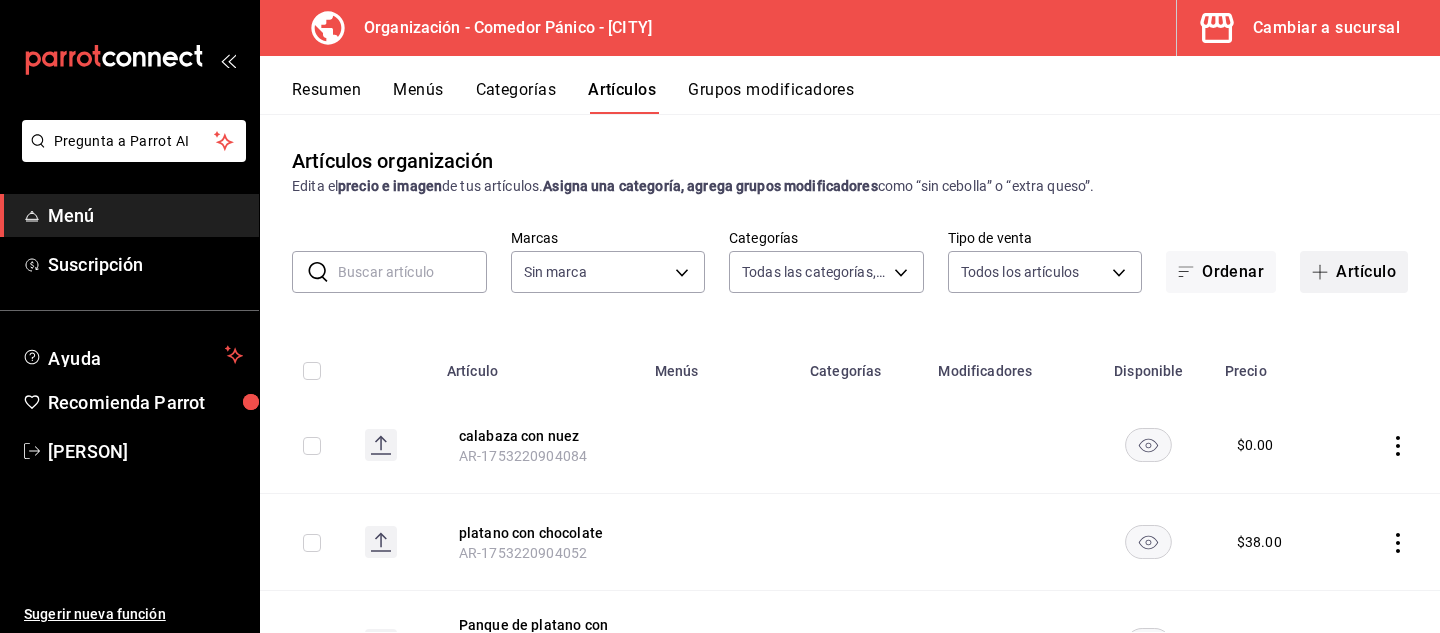 click on "Artículo" at bounding box center (1354, 272) 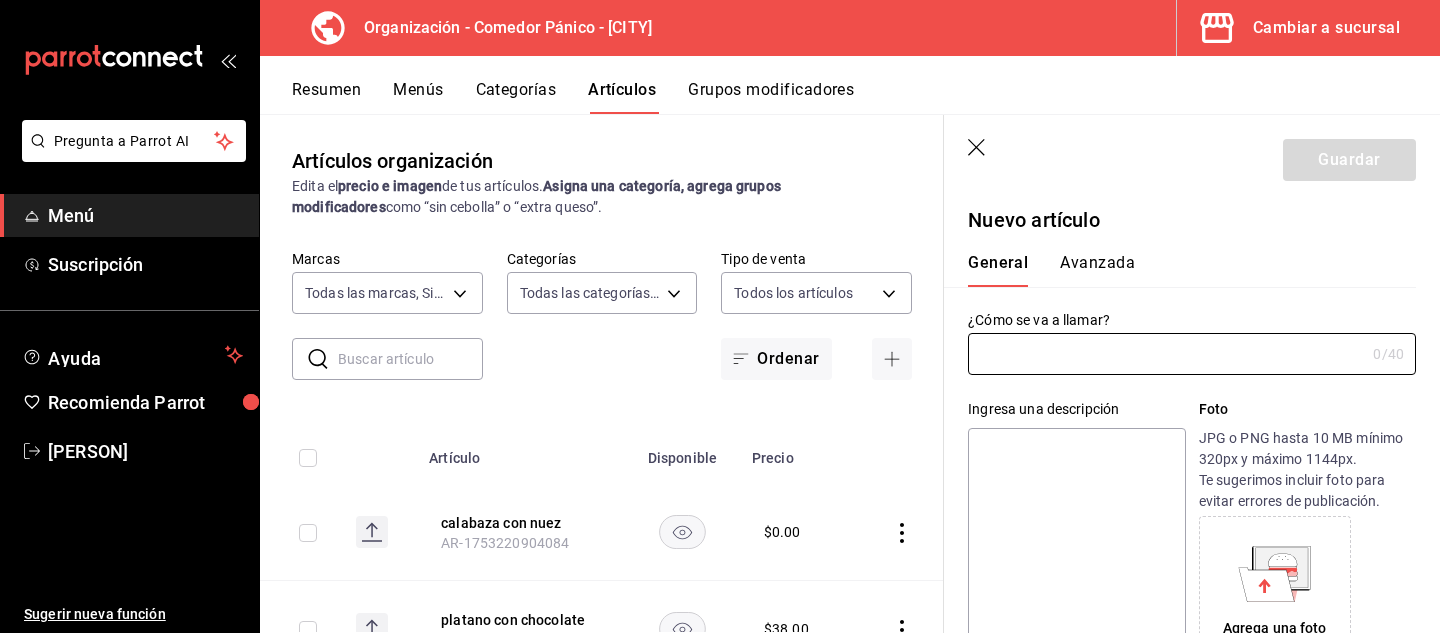 type on "AR-1754681135736" 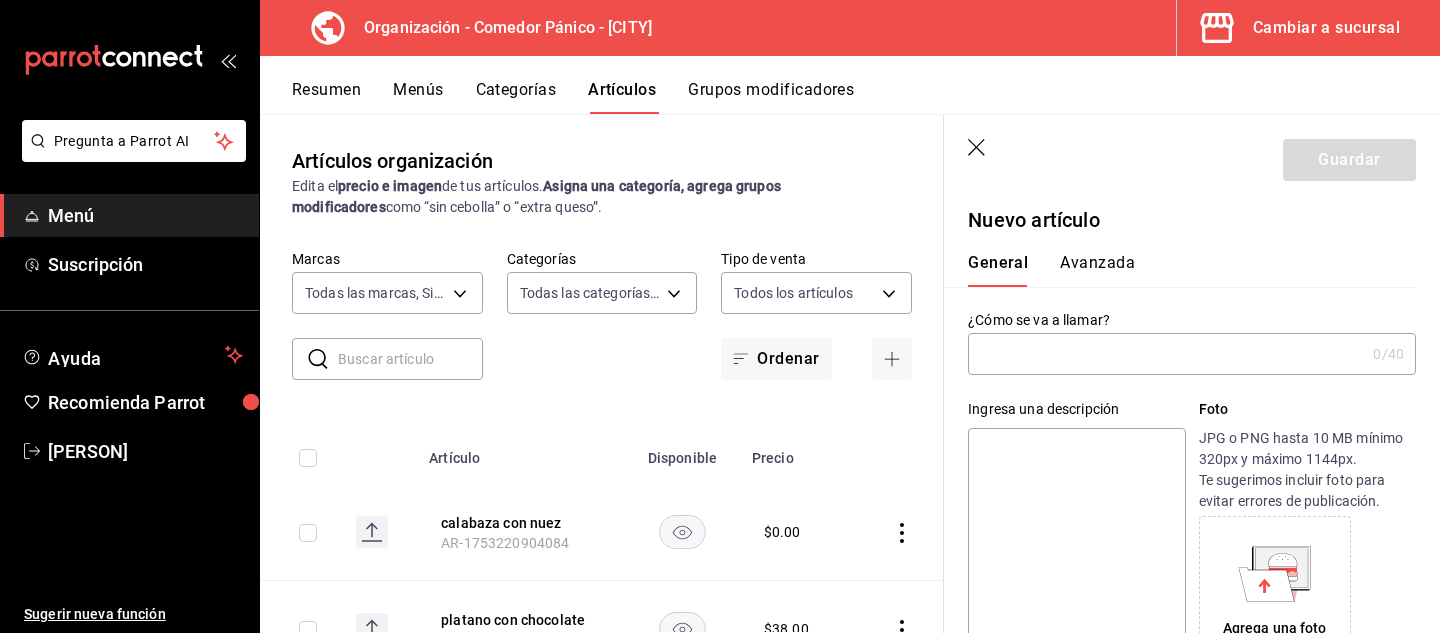 click at bounding box center [1166, 354] 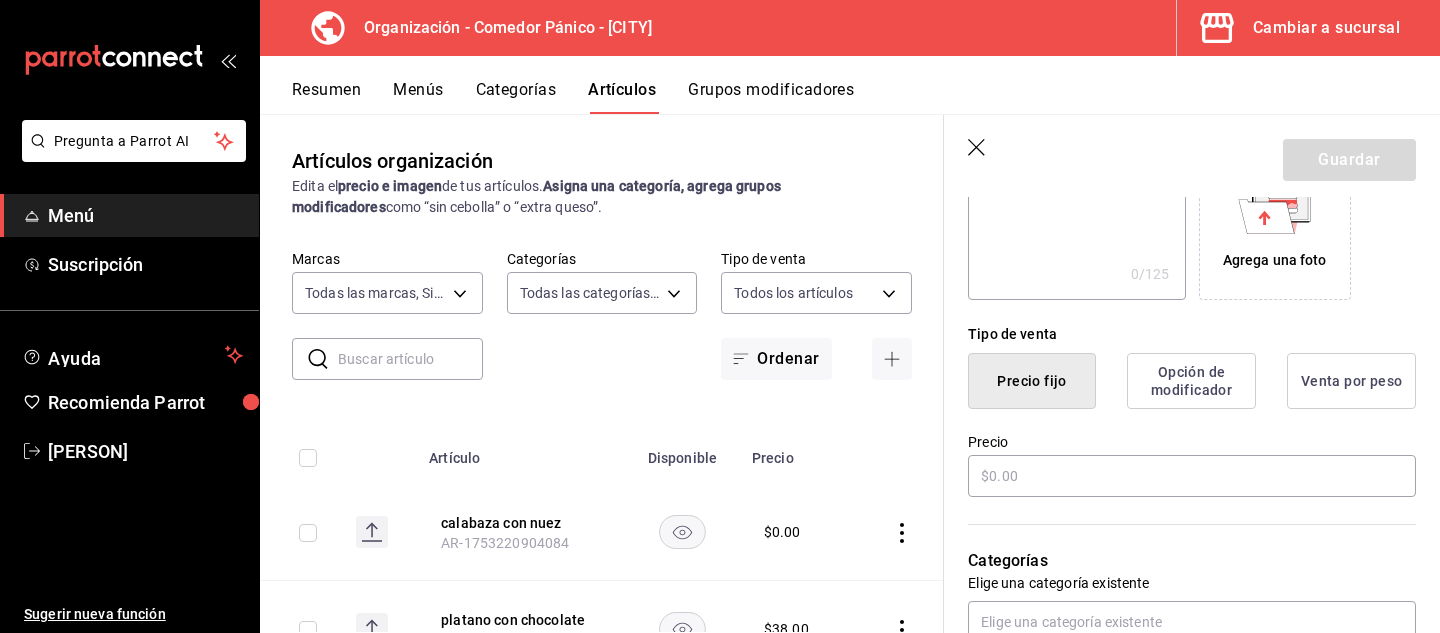 scroll, scrollTop: 389, scrollLeft: 0, axis: vertical 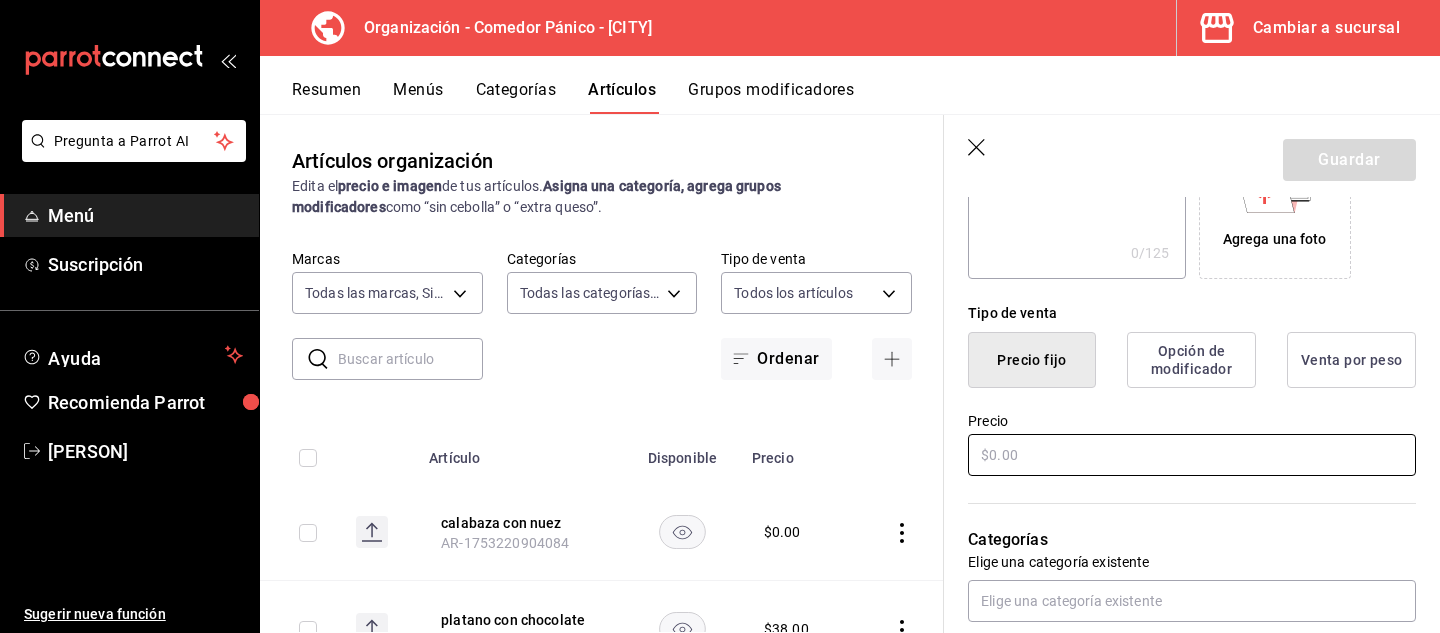 type on "Ingredientes extra" 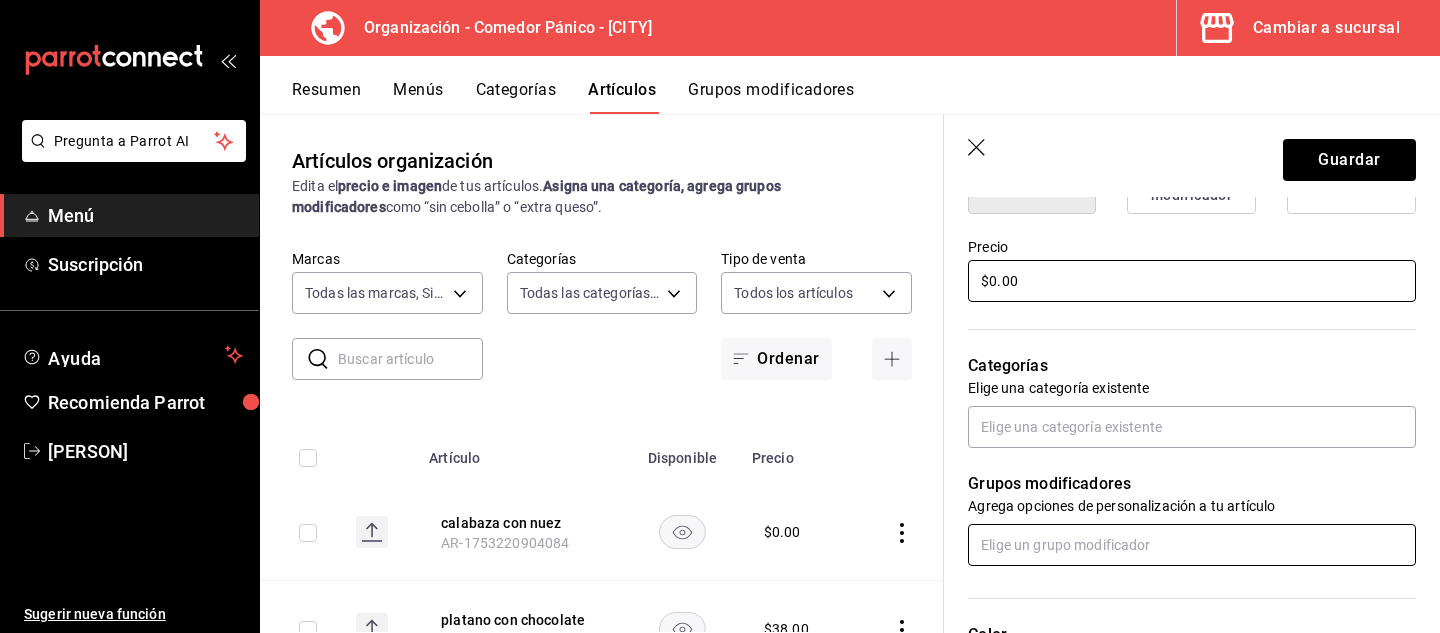 scroll, scrollTop: 578, scrollLeft: 0, axis: vertical 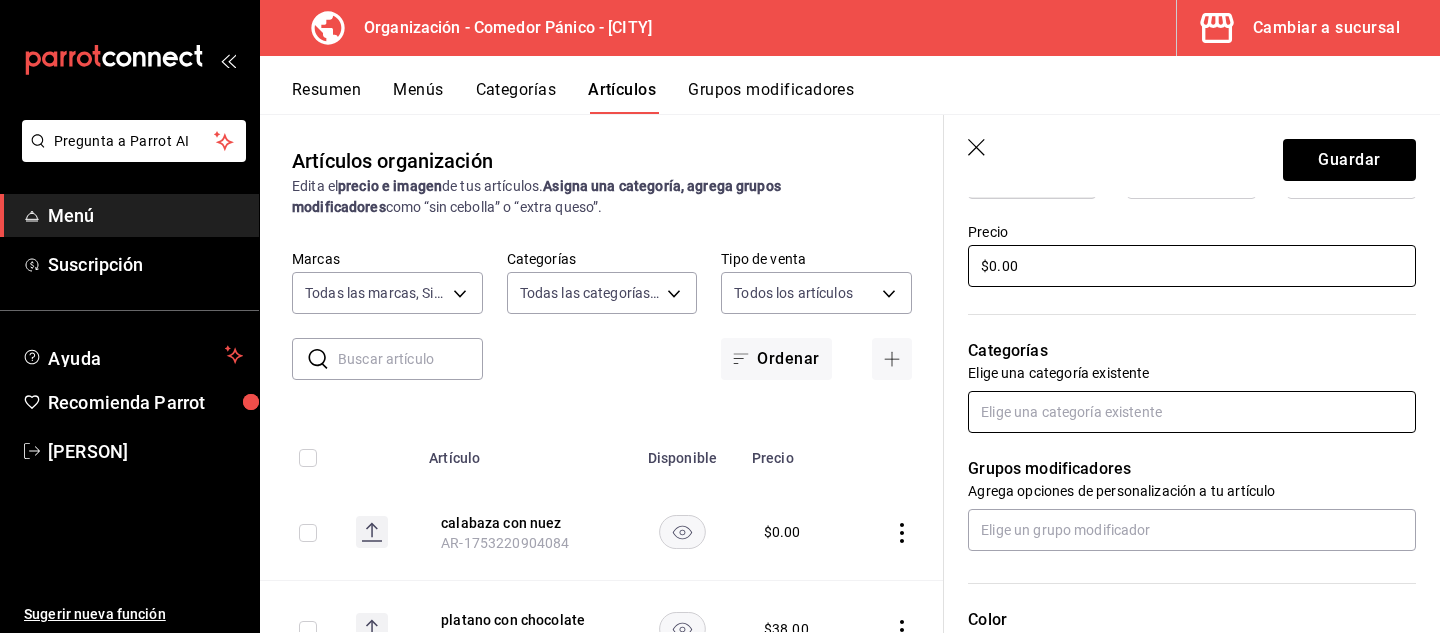 type on "$0.00" 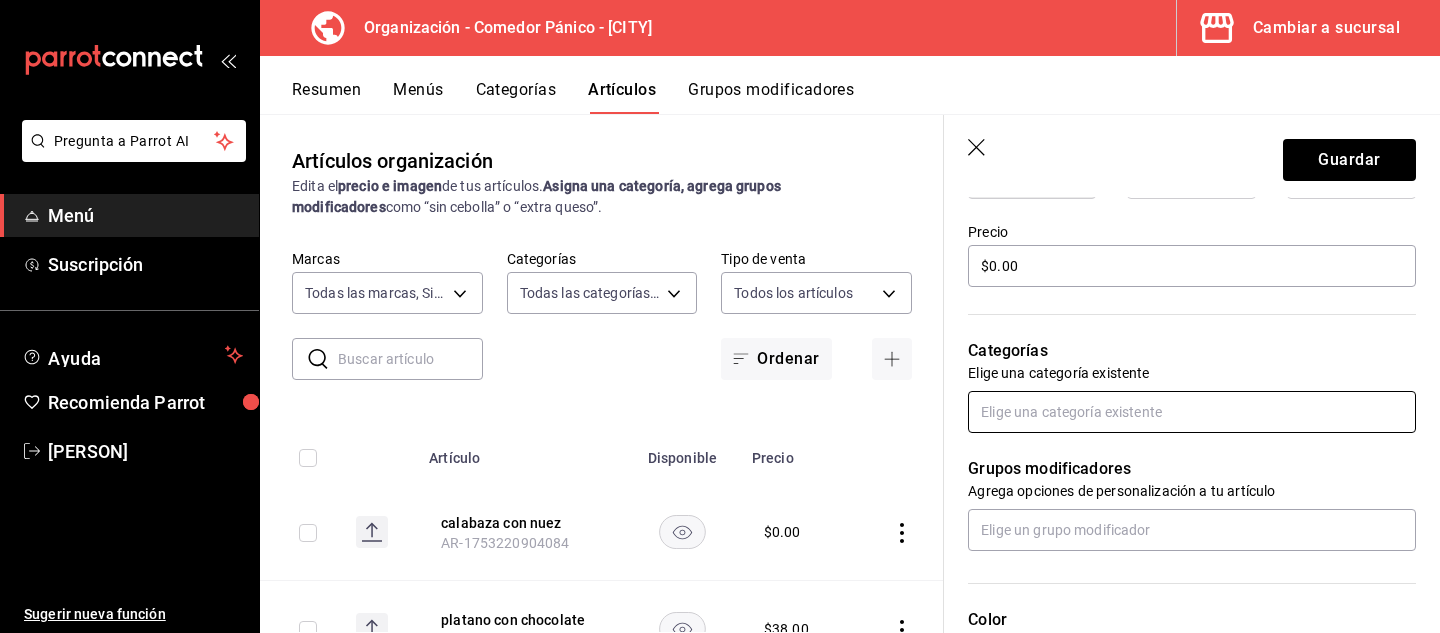 click at bounding box center [1192, 412] 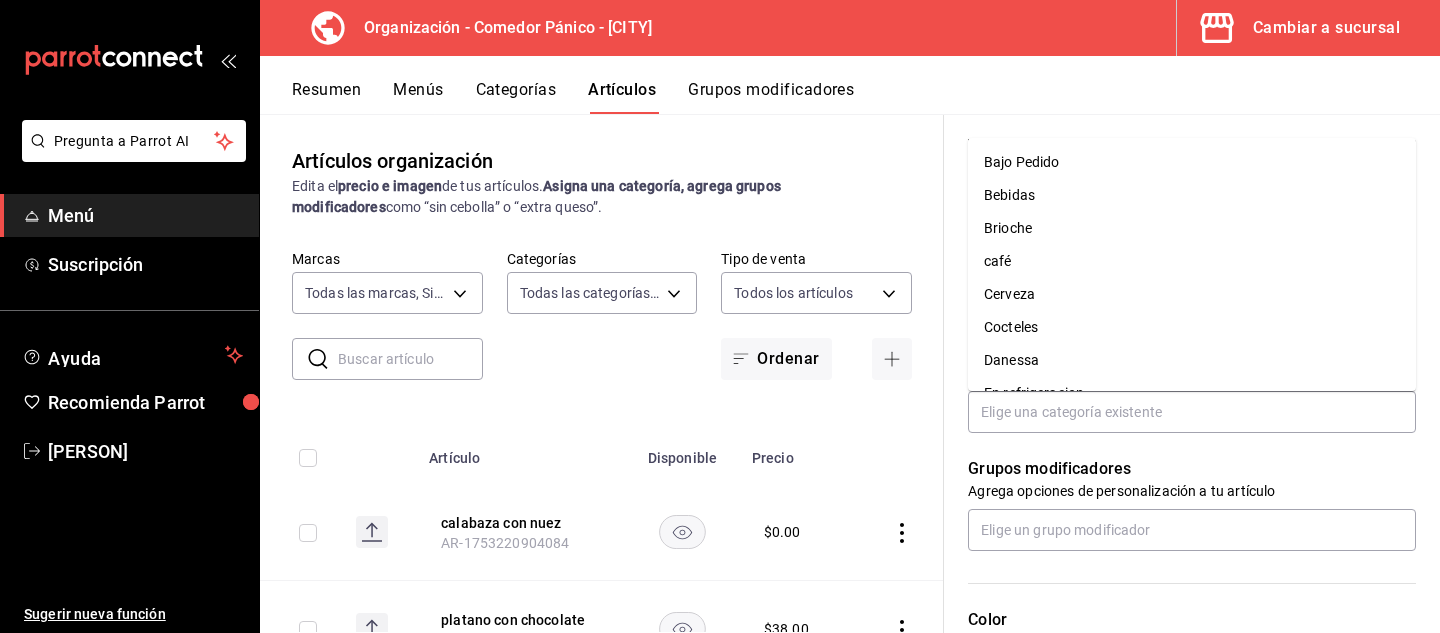 click on "Grupos modificadores Agrega opciones de personalización a tu artículo" at bounding box center [1180, 492] 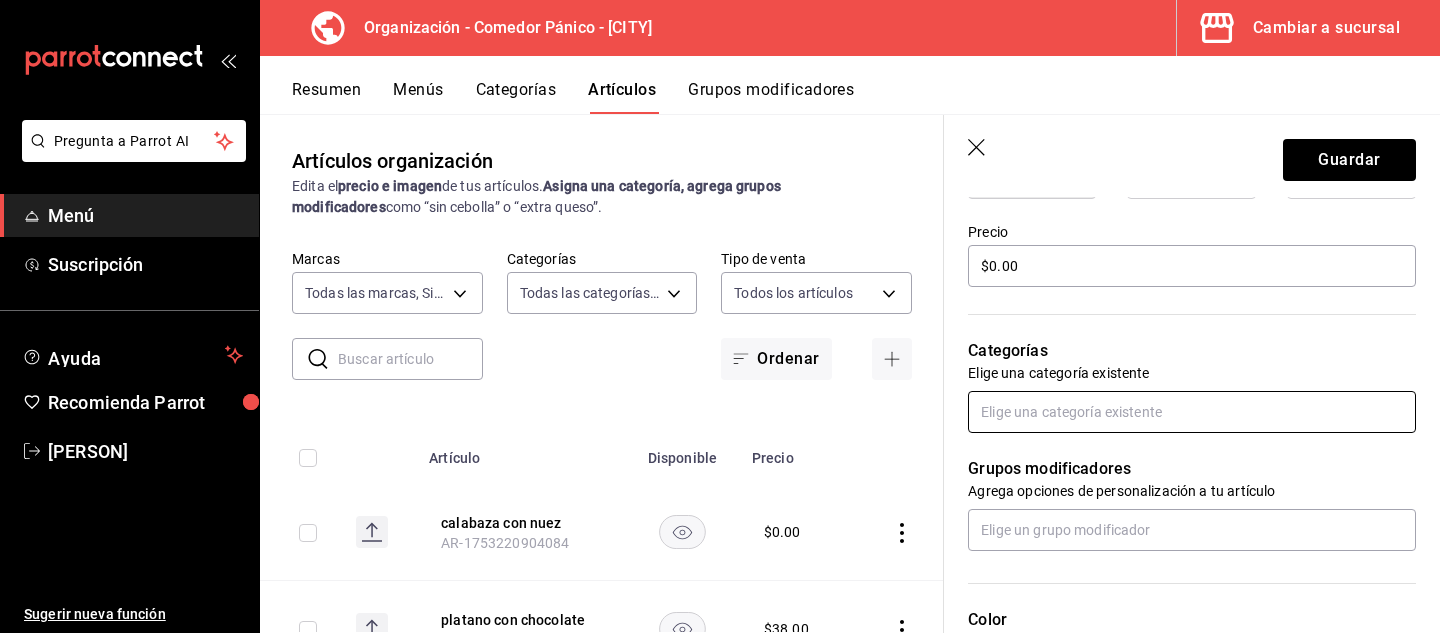 click at bounding box center [1192, 412] 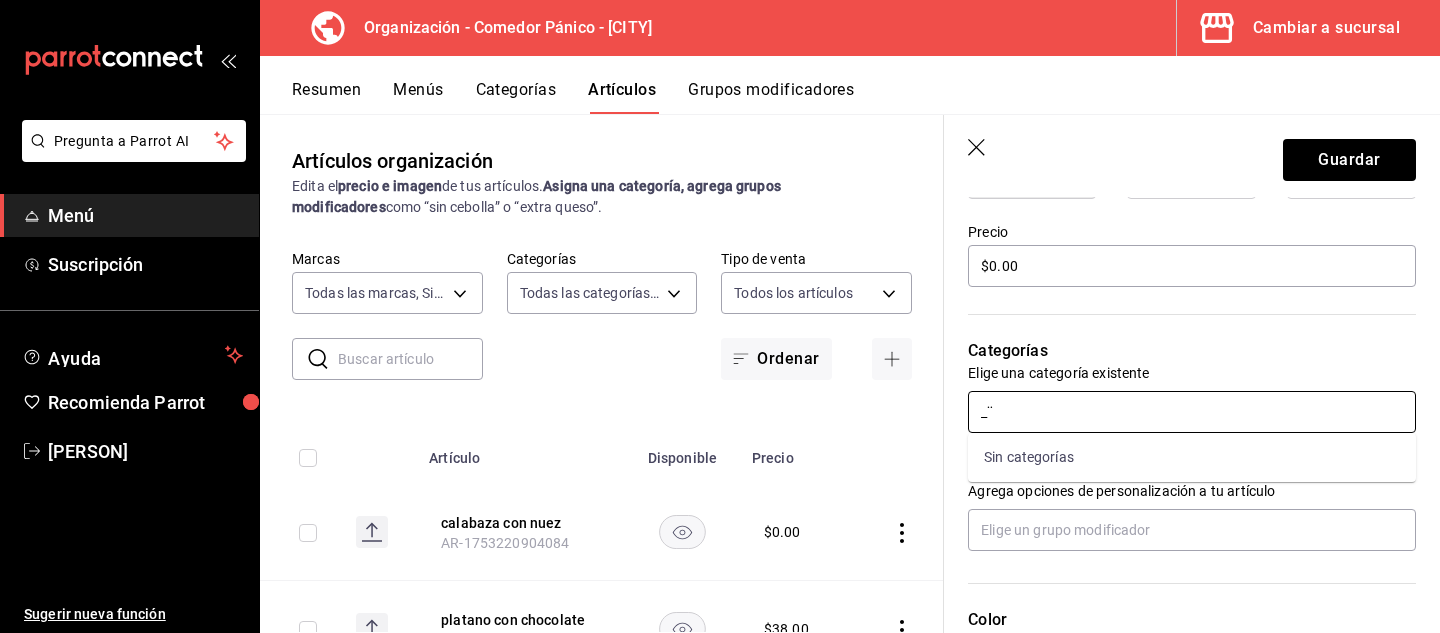 type on "_" 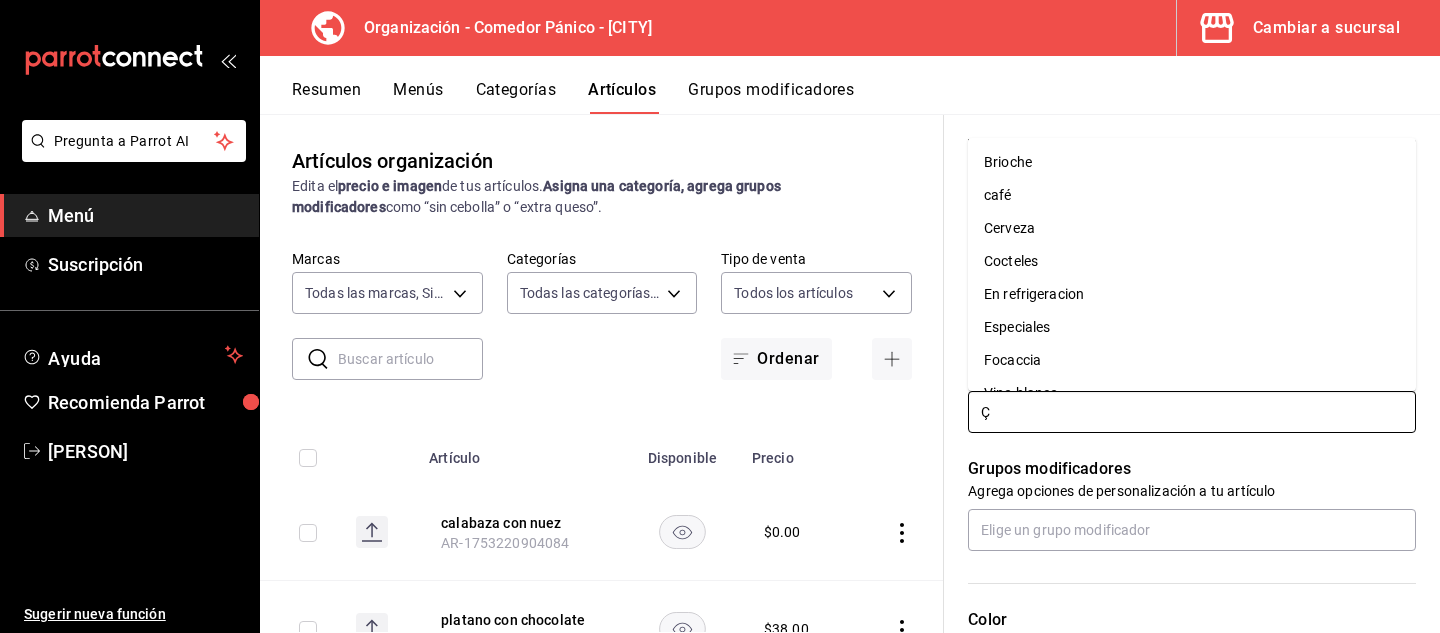 type on "Ç" 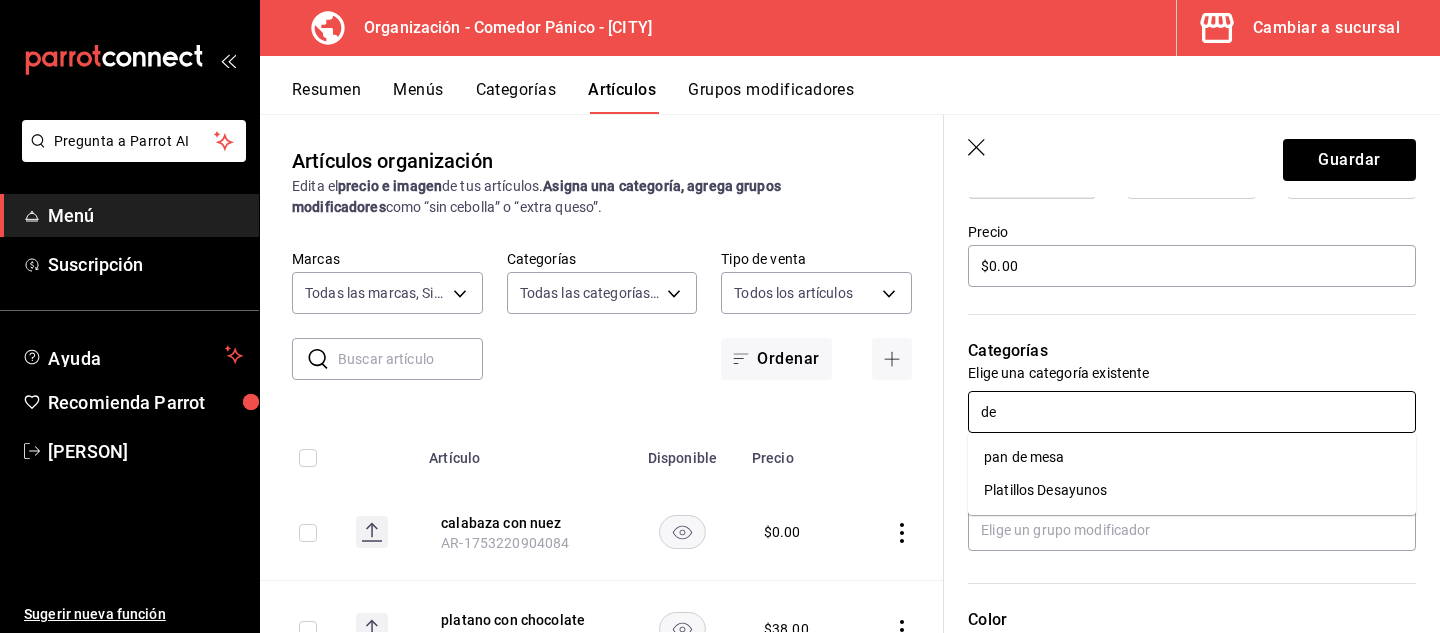 type on "des" 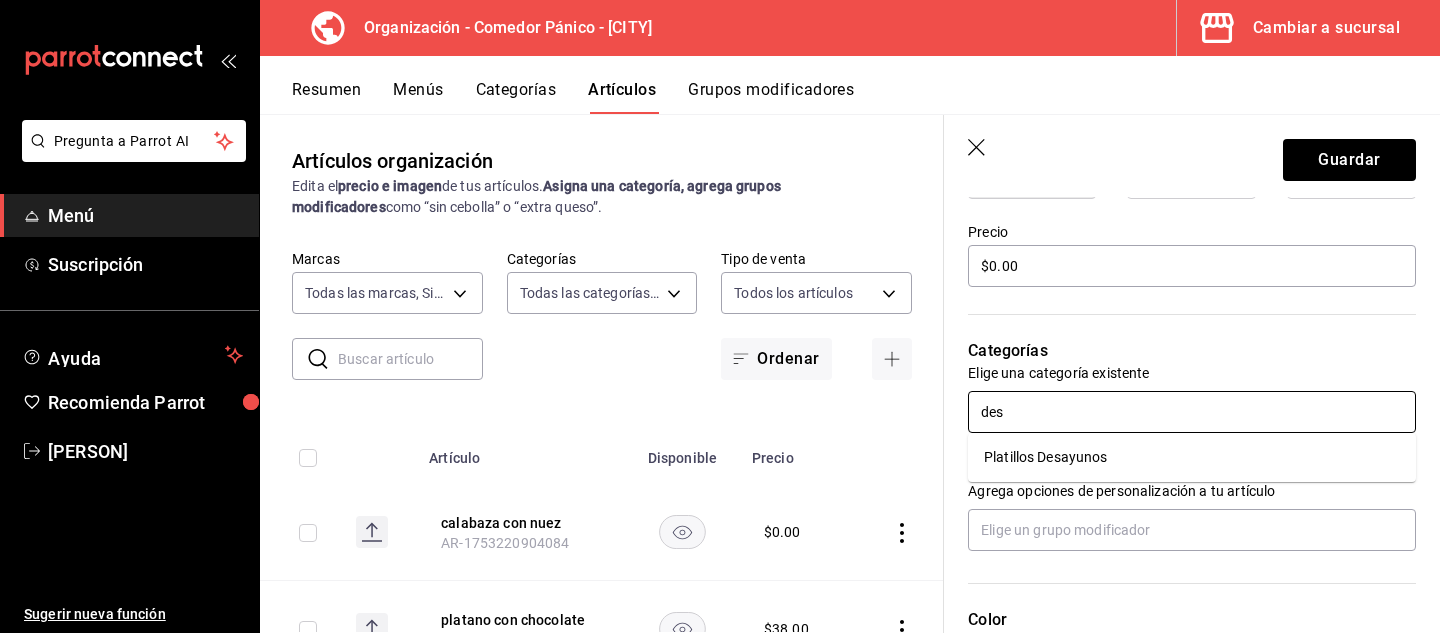 click on "Platillos Desayunos" at bounding box center (1192, 457) 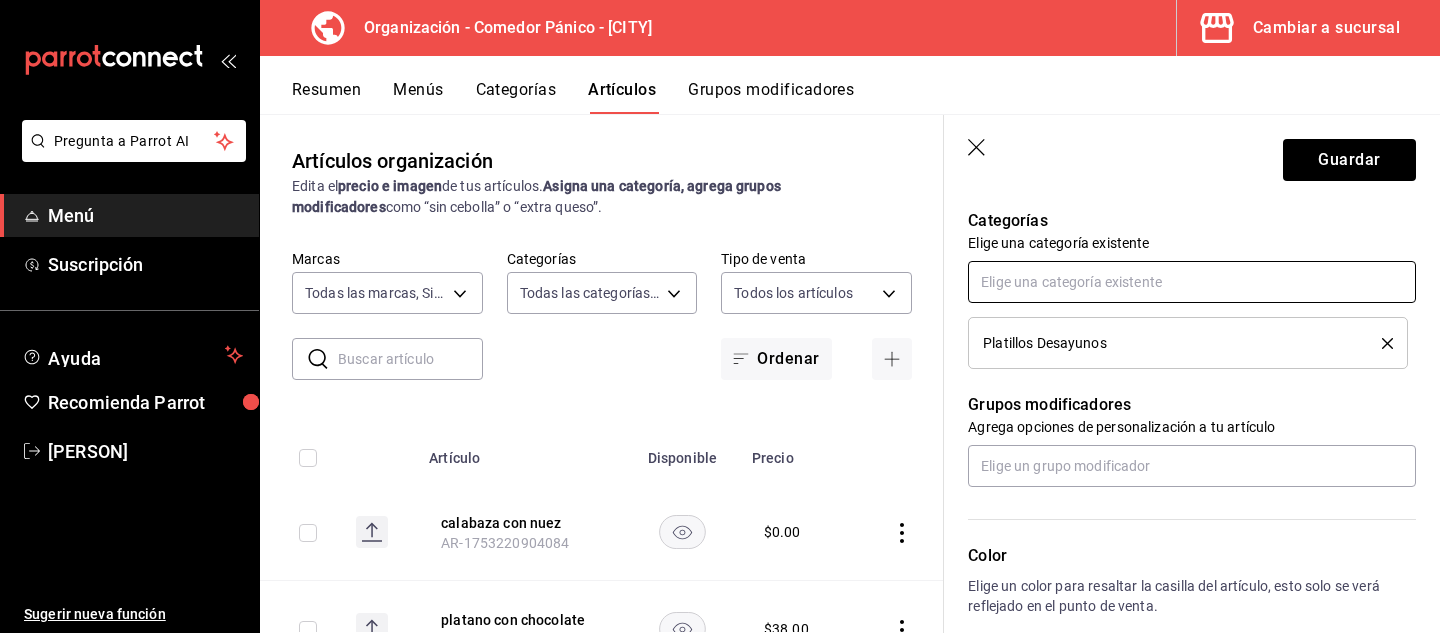scroll, scrollTop: 729, scrollLeft: 0, axis: vertical 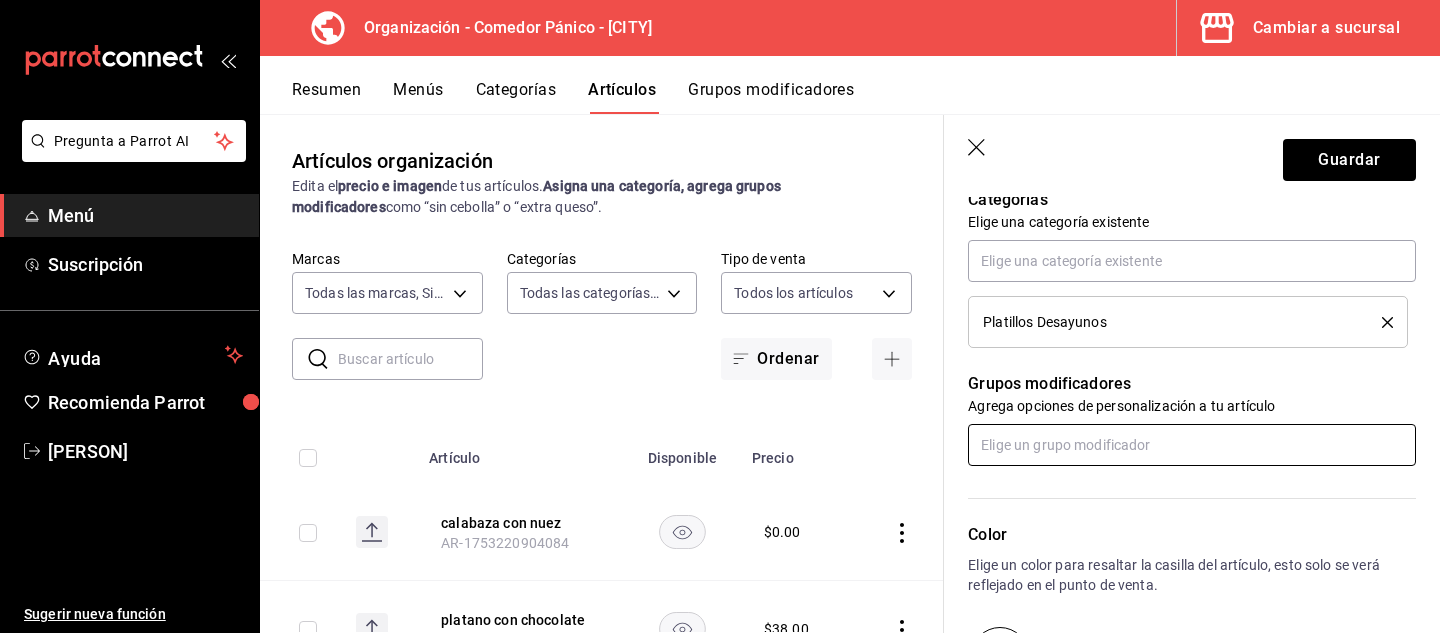 click at bounding box center (1192, 445) 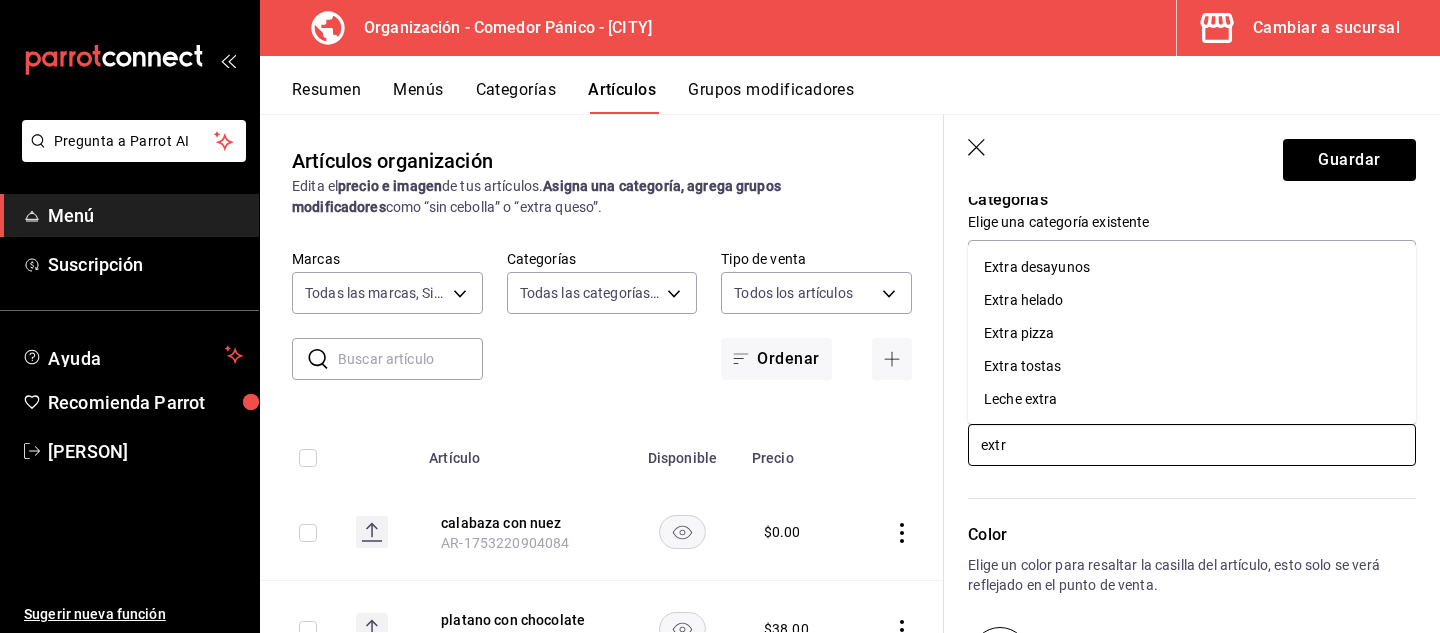 type on "extra" 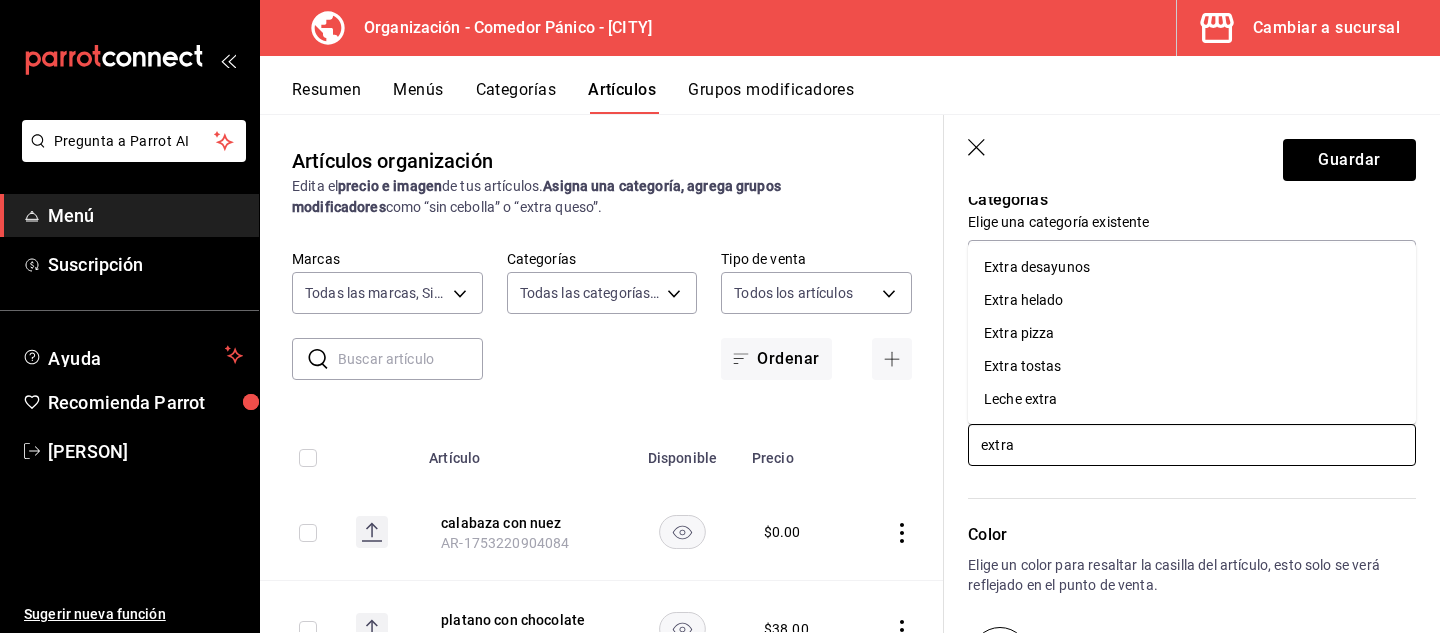 click on "Extra desayunos" at bounding box center [1192, 267] 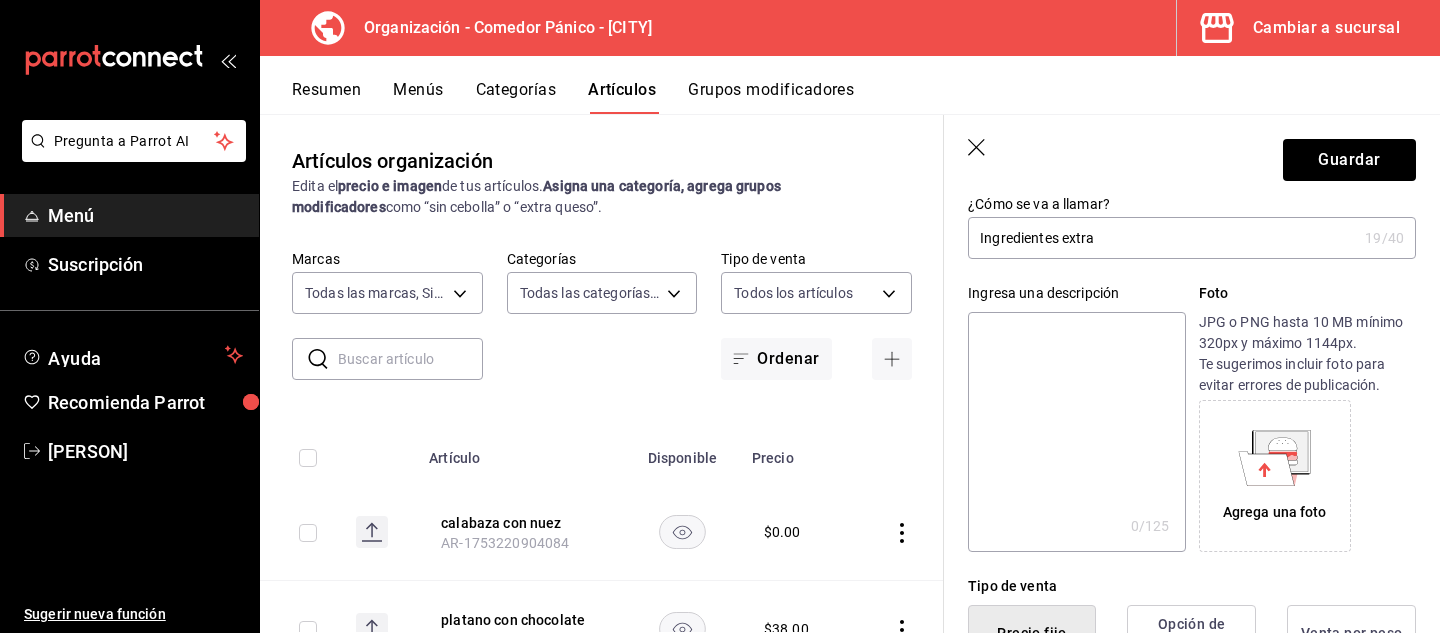 scroll, scrollTop: 0, scrollLeft: 0, axis: both 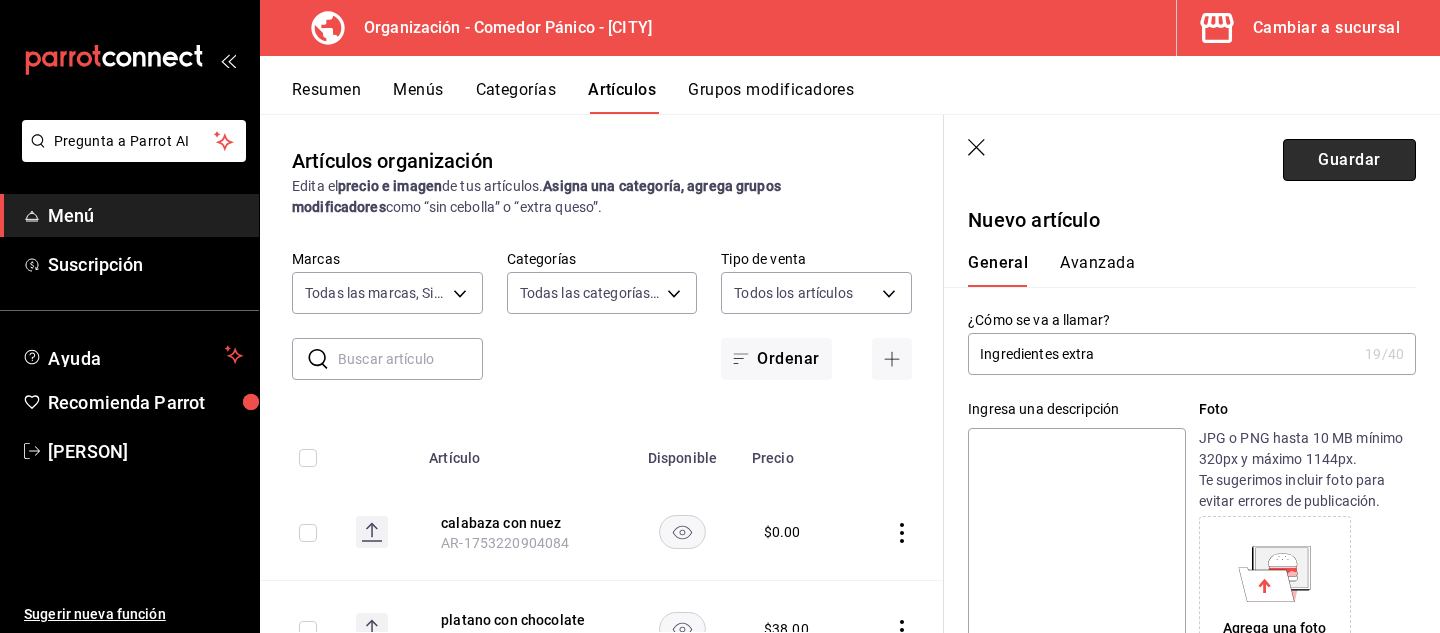 click on "Guardar" at bounding box center (1349, 160) 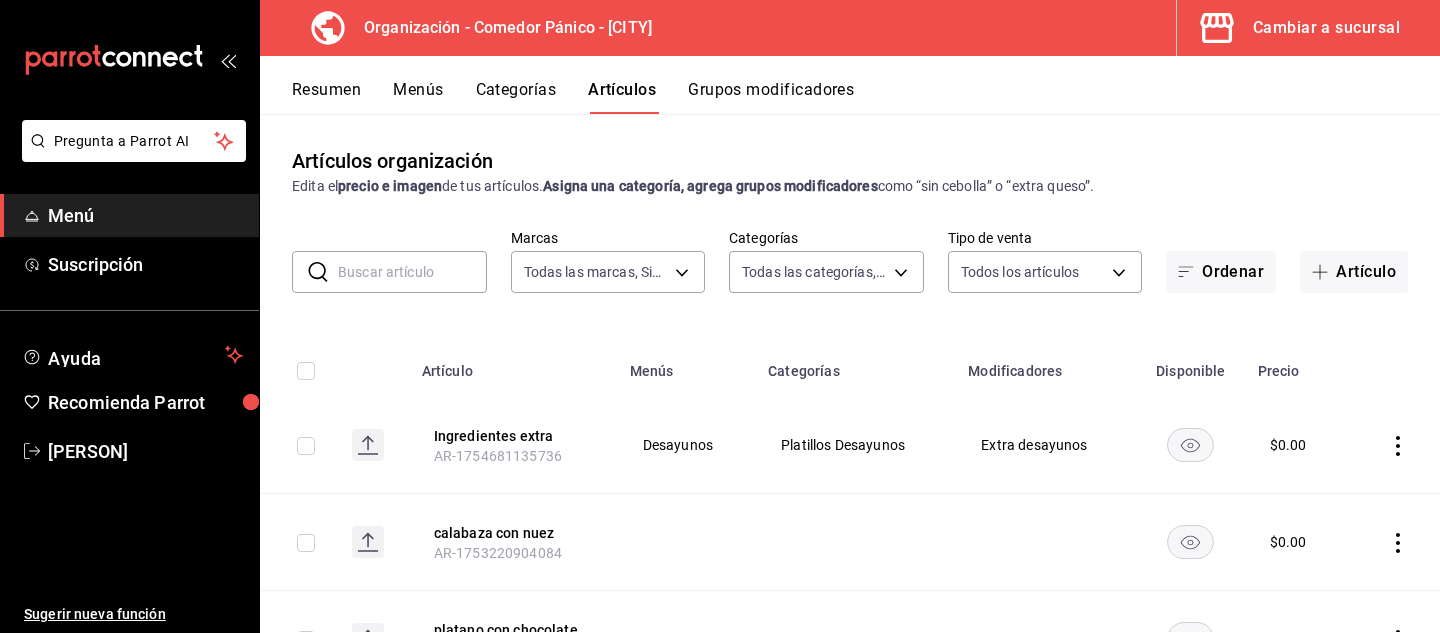 click on "Grupos modificadores" at bounding box center (771, 97) 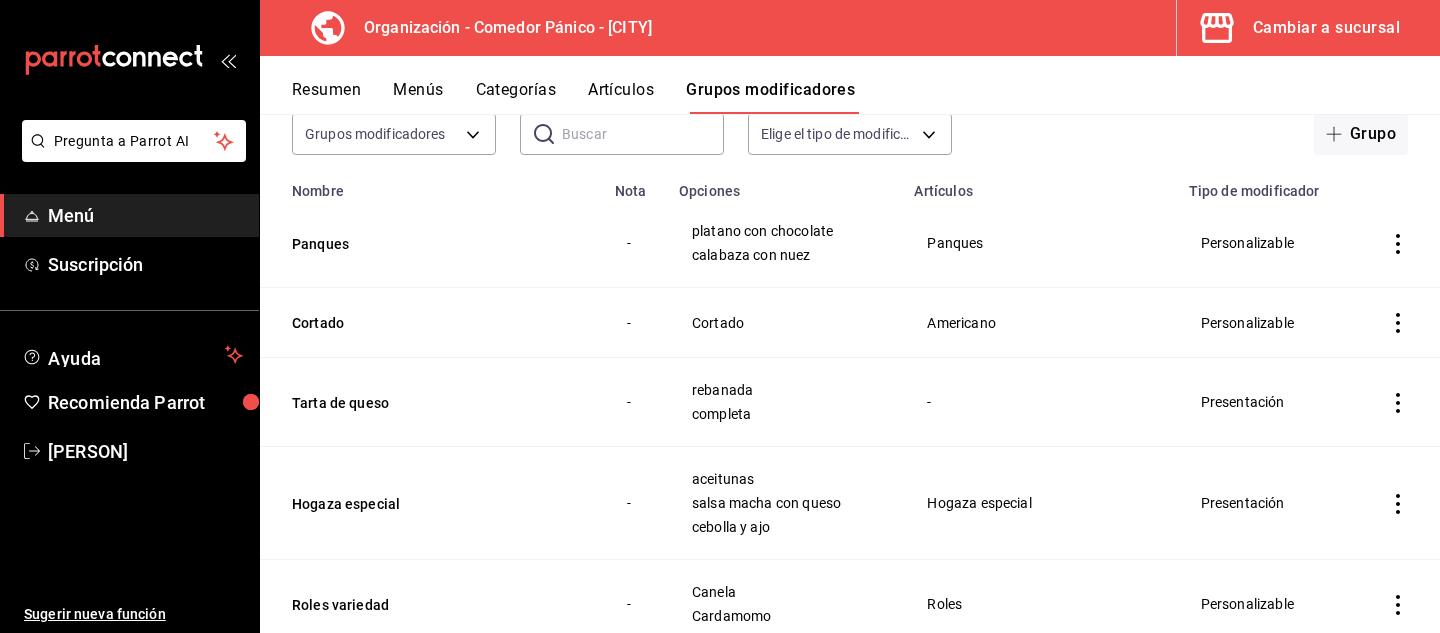 scroll, scrollTop: 0, scrollLeft: 0, axis: both 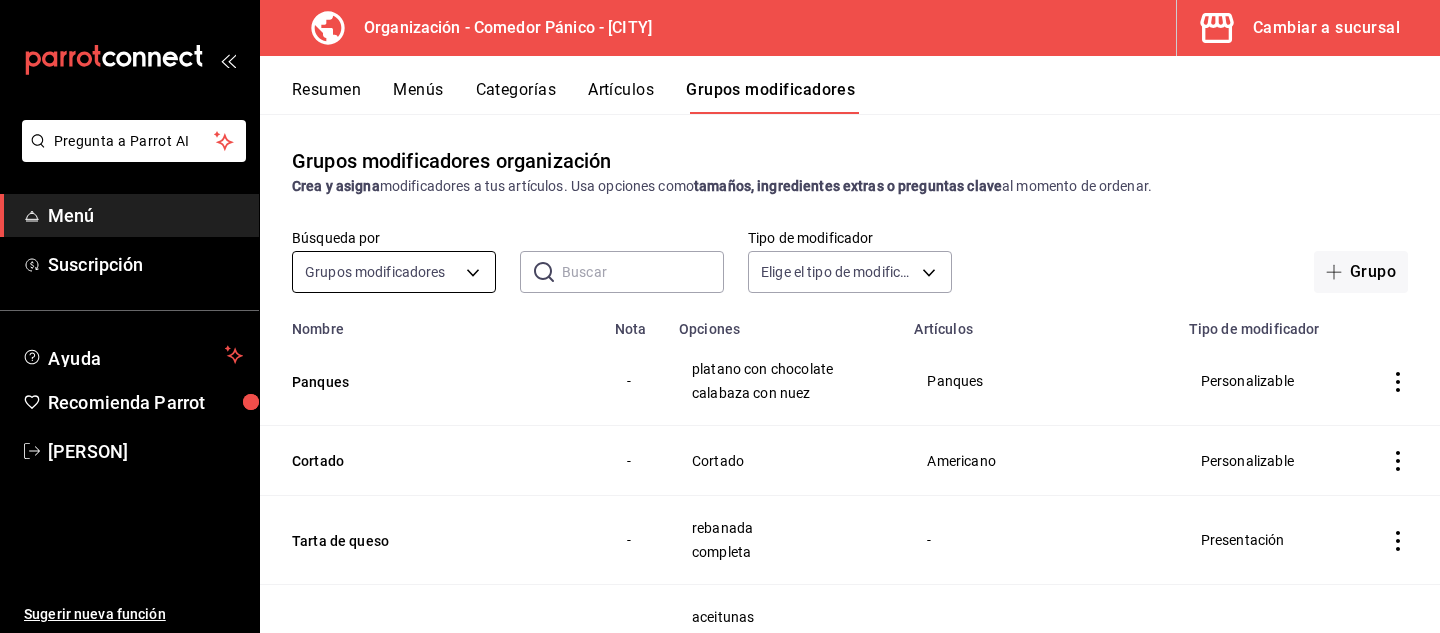 click on "Pregunta a Parrot AI Menú   Suscripción   Ayuda Recomienda Parrot   [PERSON]   Sugerir nueva función   Organización - Comedor Pánico - [CITY] Cambiar a sucursal Resumen Menús Categorías Artículos Grupos modificadores Grupos modificadores organización Crea y asigna  modificadores a tus artículos. Usa opciones como  tamaños, ingredientes extras o preguntas clave  al momento de ordenar. Búsqueda por Grupos modificadores GROUP ​ ​ Tipo de modificador Elige el tipo de modificador Nombre Opciones Artículos Panques platano con chocolate calabaza con nuez Panques Cortado Cortado Americano Tarta de queso rebanada completa - Hogaza especial aceitunas salsa macha con queso cebolla y ajo Hogaza especial Presentación Roles variedad Canela Cardamomo Roles Personalizable Galletas variedades Chocolate Avena Jengibre Crema de cacahuate Galletas Personalizable Concha sabores Vainilla Chocolate Betabel Curcuma -" at bounding box center [720, 316] 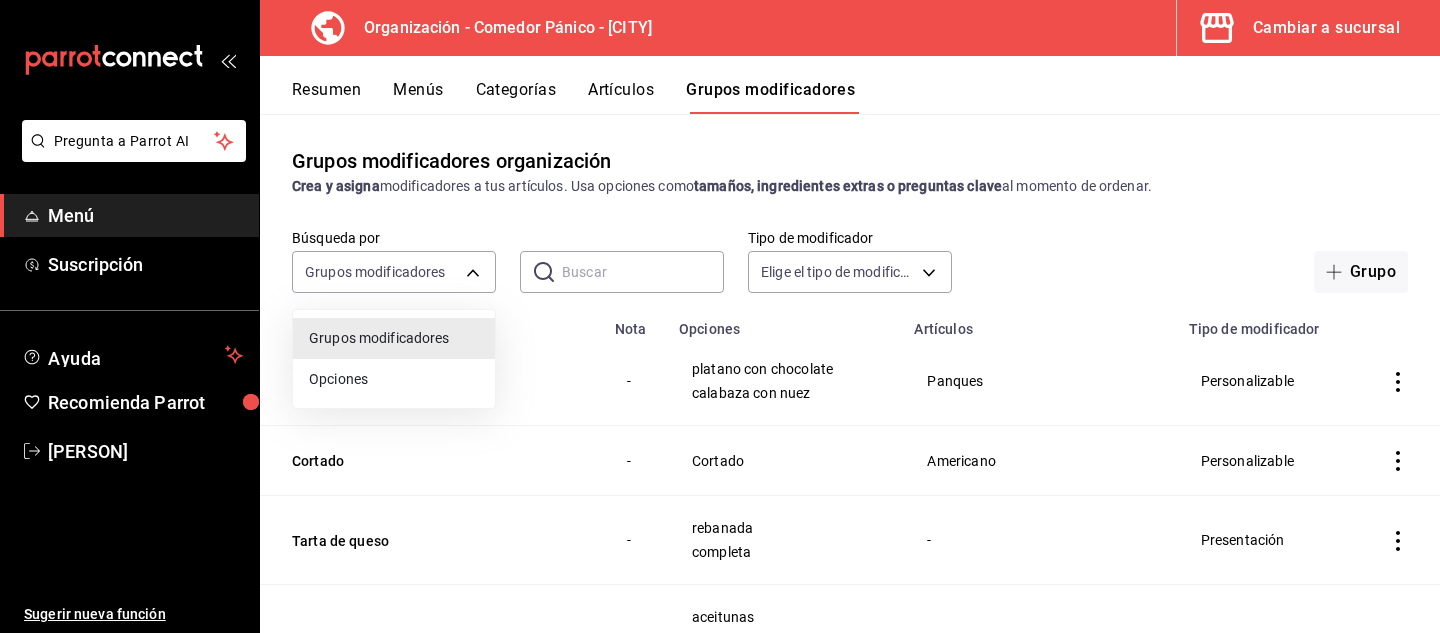 click at bounding box center [720, 316] 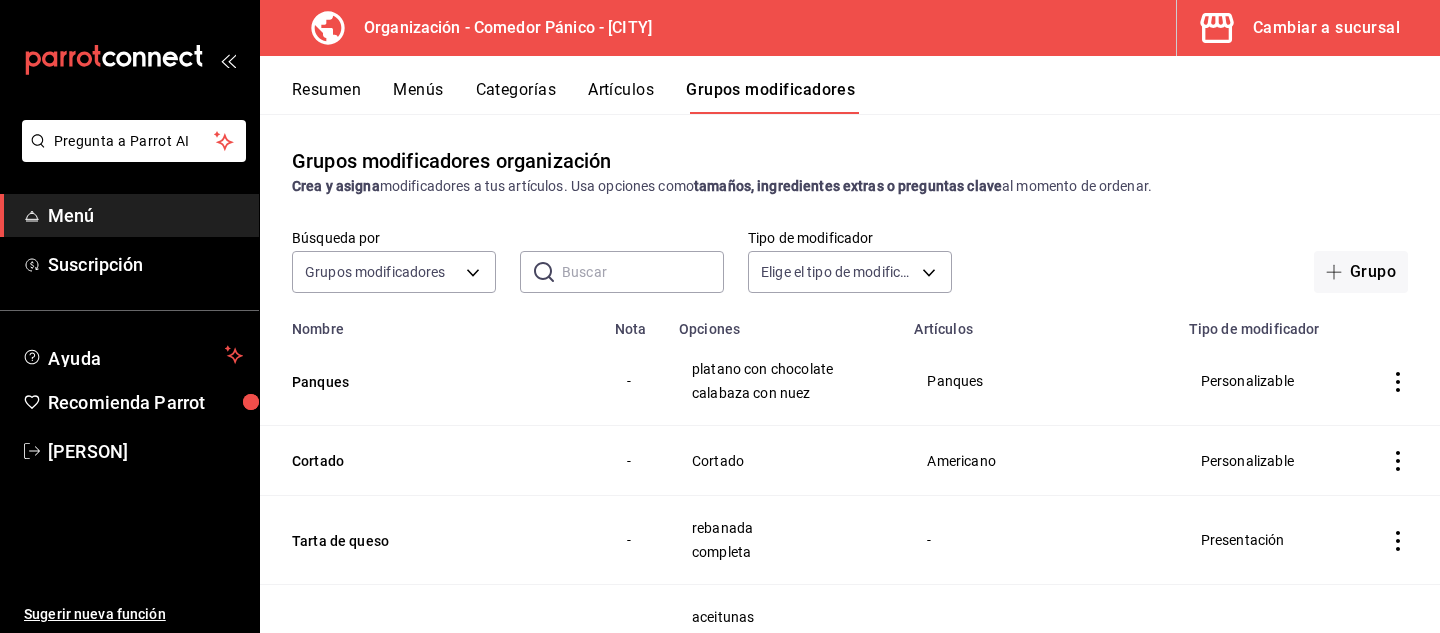 click at bounding box center (643, 272) 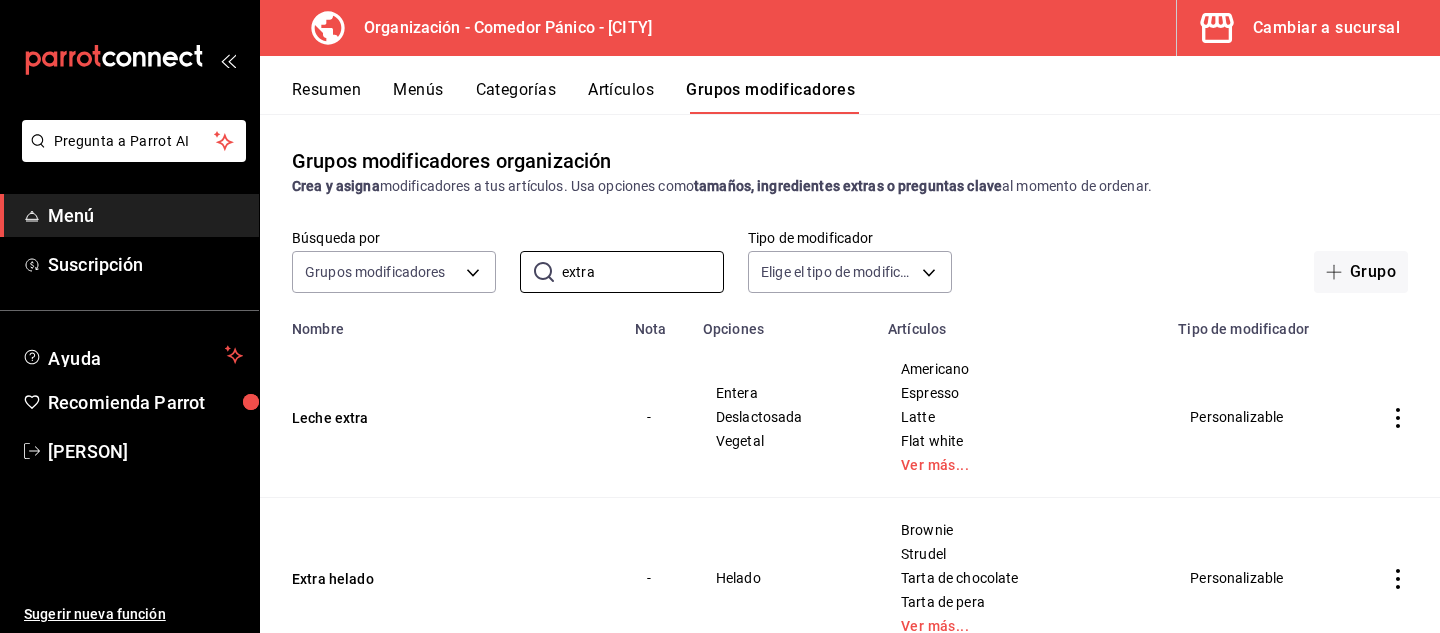 type on "extra" 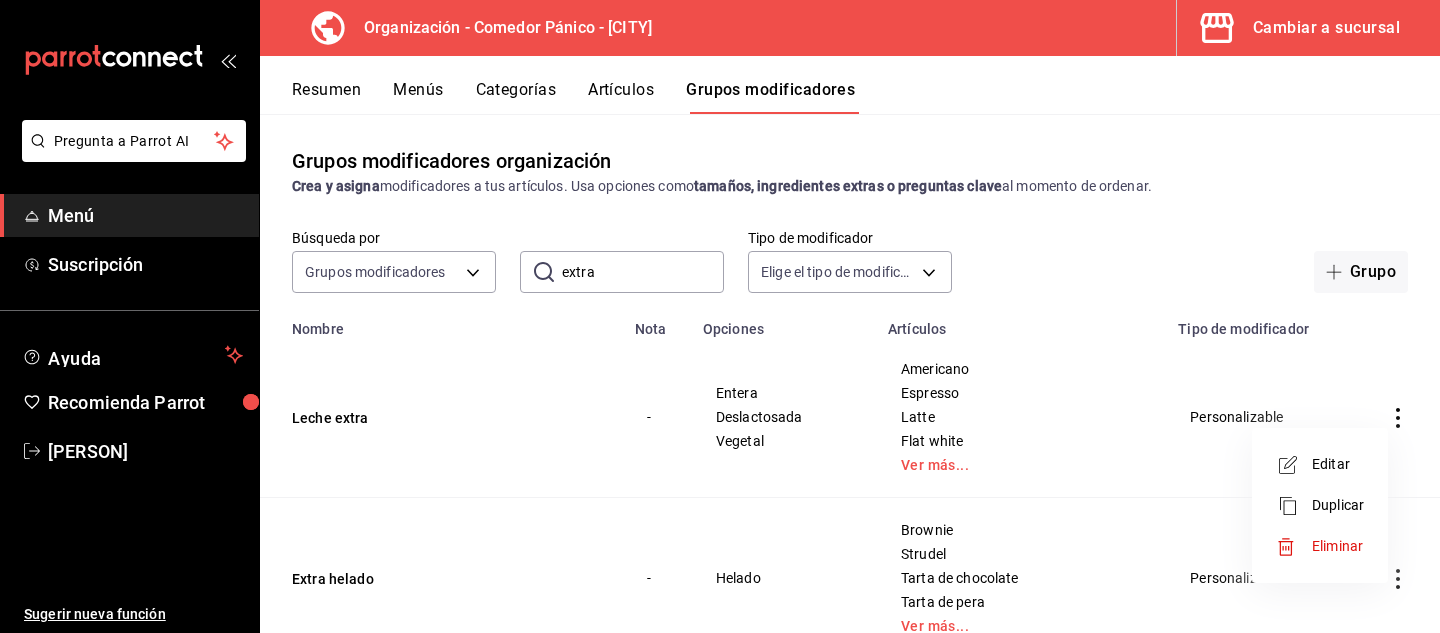 click on "Editar" at bounding box center [1338, 464] 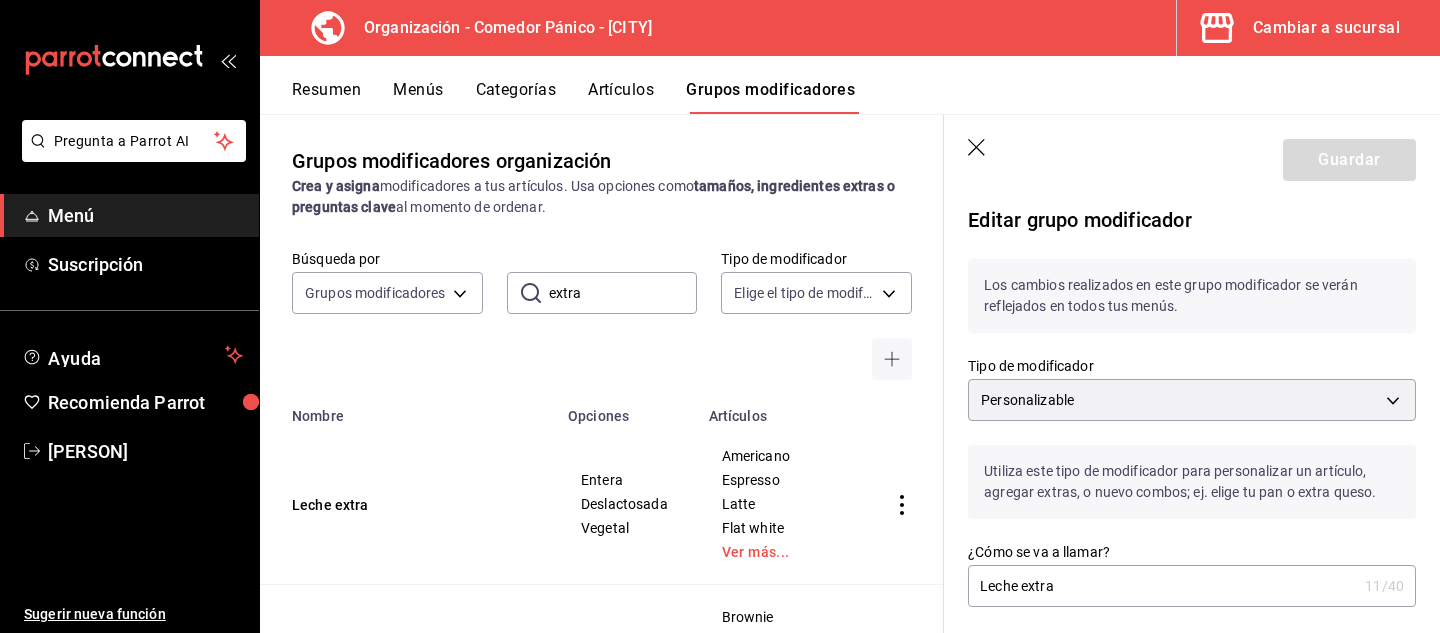 type 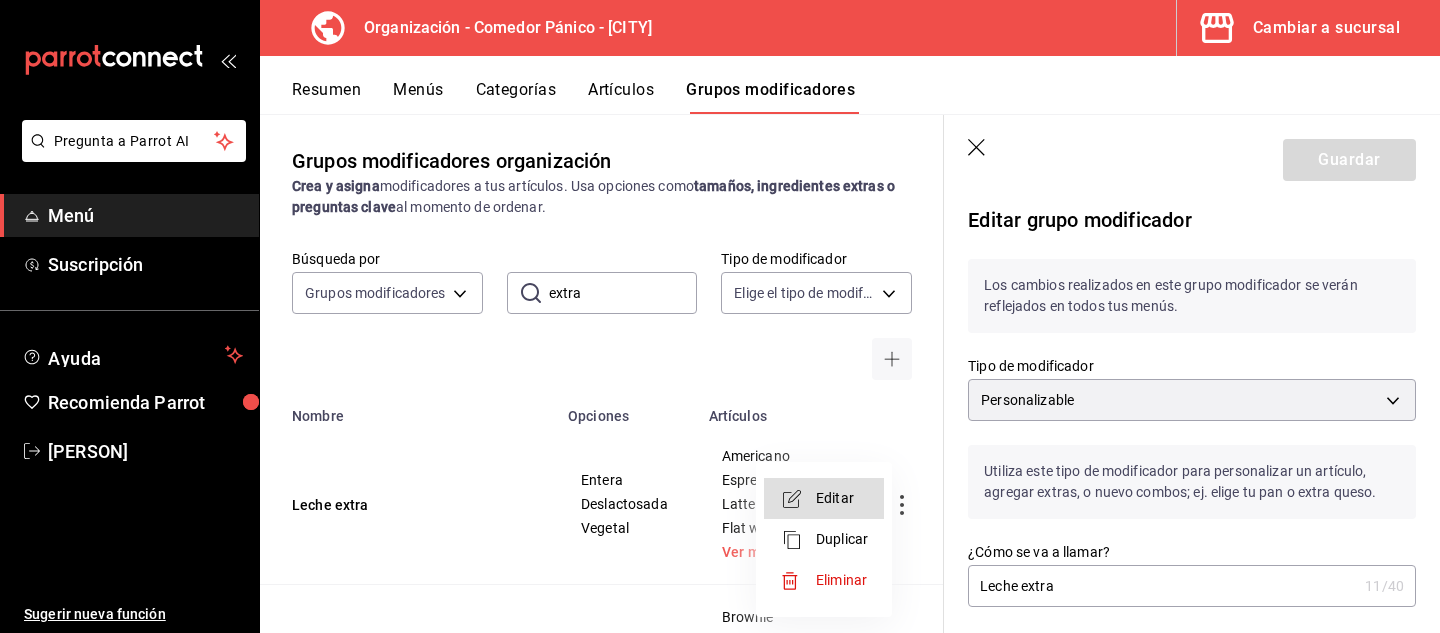 type 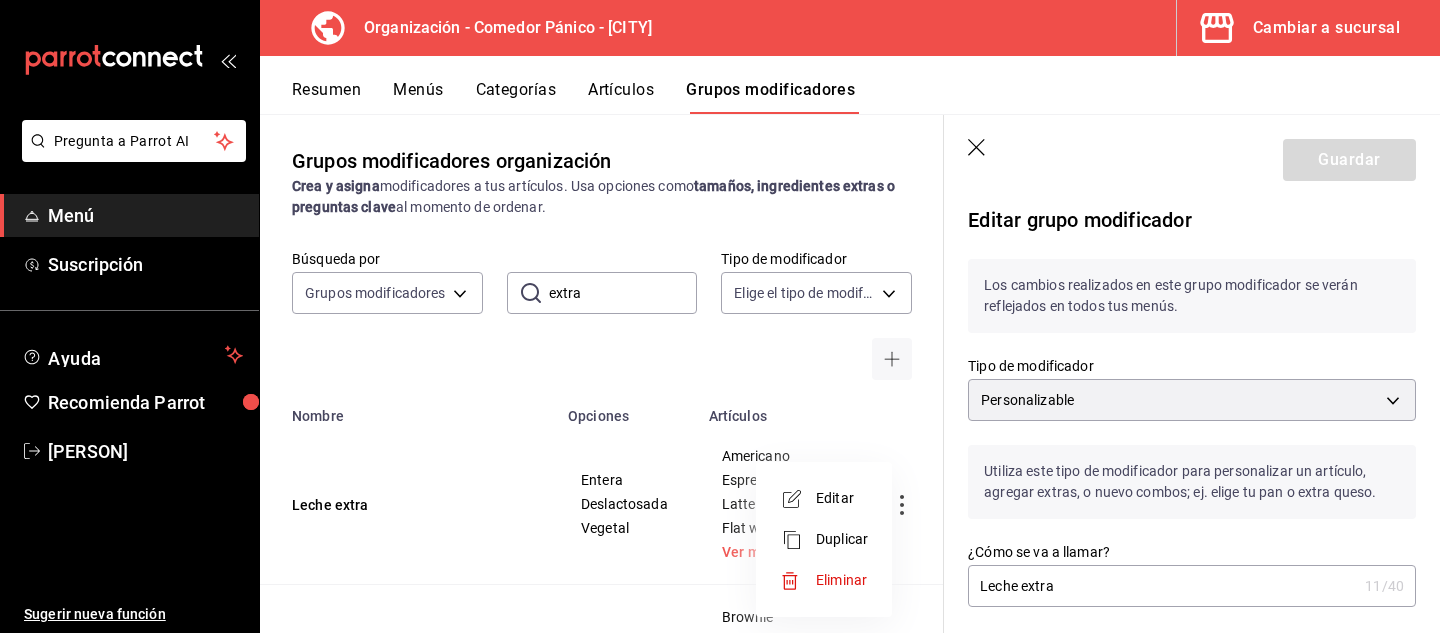 click at bounding box center (720, 316) 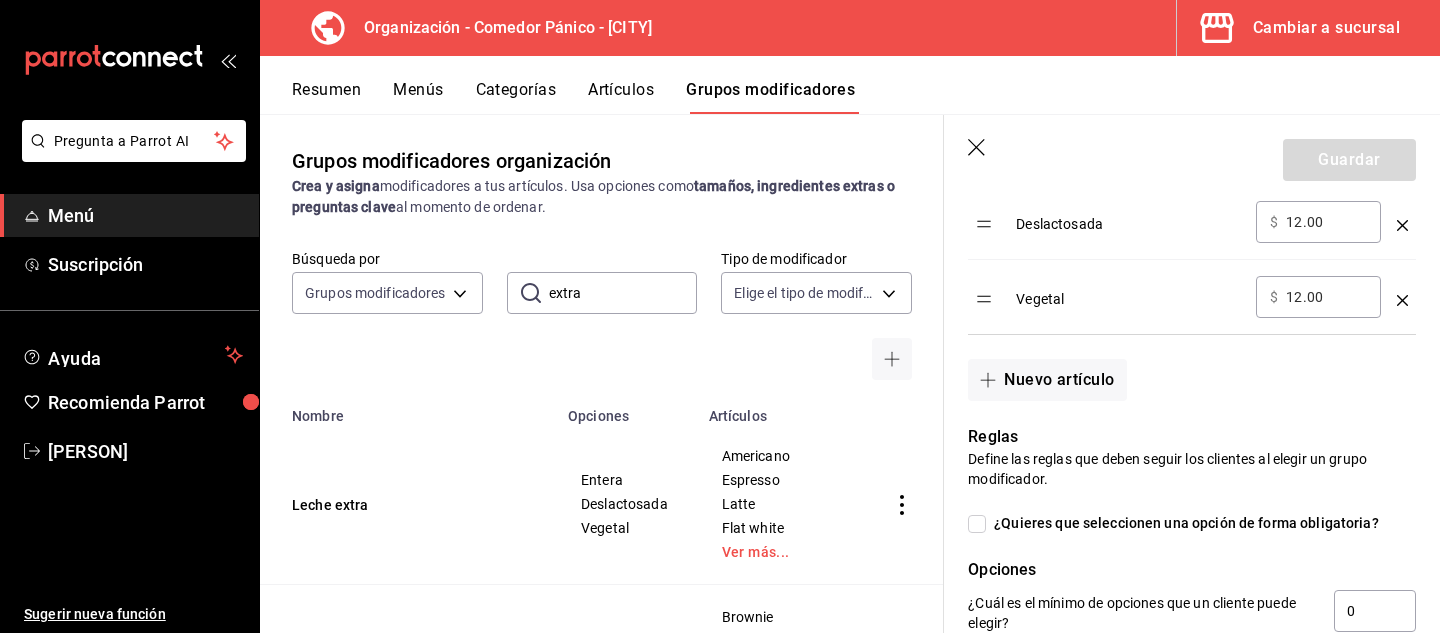 scroll, scrollTop: 813, scrollLeft: 0, axis: vertical 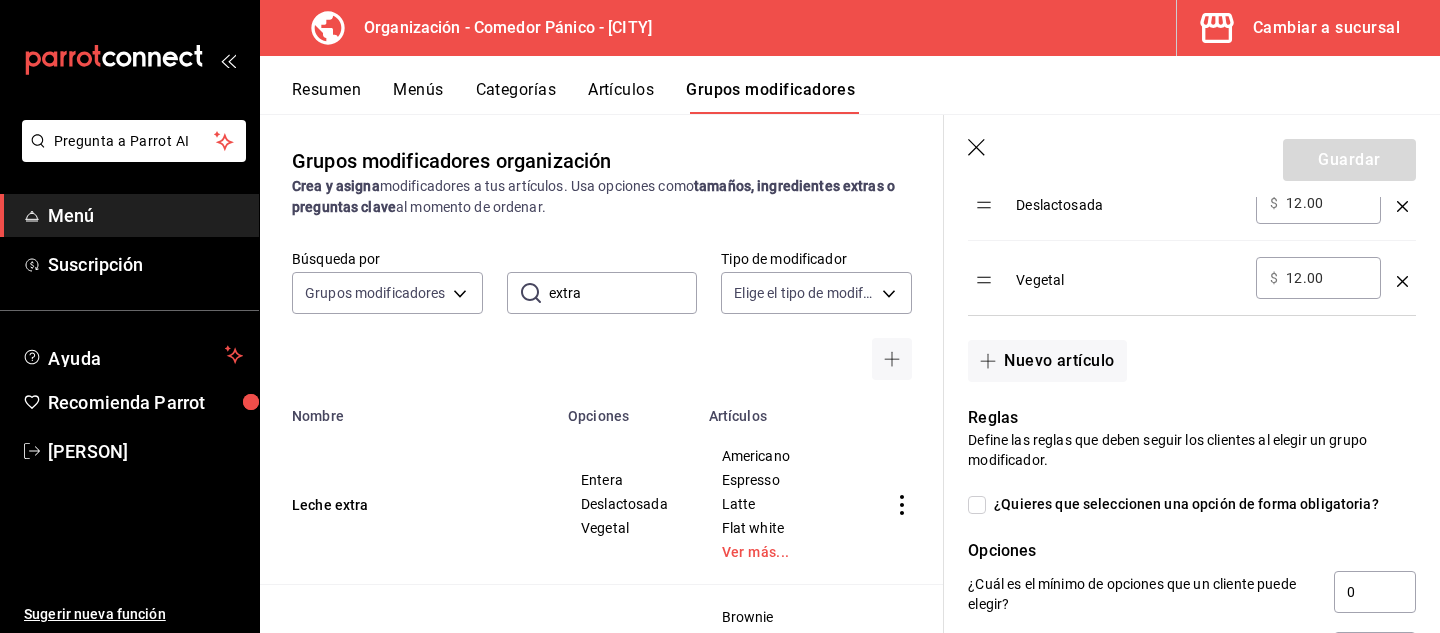 click 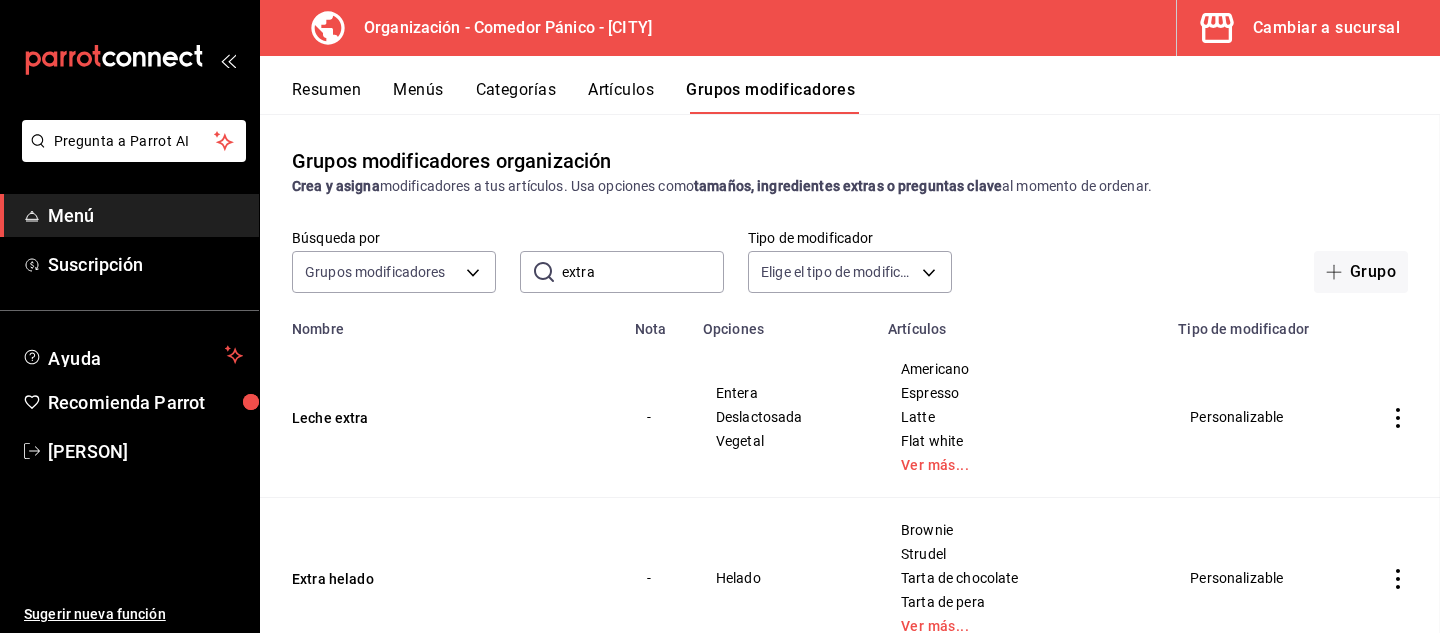 scroll, scrollTop: 0, scrollLeft: 0, axis: both 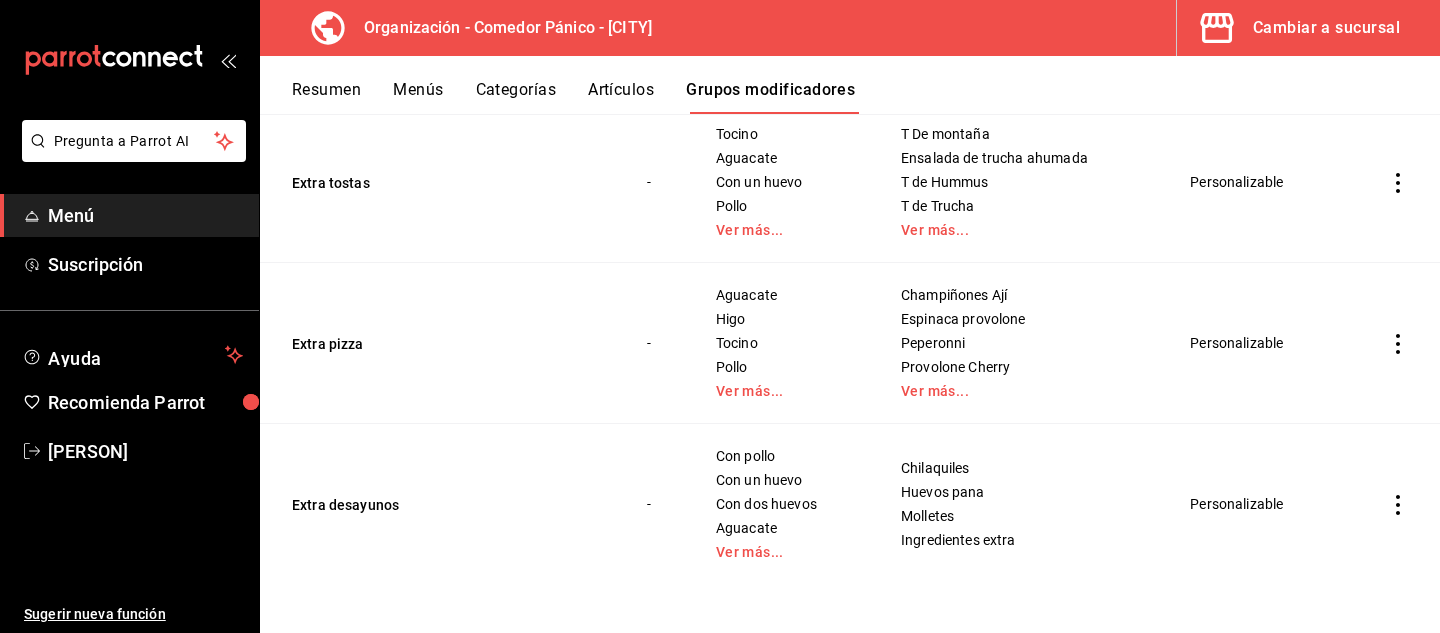 click 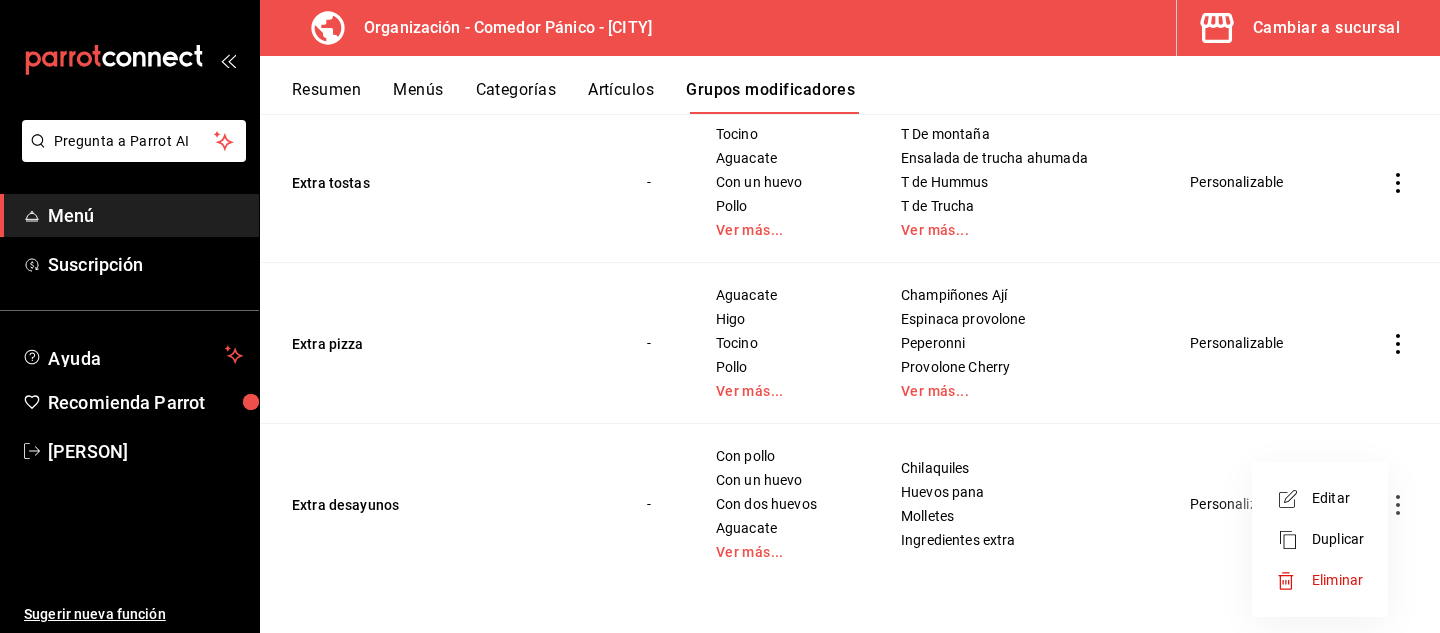 click on "Editar" at bounding box center (1338, 498) 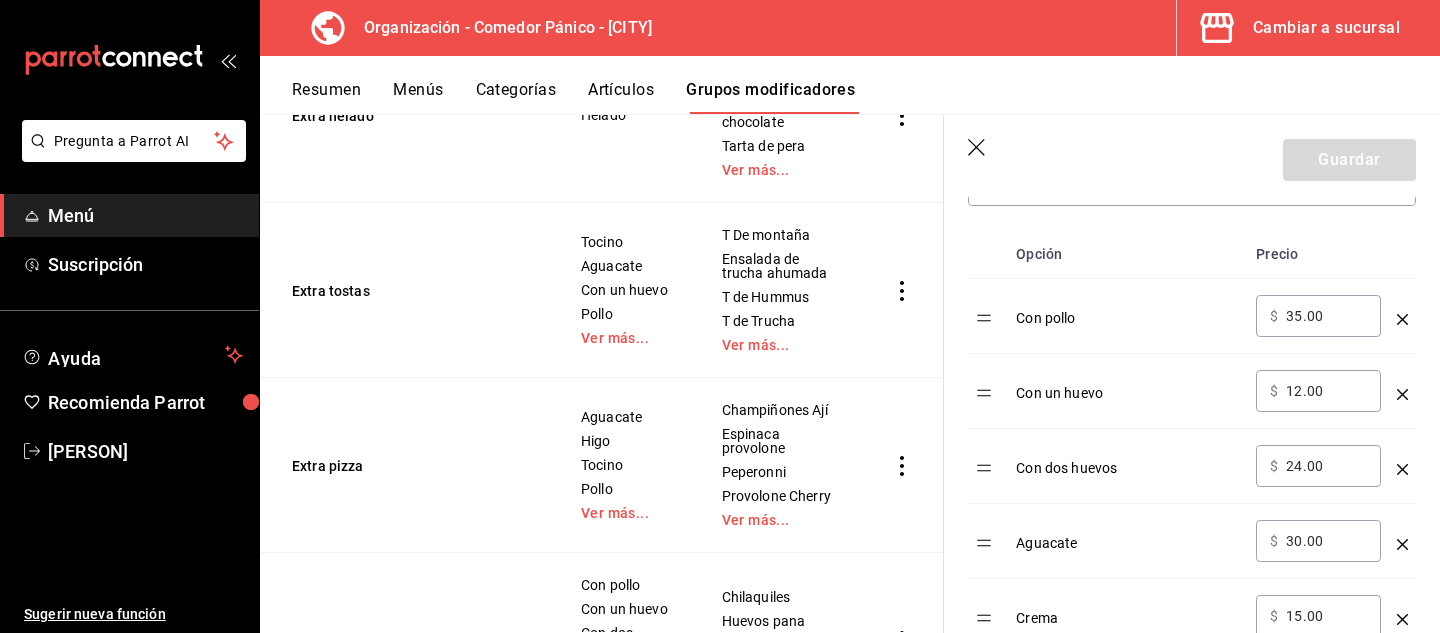 scroll, scrollTop: 648, scrollLeft: 0, axis: vertical 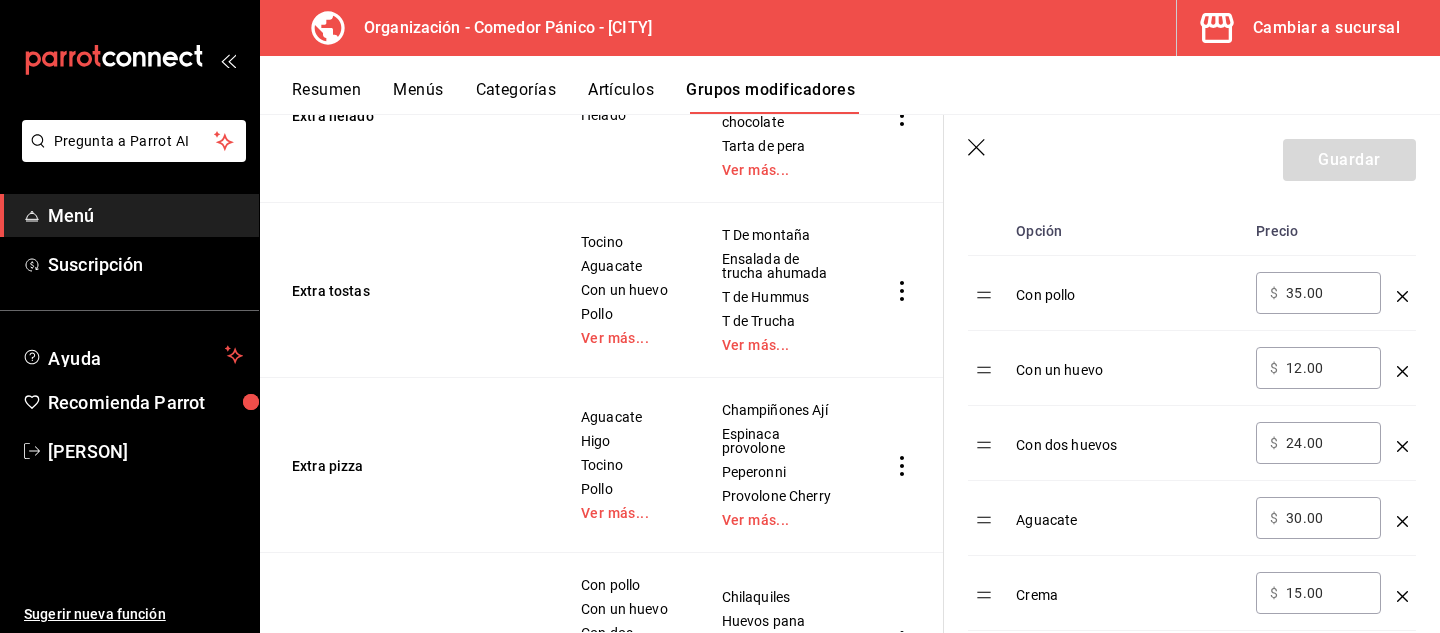click on "35.00" at bounding box center (1326, 293) 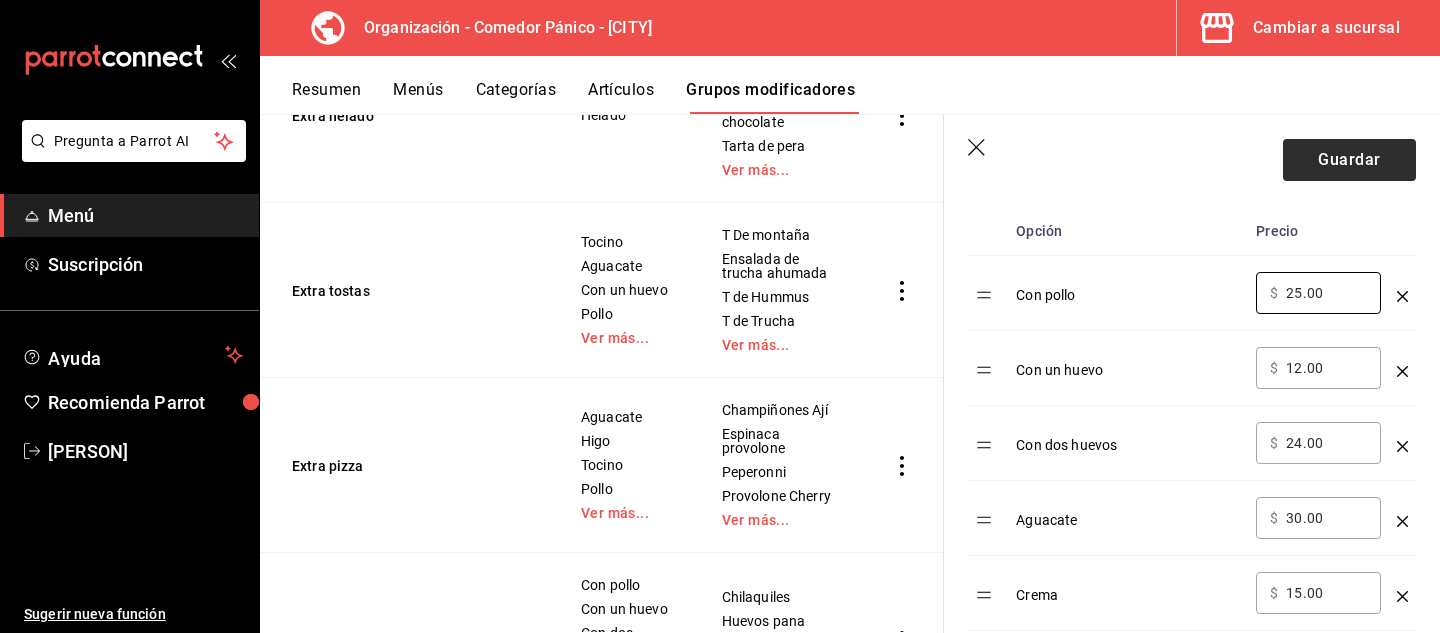type on "25.00" 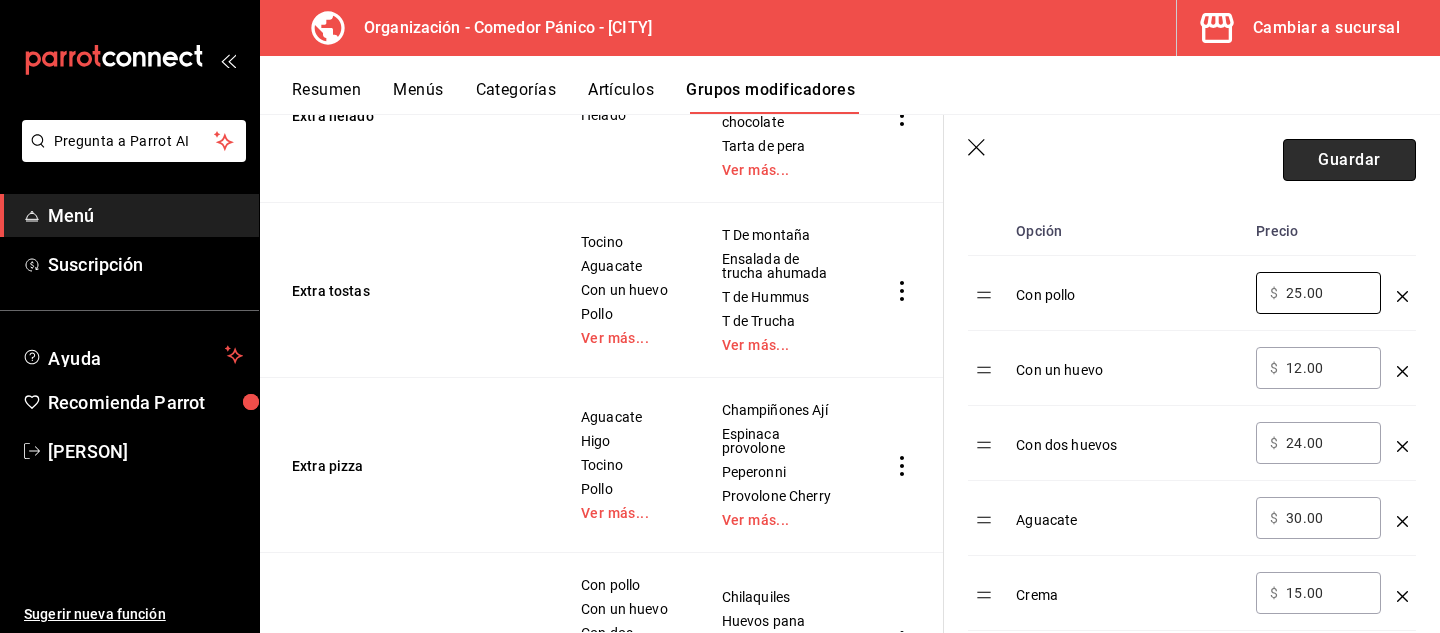 click on "Guardar" at bounding box center (1349, 160) 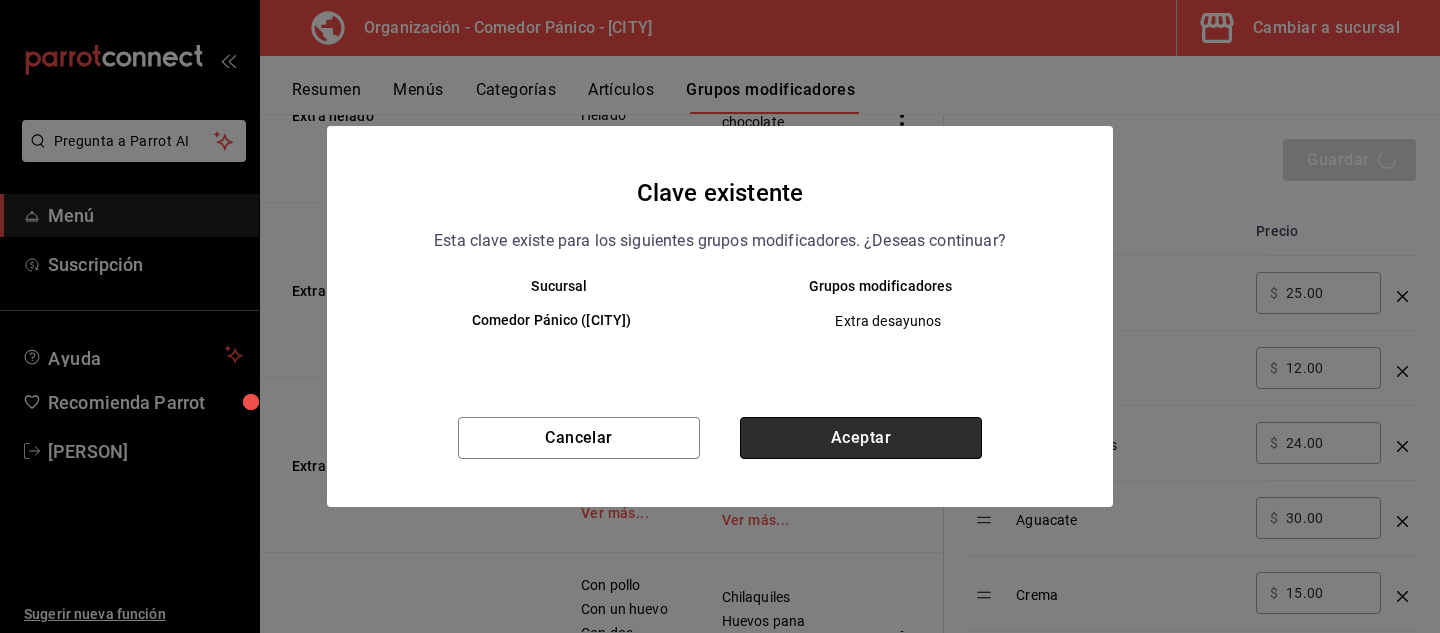 click on "Aceptar" at bounding box center [861, 438] 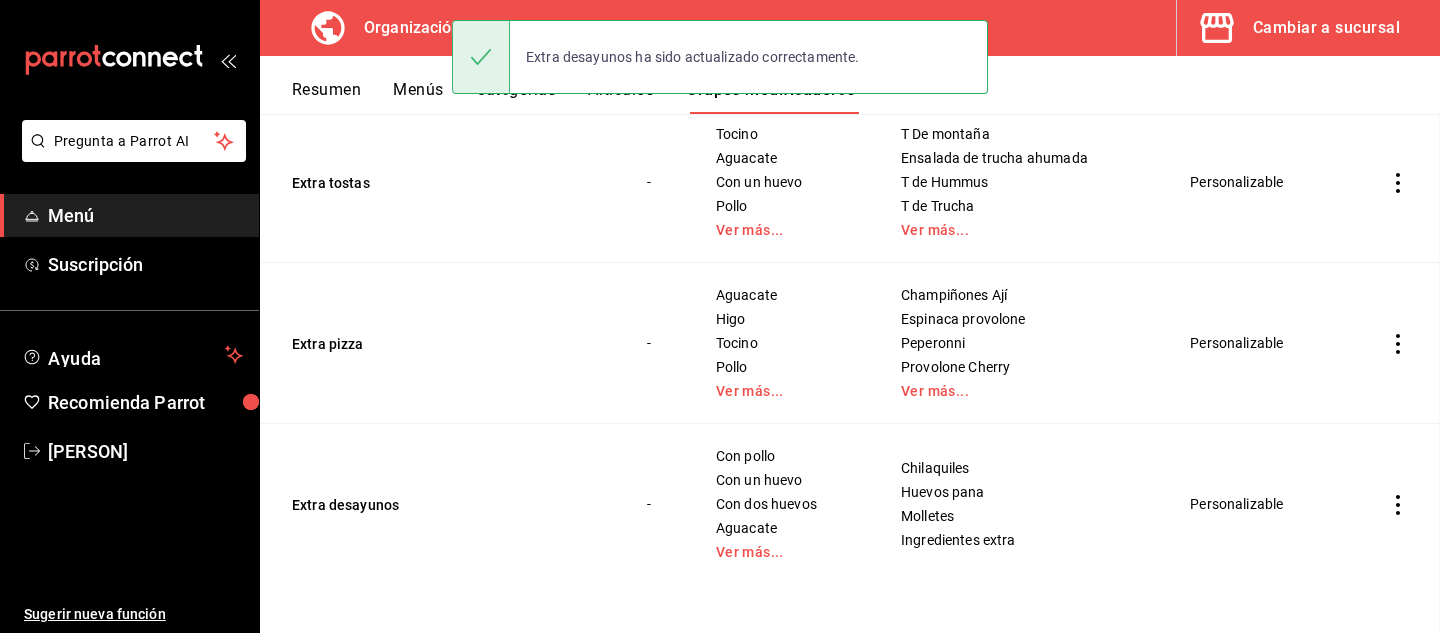 scroll, scrollTop: 0, scrollLeft: 0, axis: both 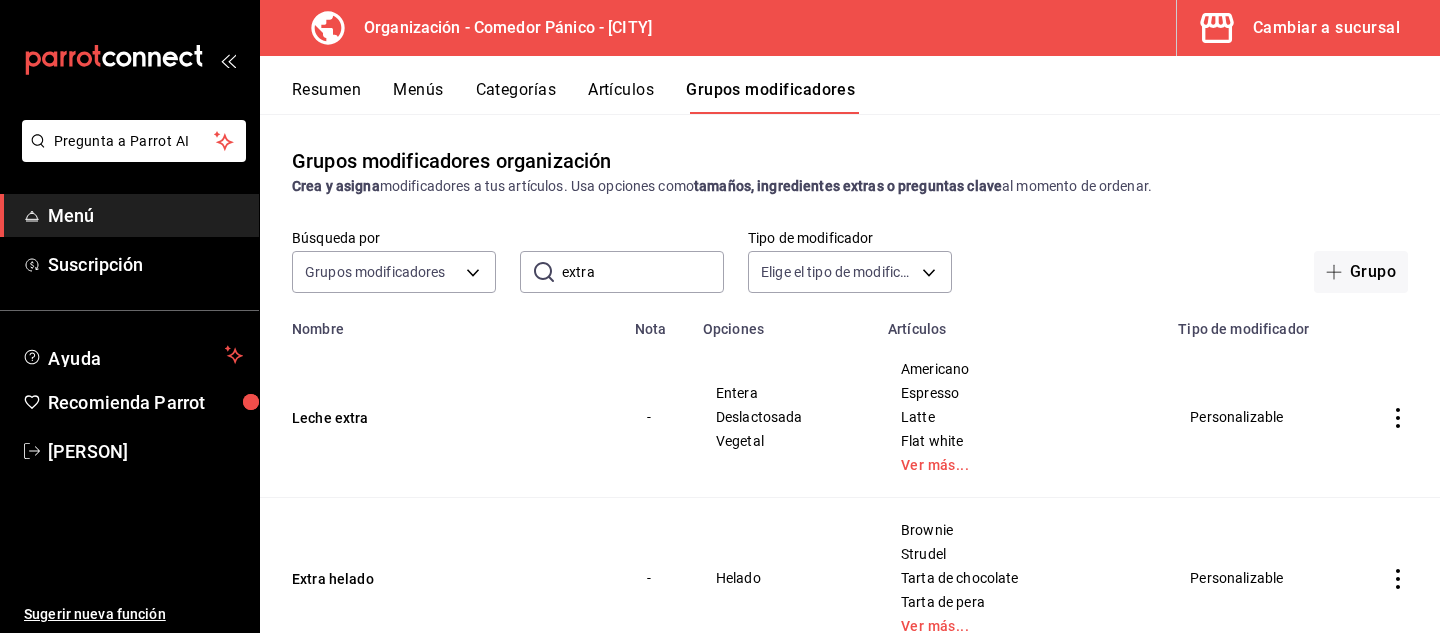 click on "Resumen" at bounding box center [326, 97] 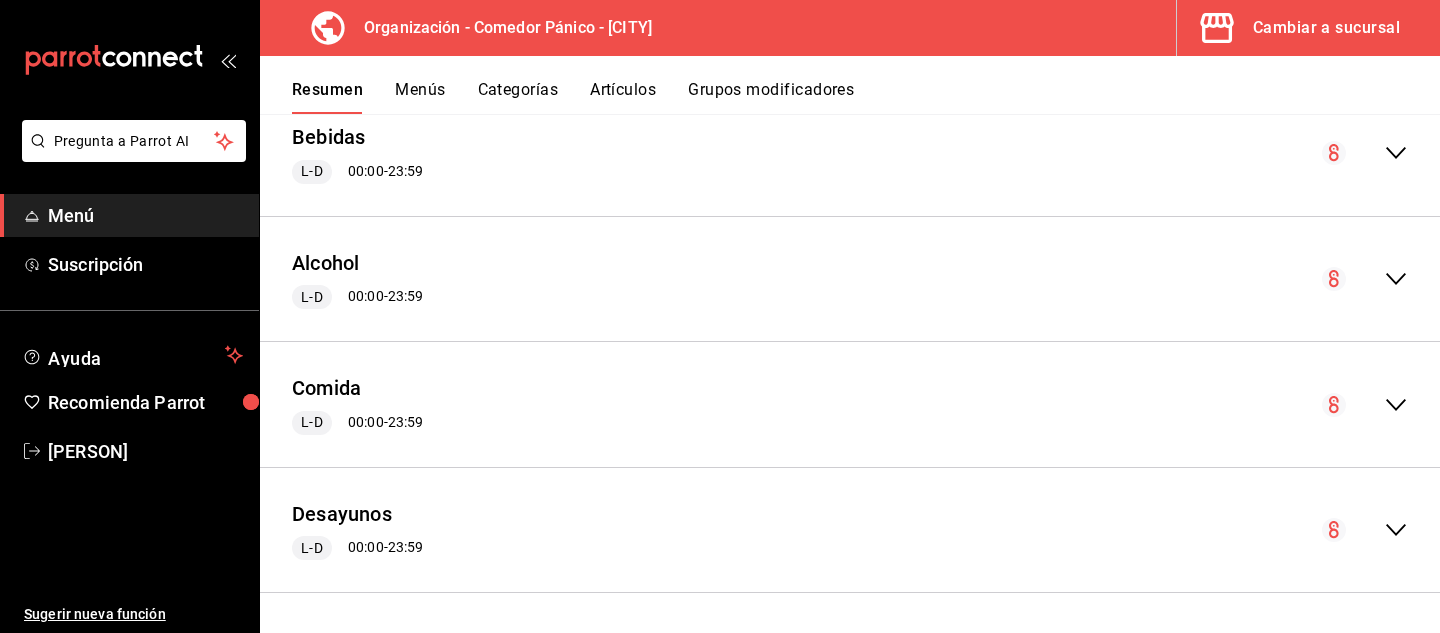 scroll, scrollTop: 1042, scrollLeft: 0, axis: vertical 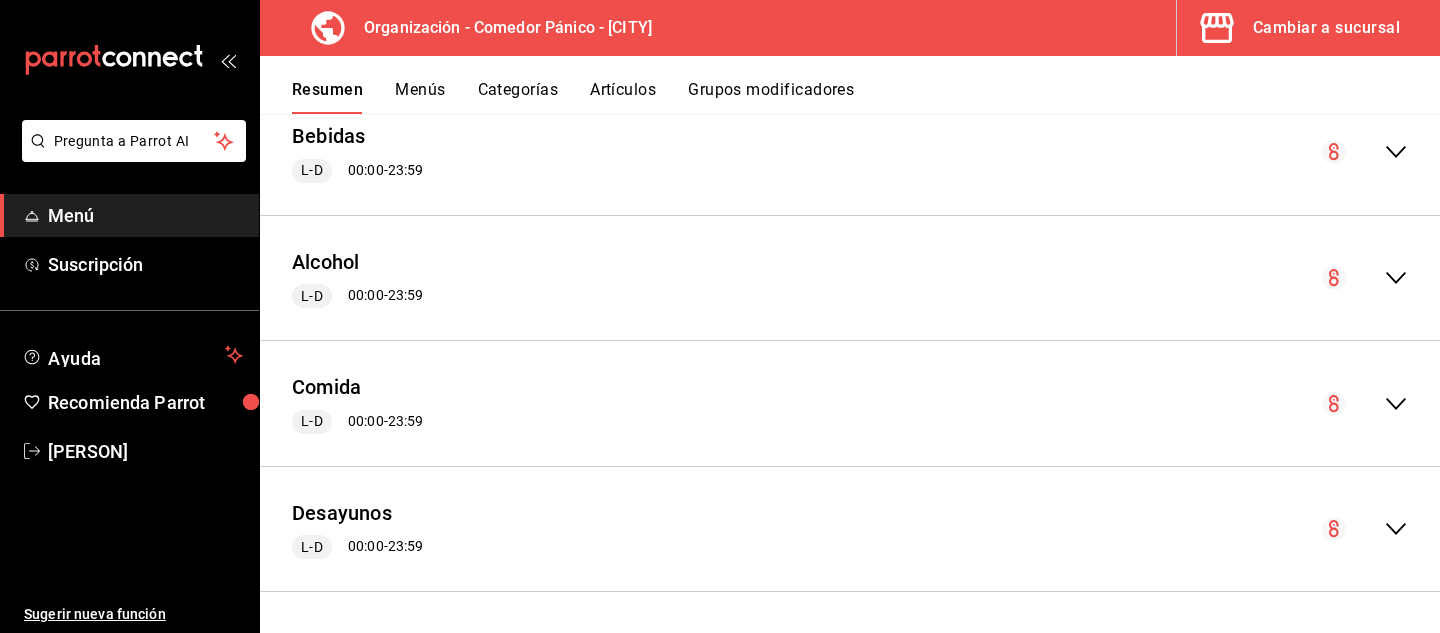 click 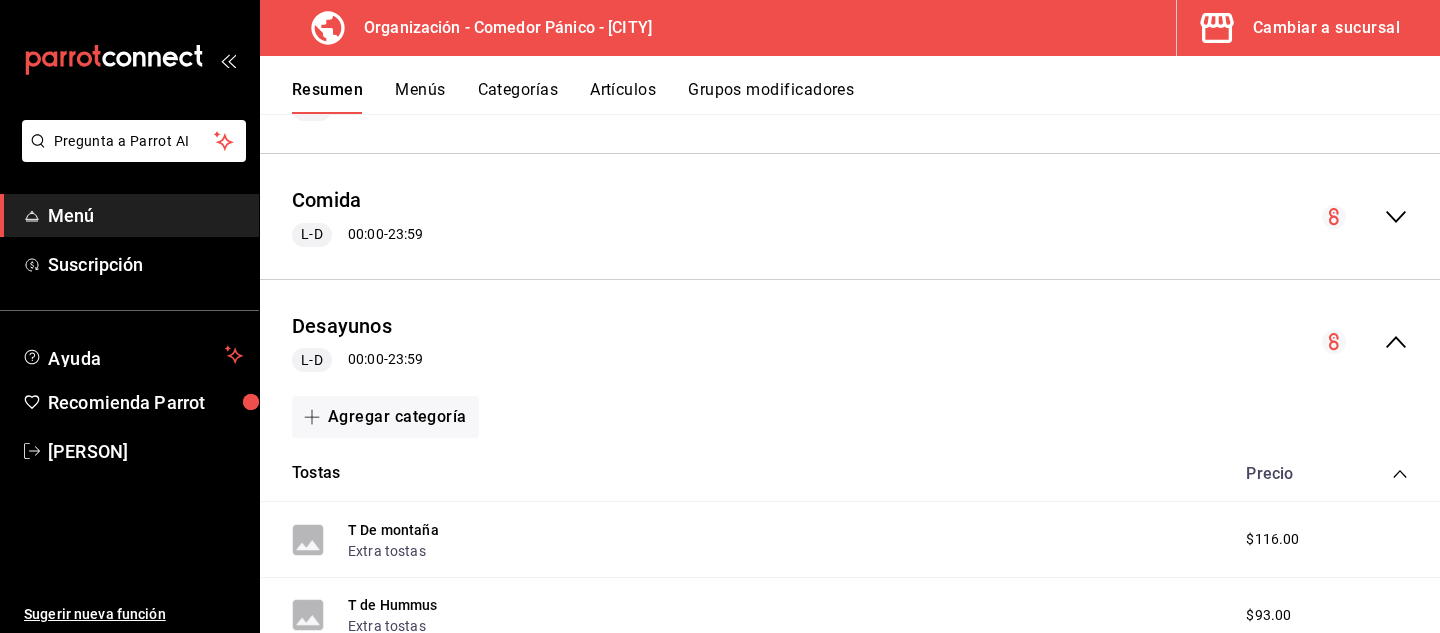 scroll, scrollTop: 1234, scrollLeft: 0, axis: vertical 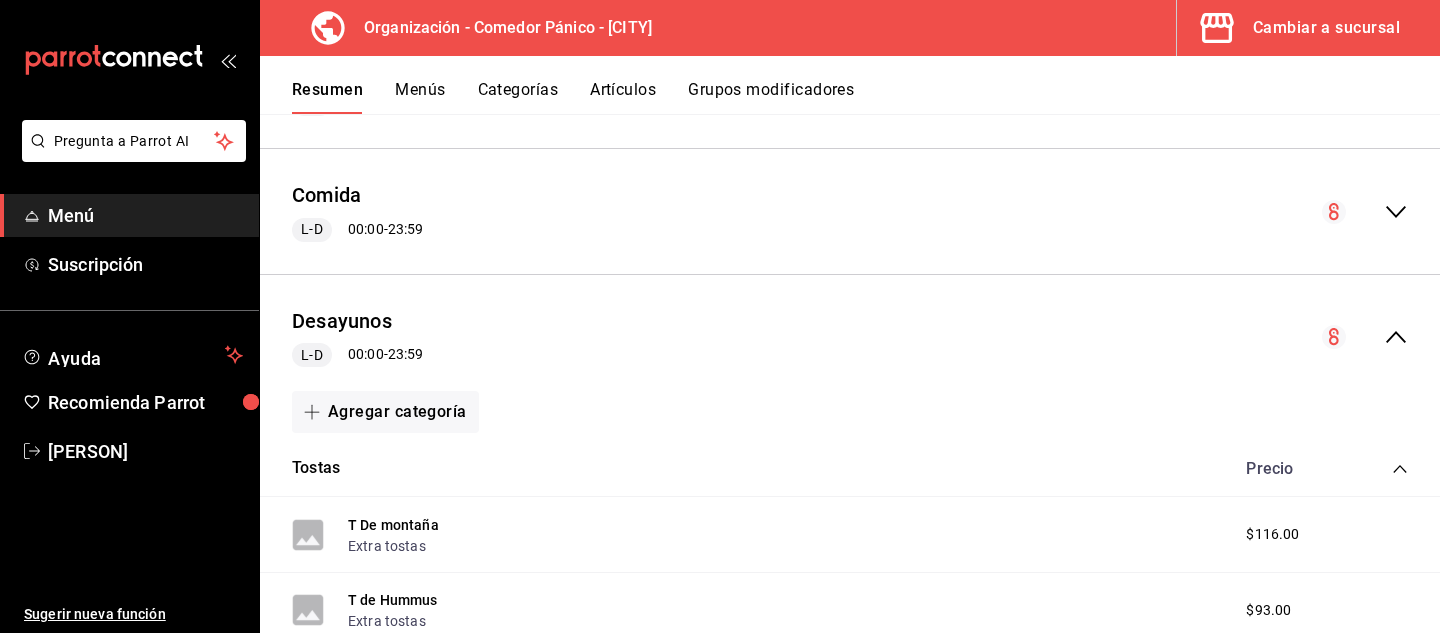 click 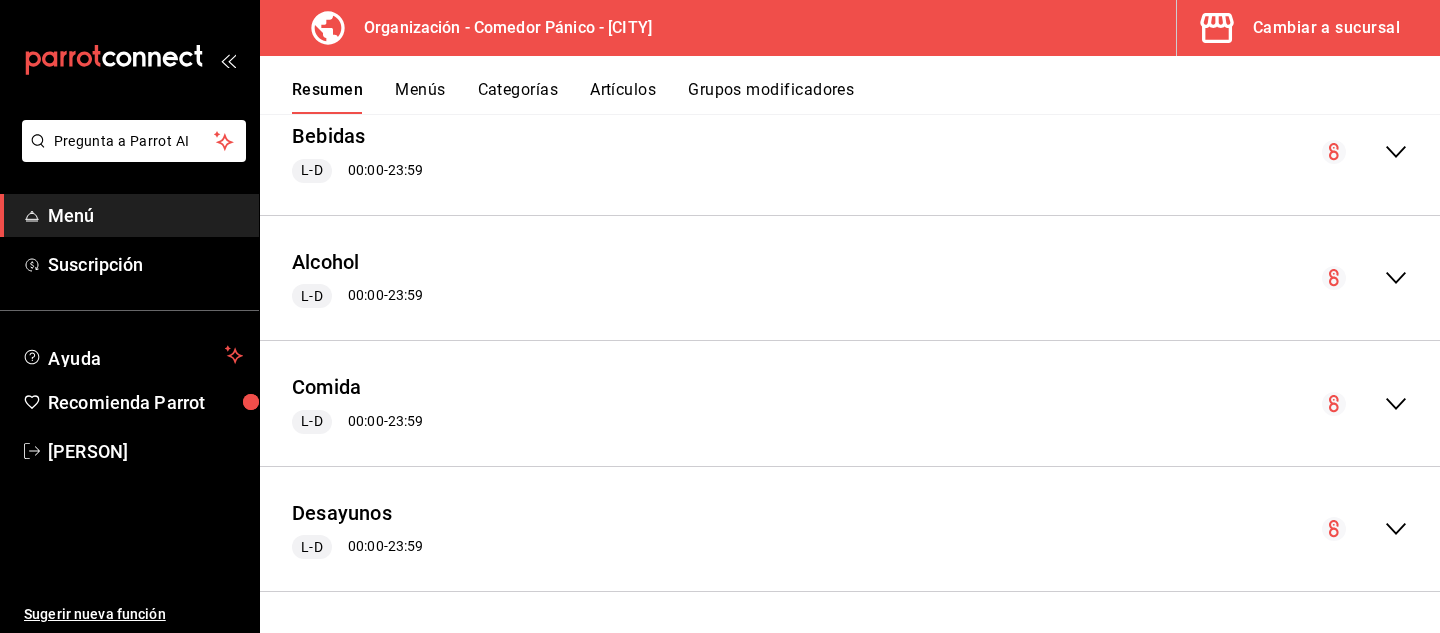 scroll, scrollTop: 1042, scrollLeft: 0, axis: vertical 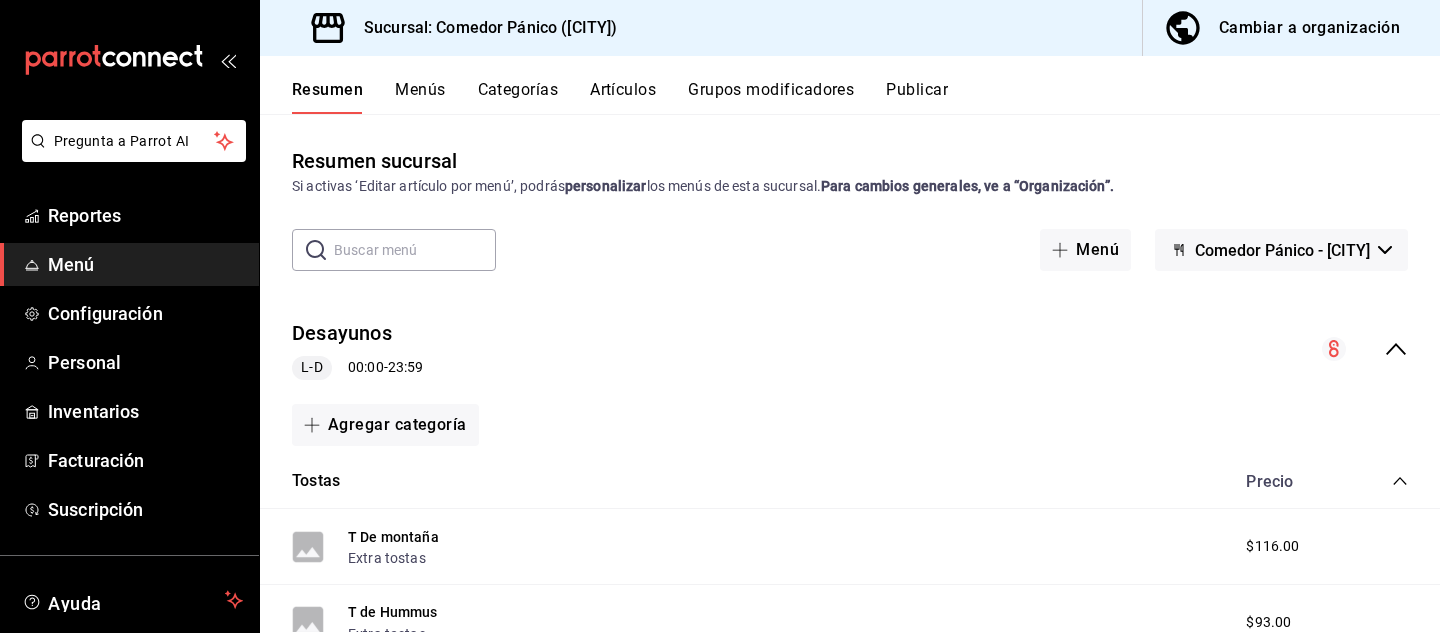 click on "Menús" at bounding box center (420, 97) 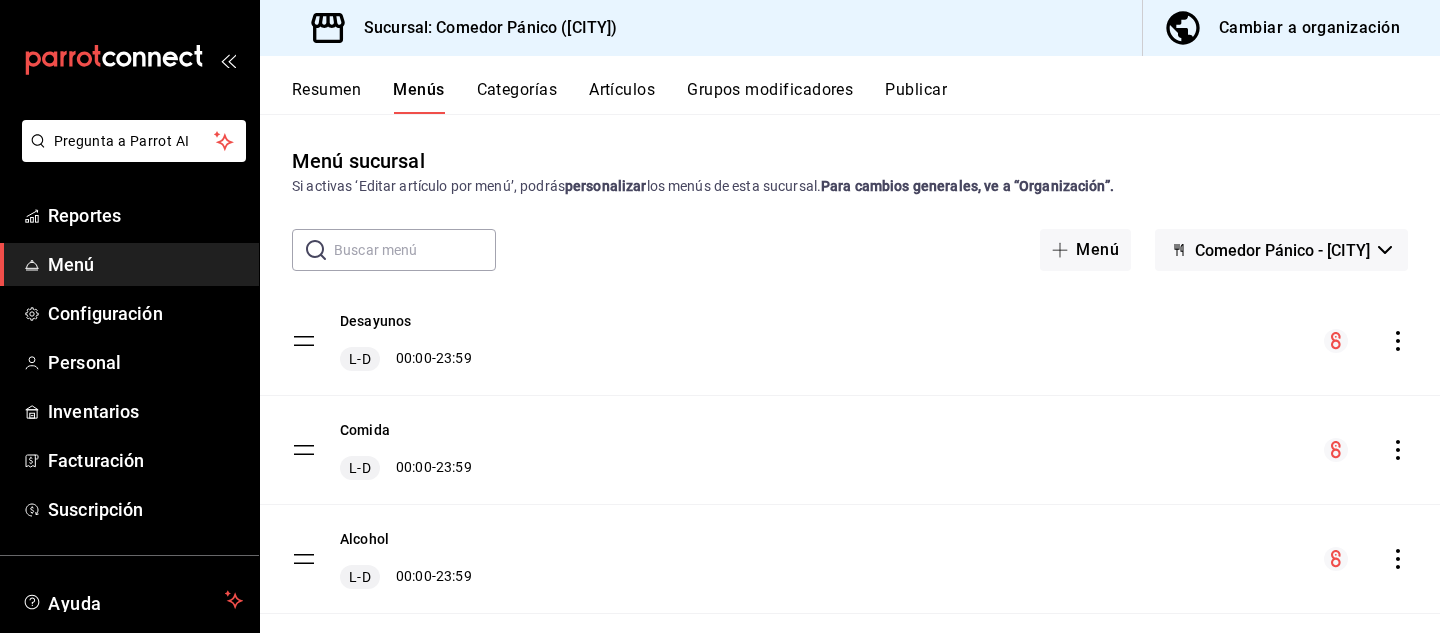 click 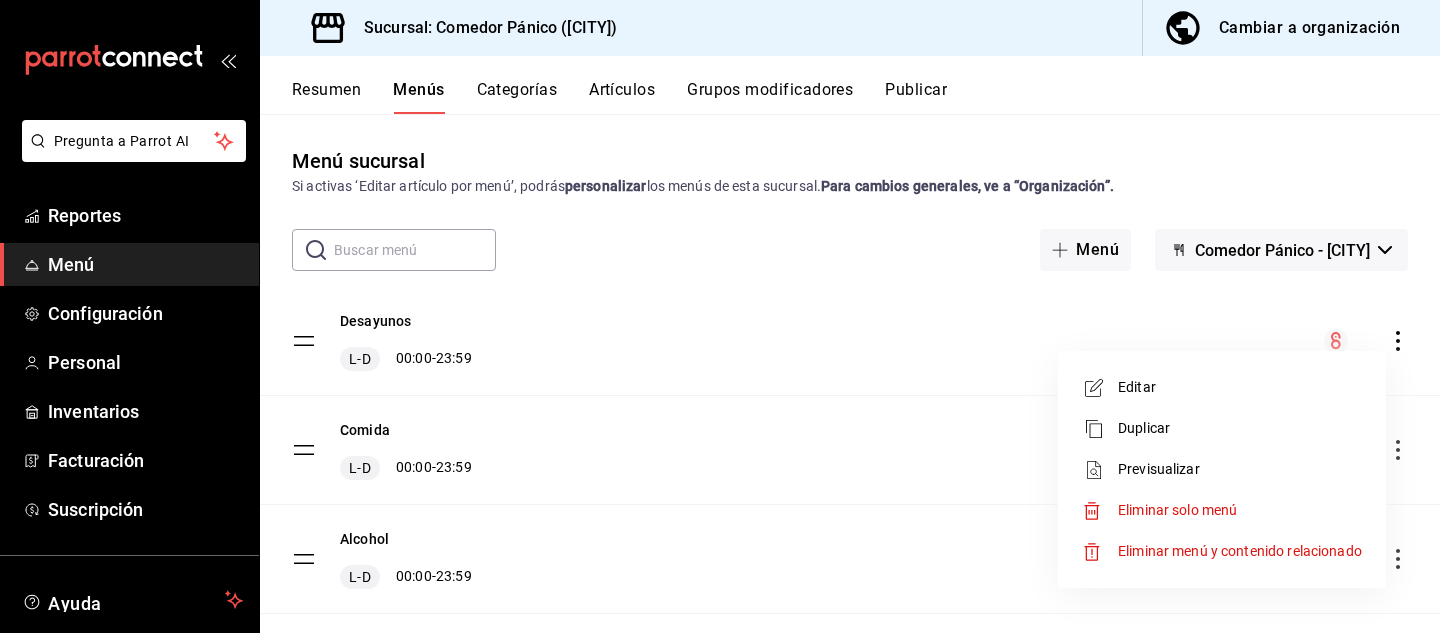 click at bounding box center (720, 316) 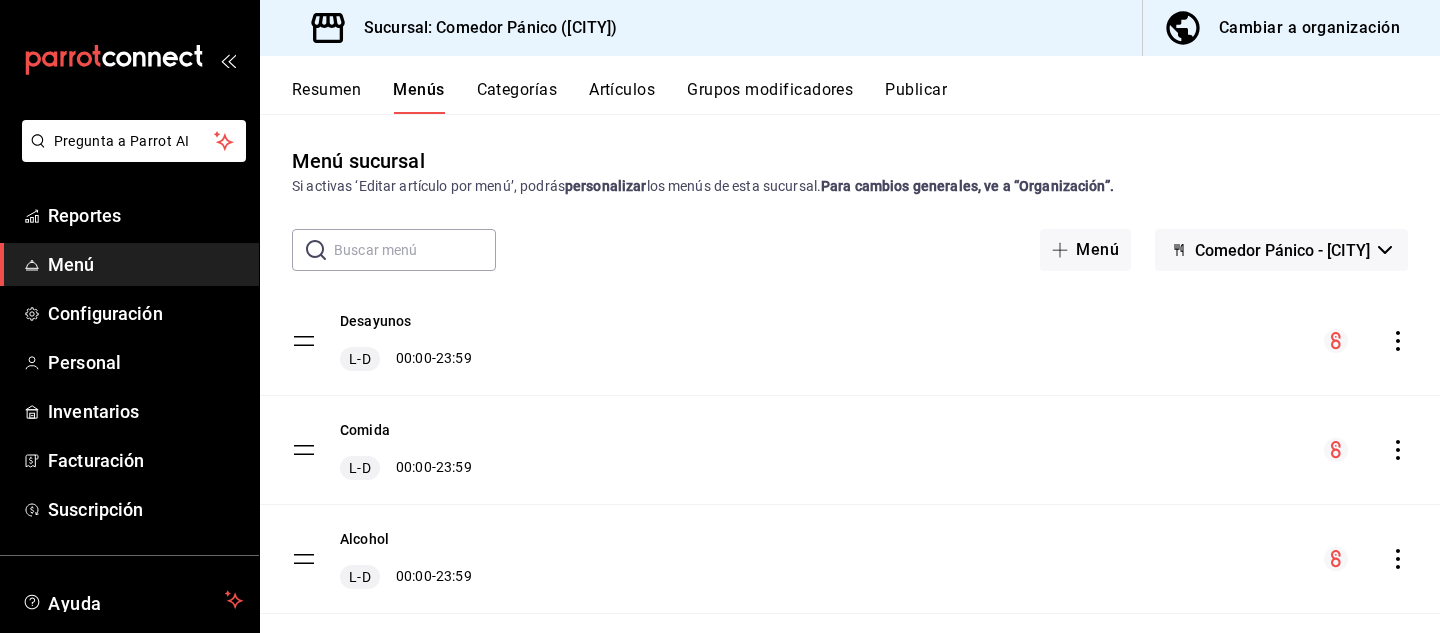 click on "Cambiar a organización" at bounding box center (1309, 28) 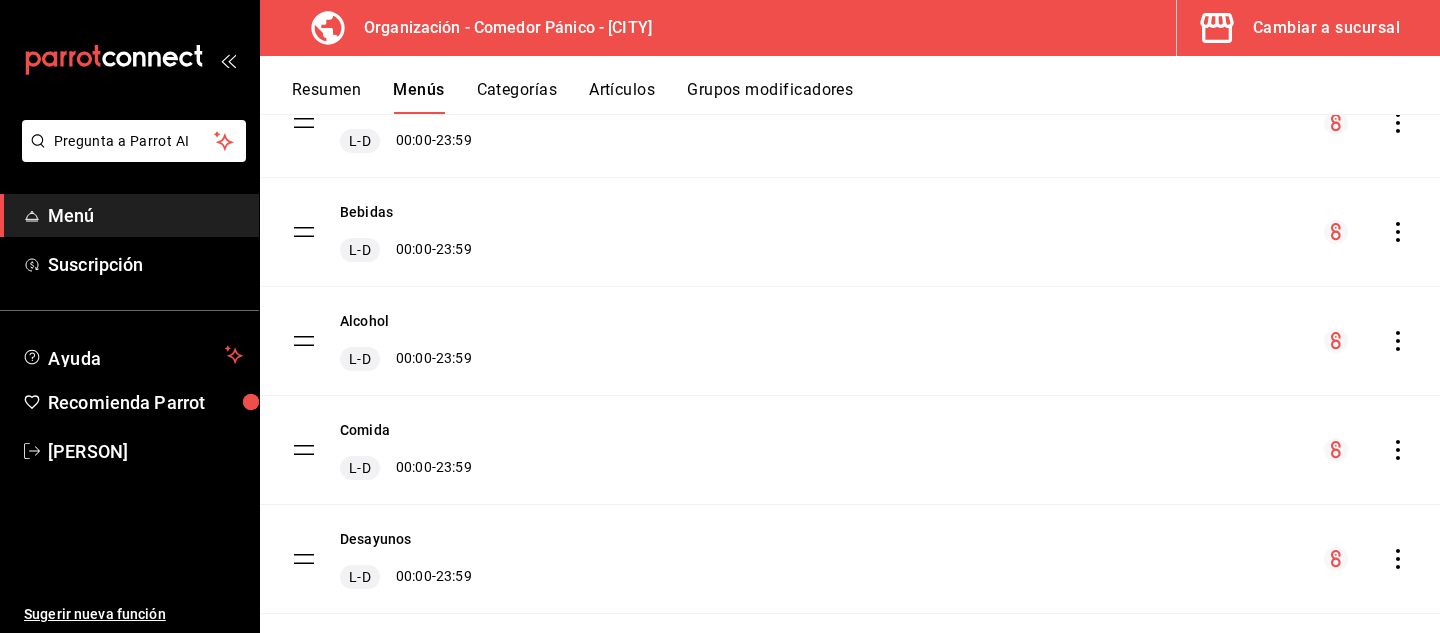 scroll, scrollTop: 365, scrollLeft: 0, axis: vertical 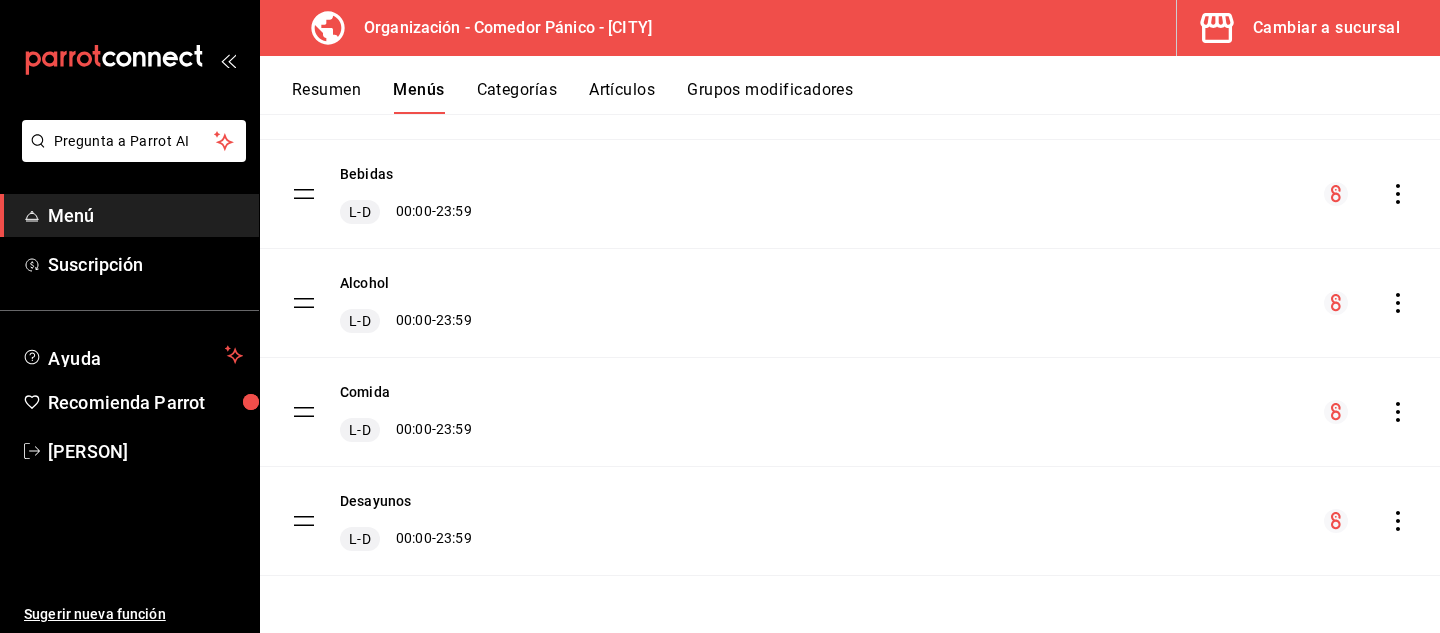 click 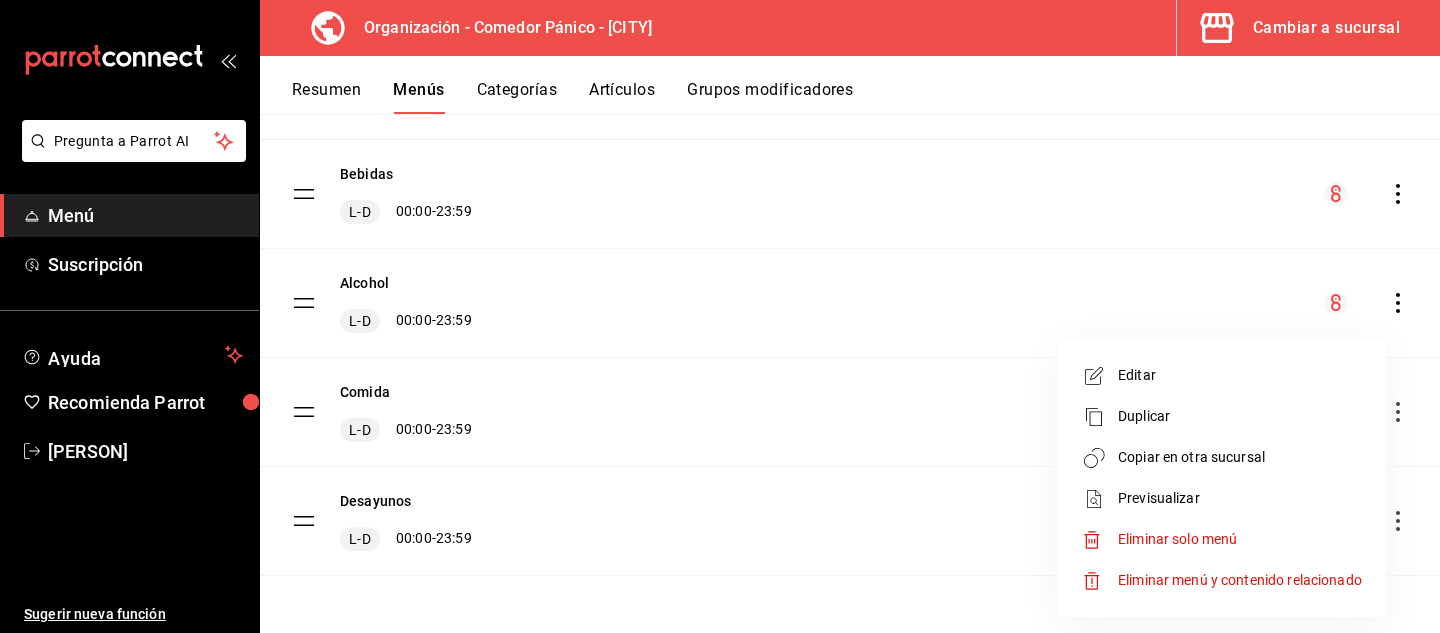click on "Copiar en otra sucursal" at bounding box center (1222, 457) 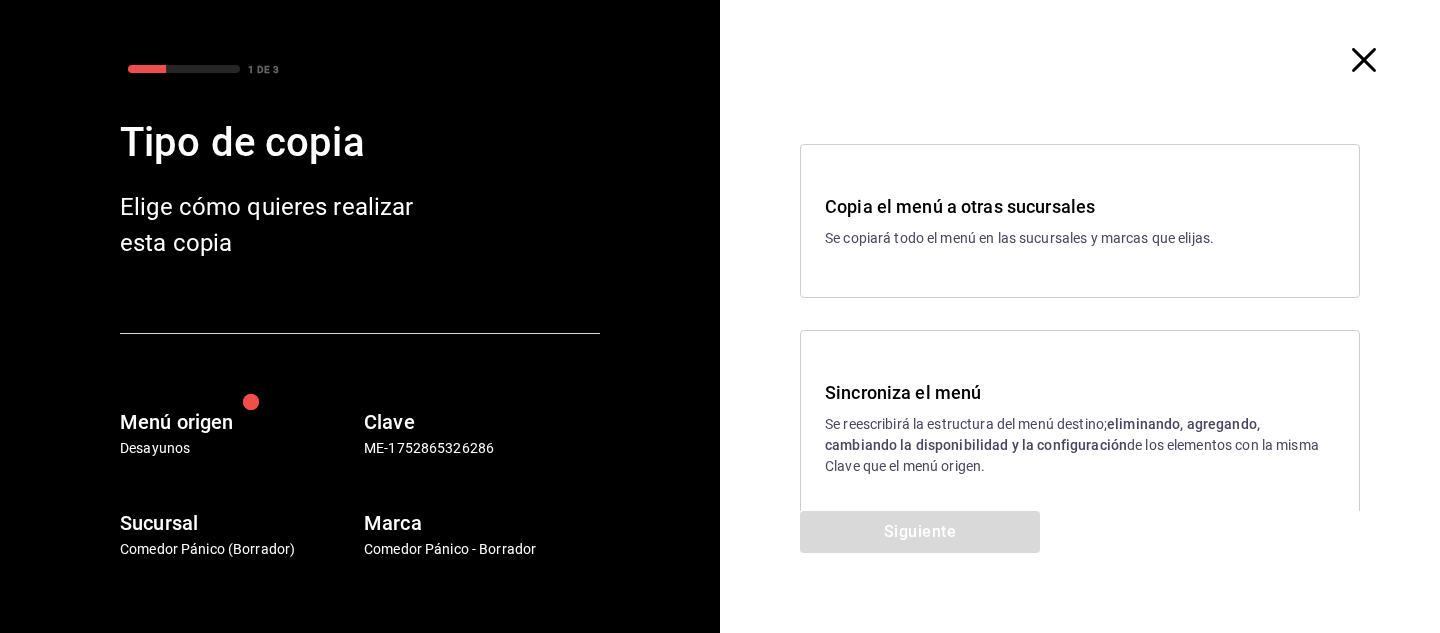 click on "Siguiente" at bounding box center [920, 572] 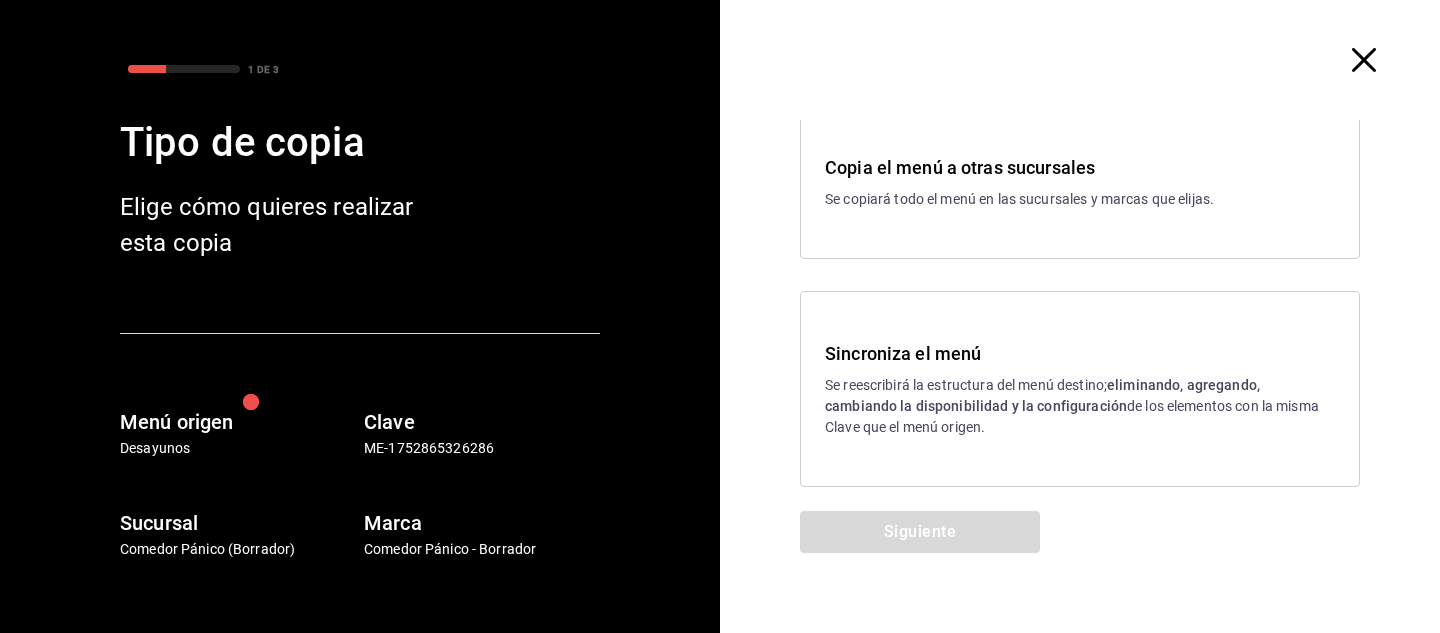 click on "Se reescribirá la estructura del menú destino;  eliminando, agregando, cambiando la disponibilidad y la configuración  de los elementos con la misma Clave que el menú origen." at bounding box center [1080, 406] 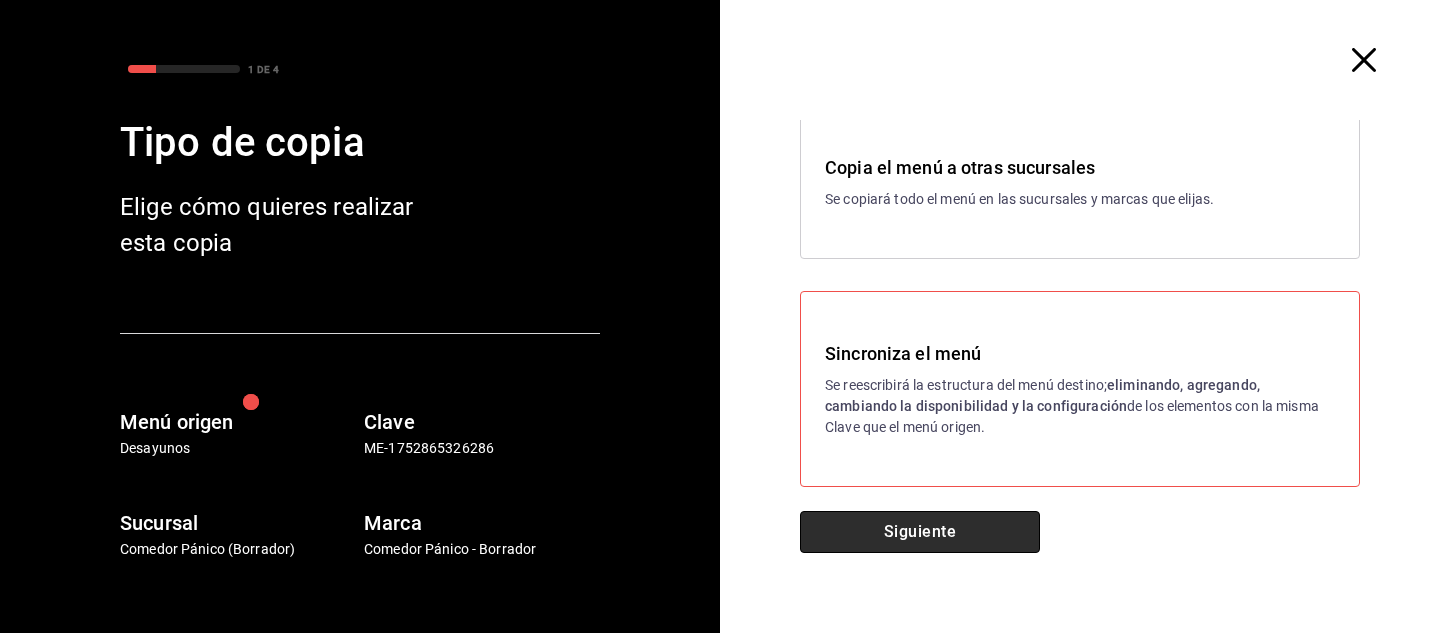 click on "Siguiente" at bounding box center (920, 532) 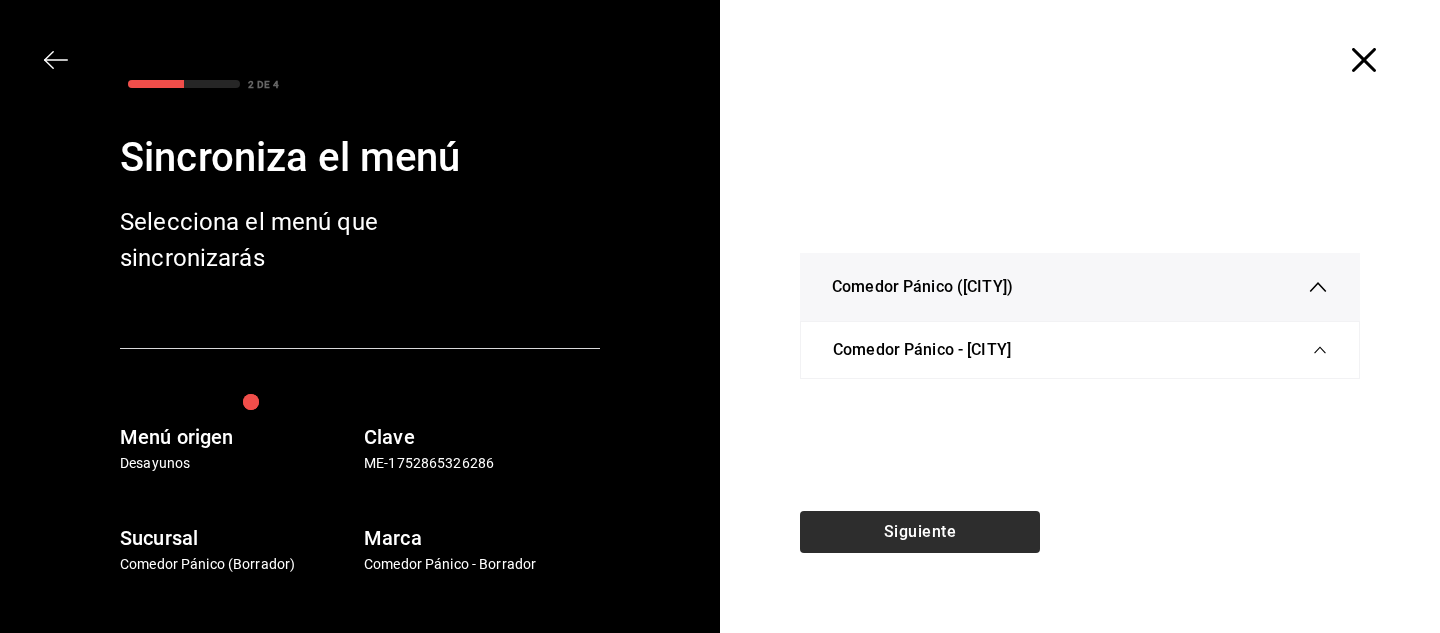 scroll, scrollTop: 0, scrollLeft: 0, axis: both 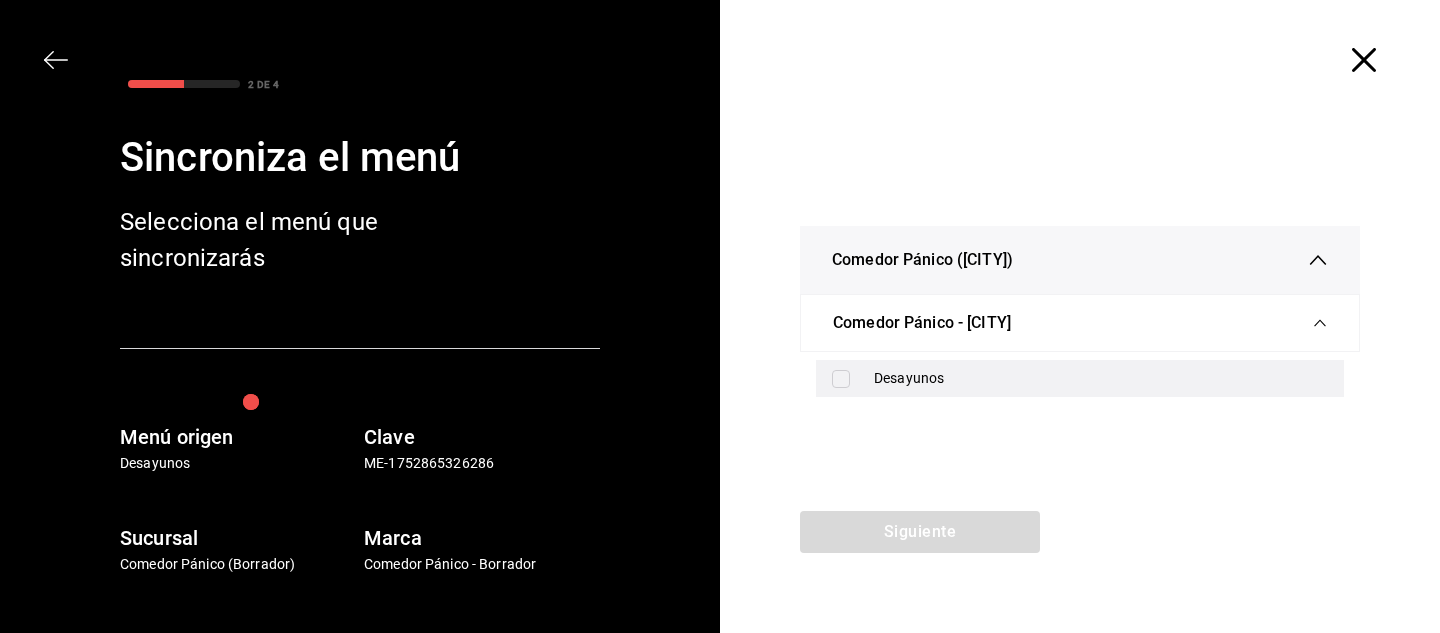 click at bounding box center [841, 379] 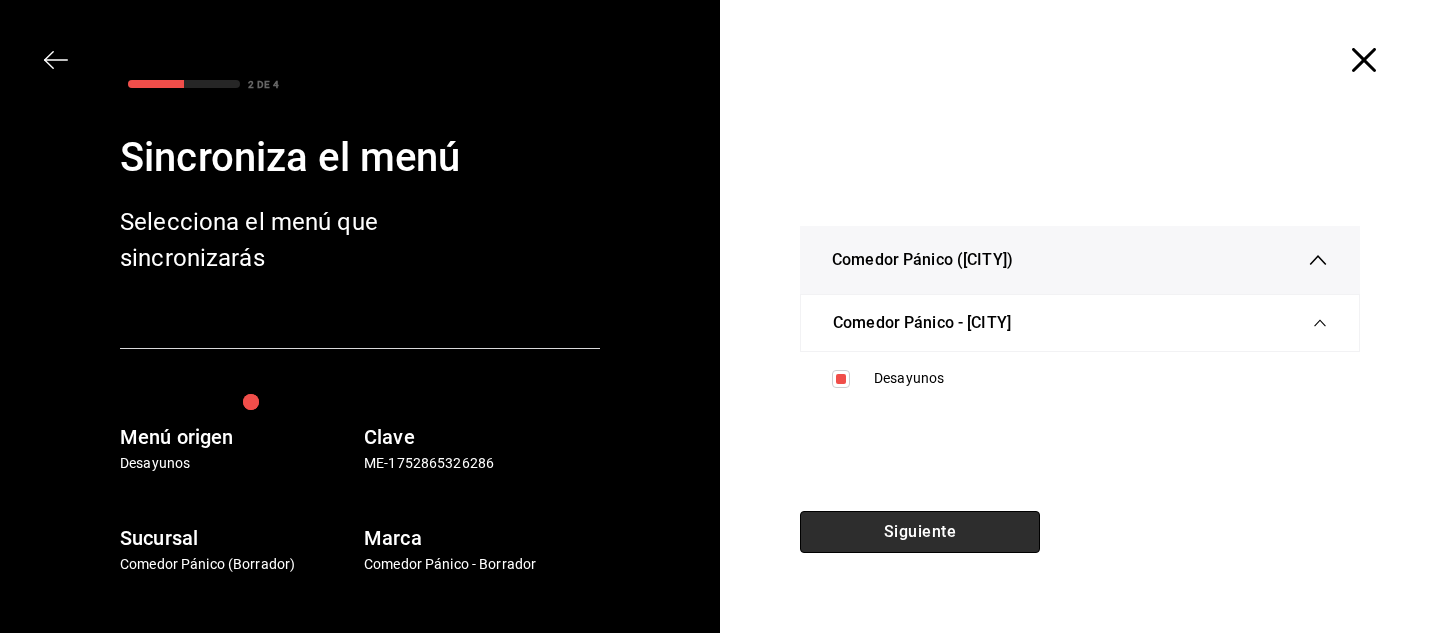 click on "Siguiente" at bounding box center (920, 532) 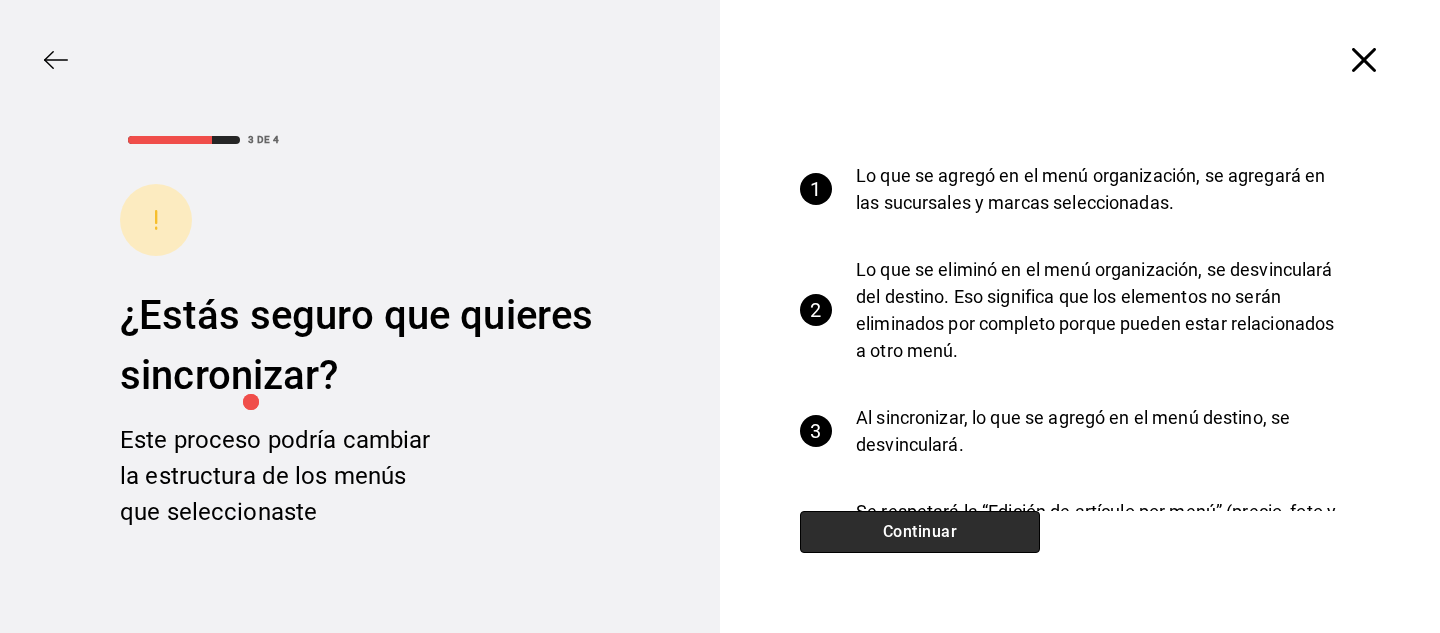 click on "Continuar" at bounding box center (920, 532) 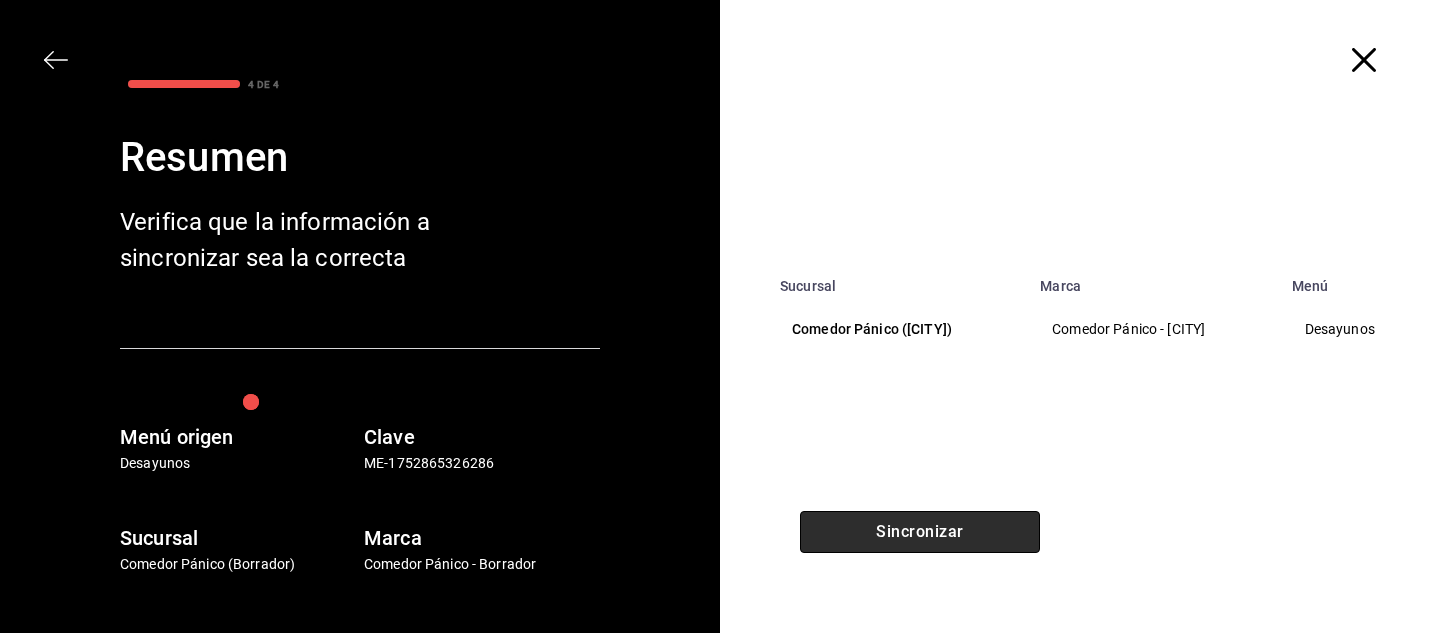 click on "Sincronizar" at bounding box center (920, 532) 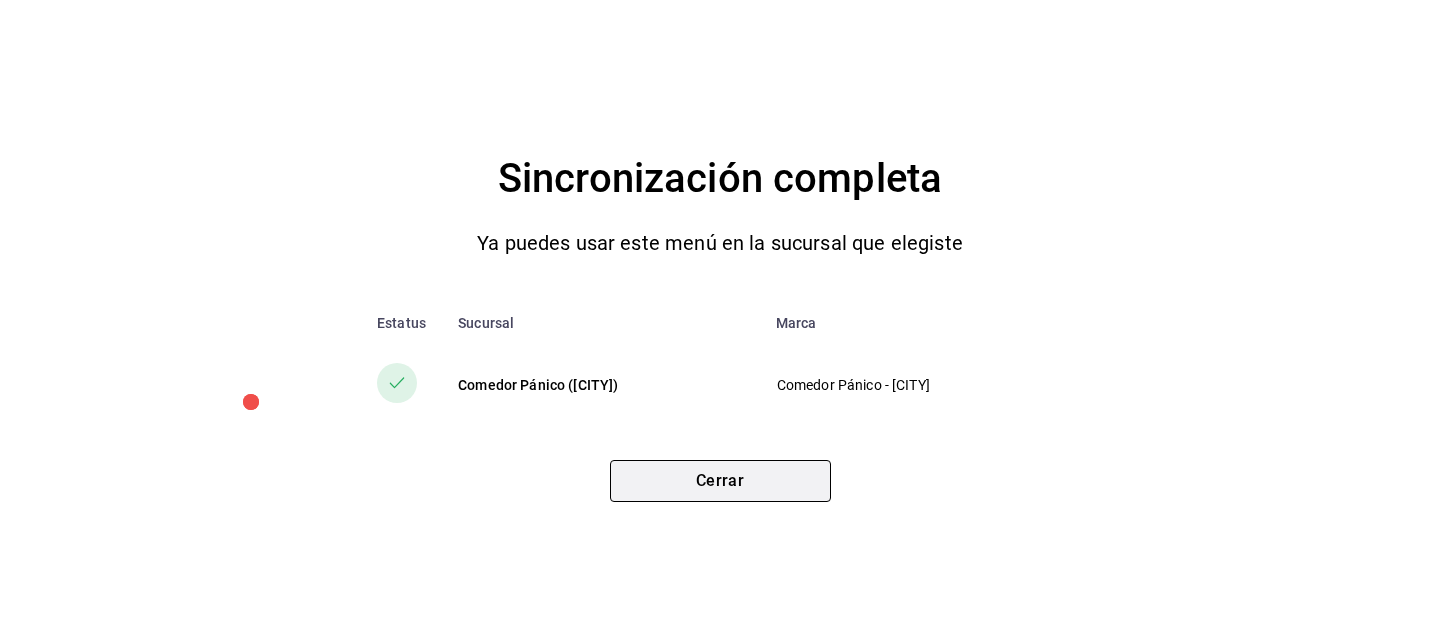 click on "Cerrar" at bounding box center [720, 481] 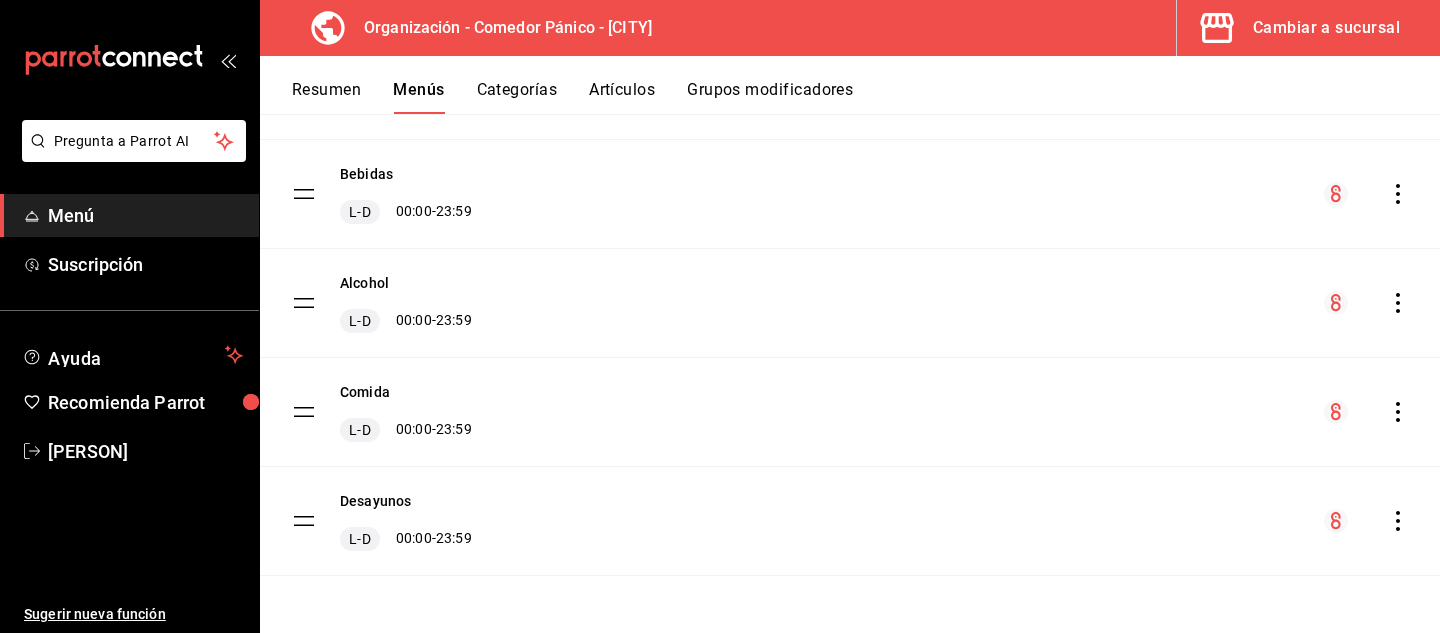 scroll, scrollTop: 0, scrollLeft: 0, axis: both 